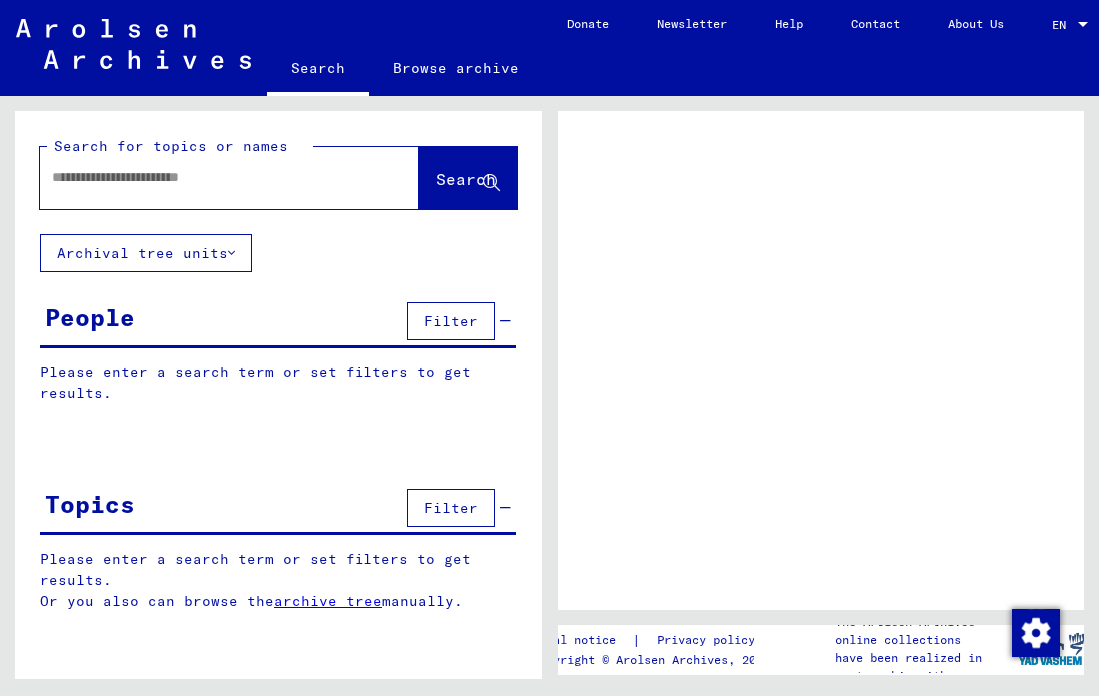 scroll, scrollTop: 0, scrollLeft: 0, axis: both 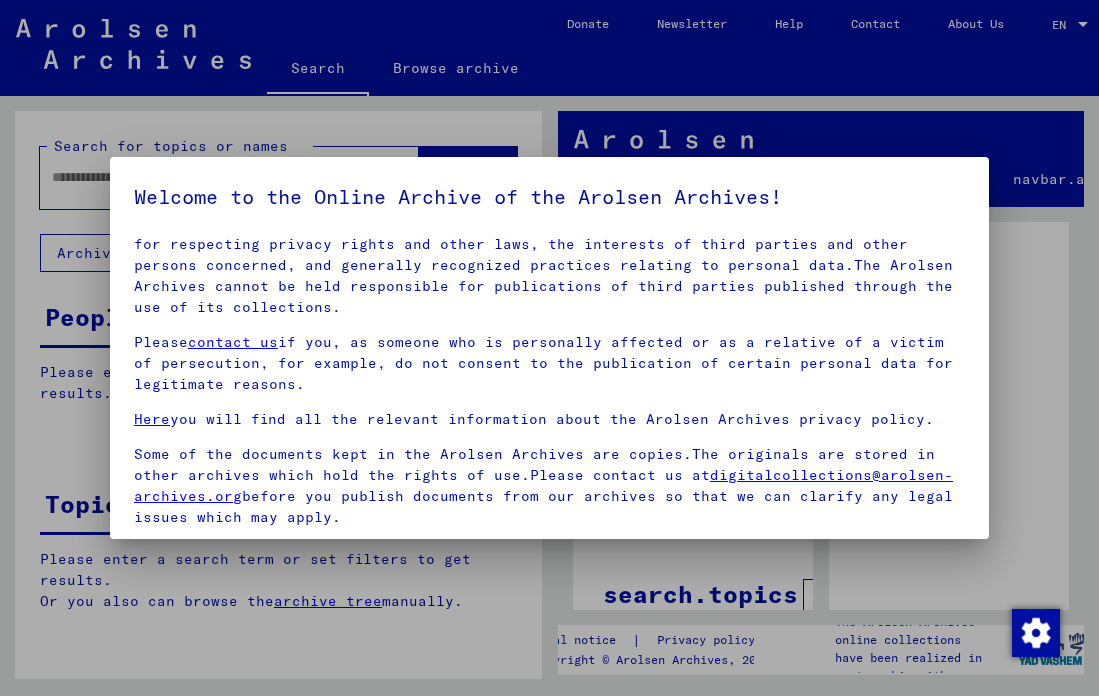 click at bounding box center [549, 348] 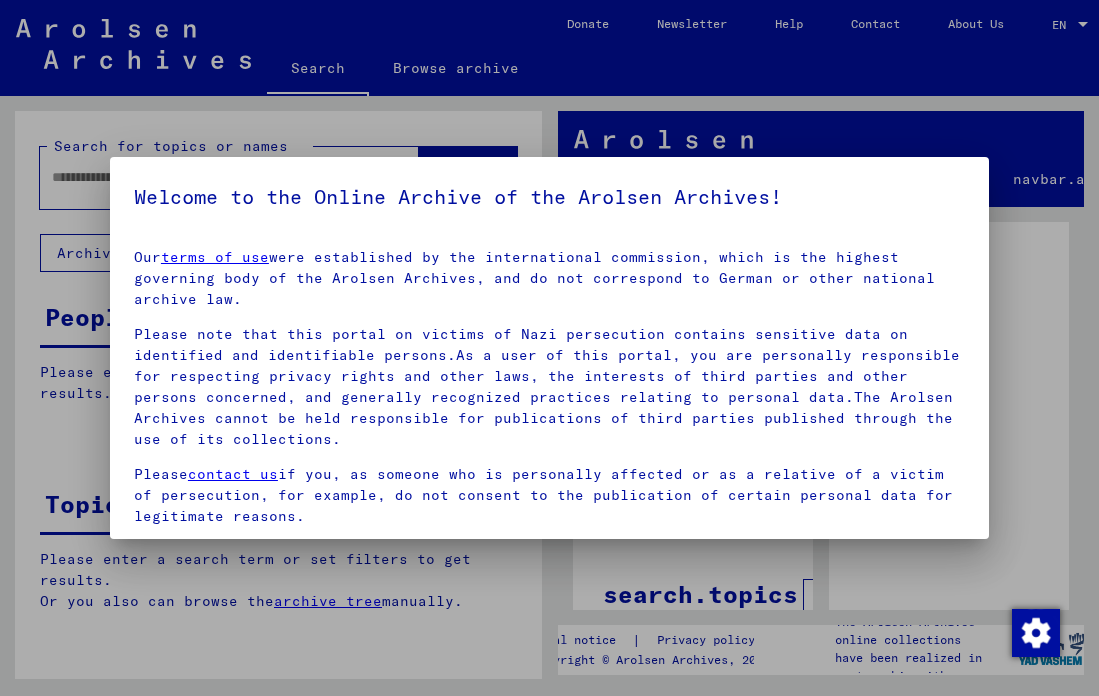 scroll, scrollTop: 132, scrollLeft: 0, axis: vertical 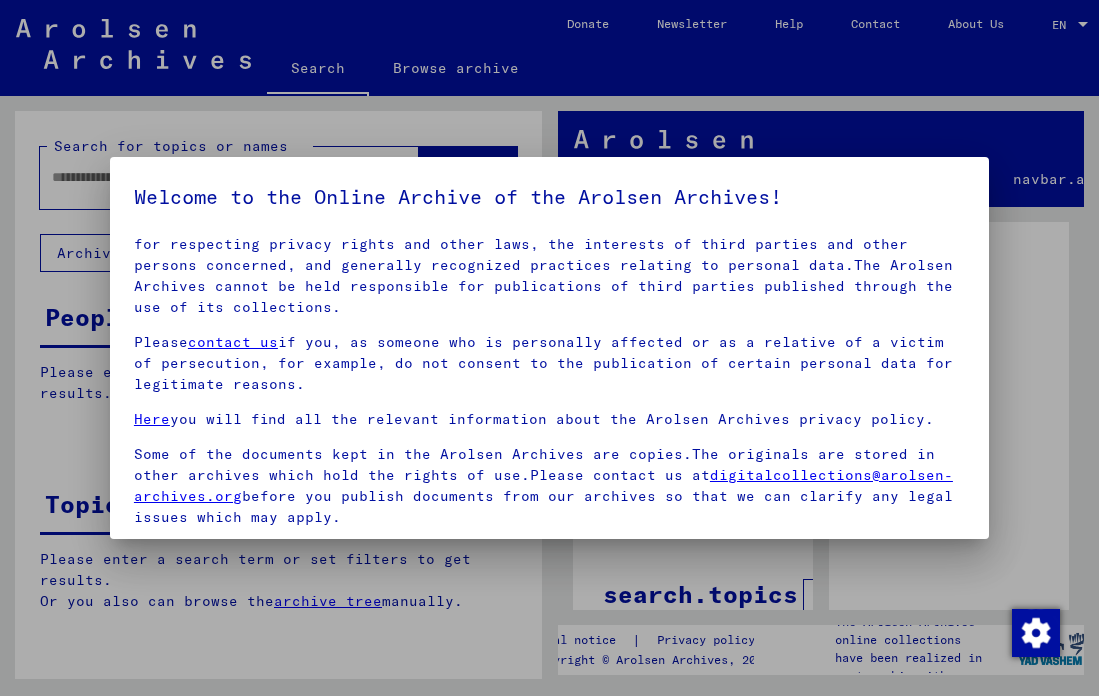 click on "Some of the documents kept in the Arolsen Archives are copies.The originals are stored in other archives which hold the rights of use.Please contact us at  digitalcollections@arolsen-archives.org  before you publish documents from our archives so that we can clarify any legal issues which may apply." at bounding box center [549, 486] 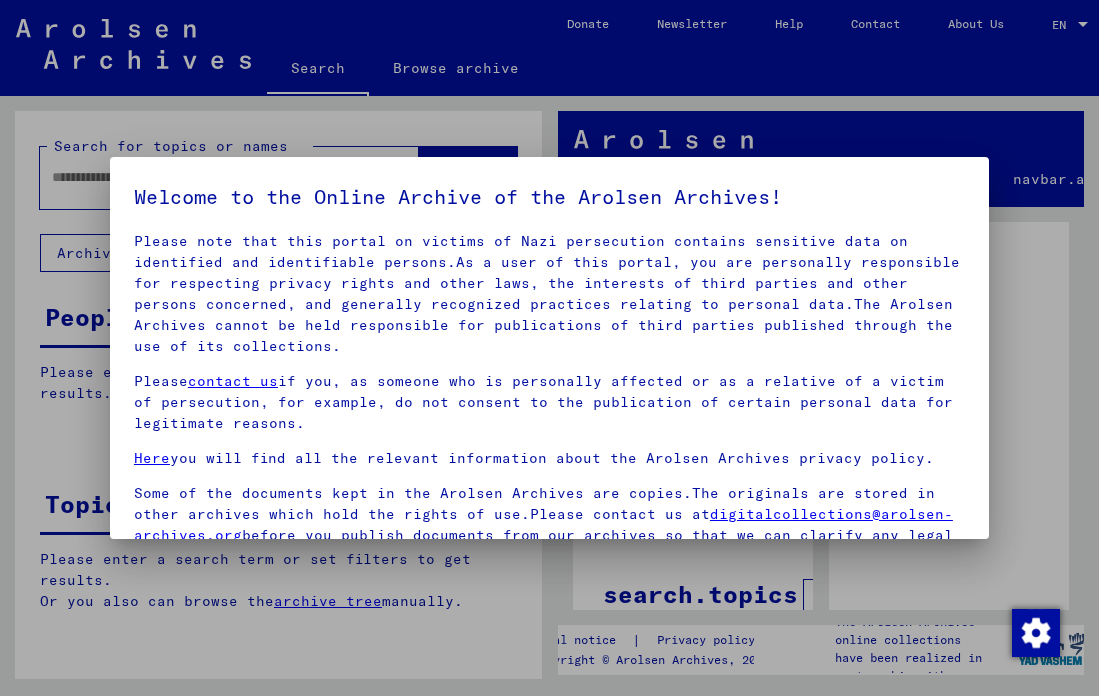 scroll, scrollTop: 132, scrollLeft: 0, axis: vertical 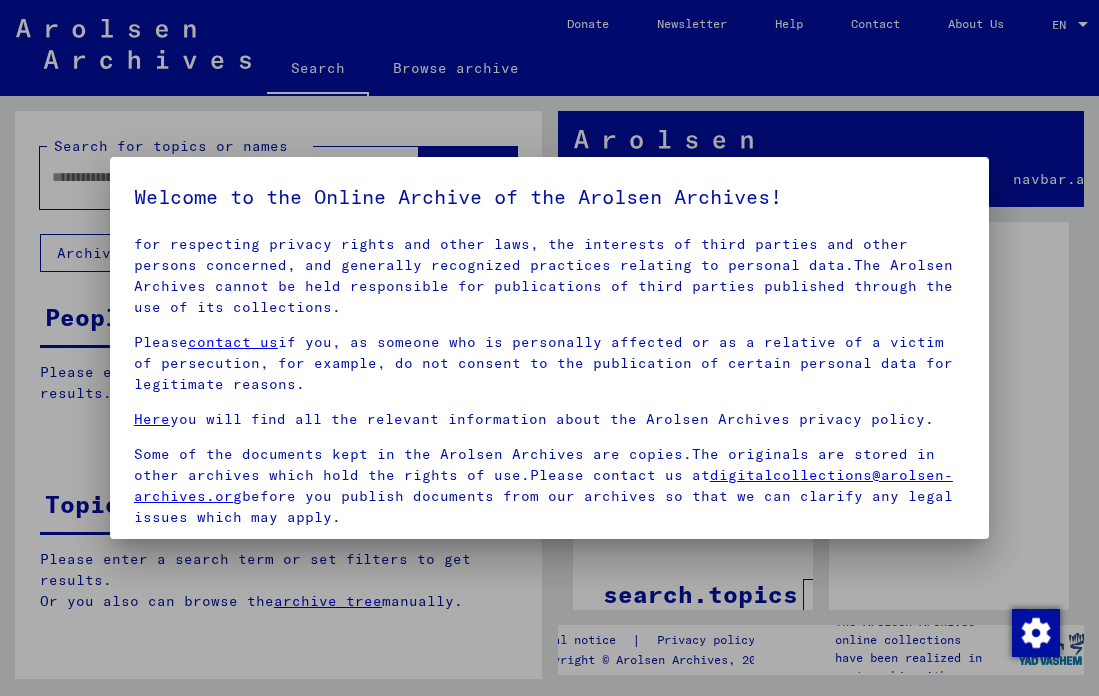 click at bounding box center (549, 348) 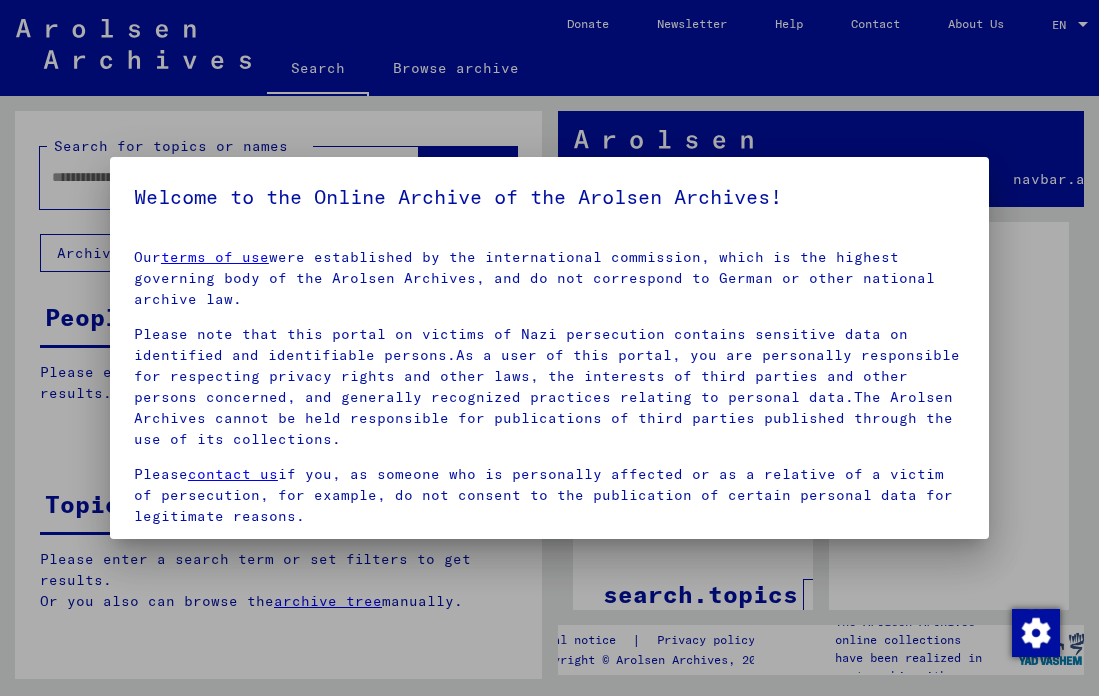 scroll, scrollTop: 132, scrollLeft: 0, axis: vertical 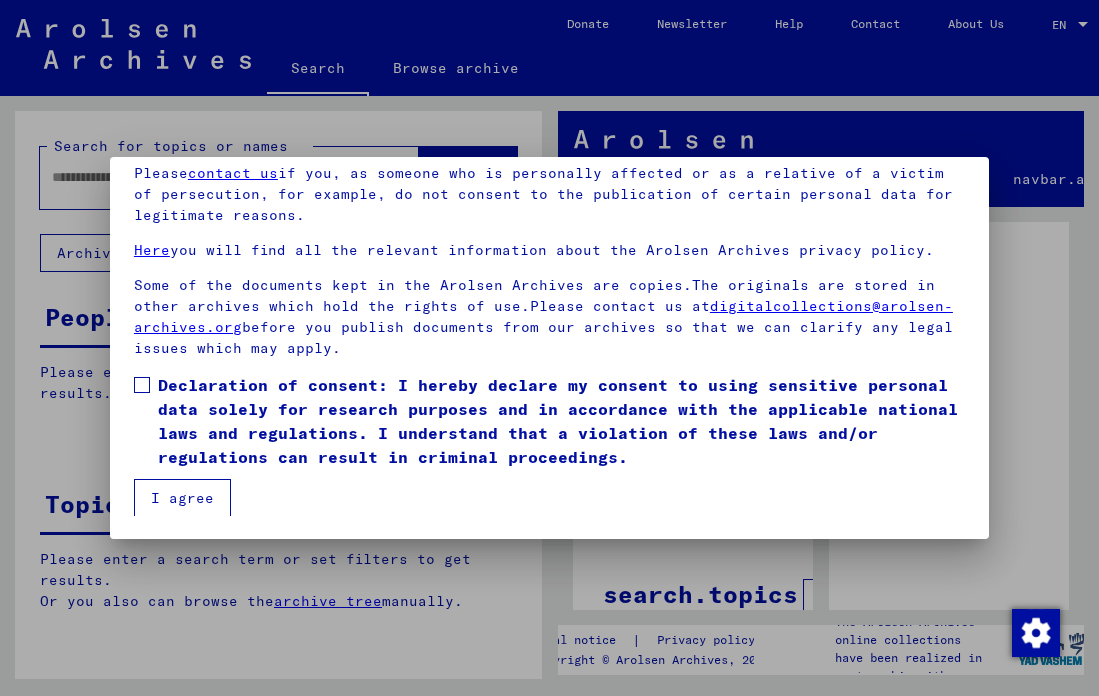 click at bounding box center (142, 385) 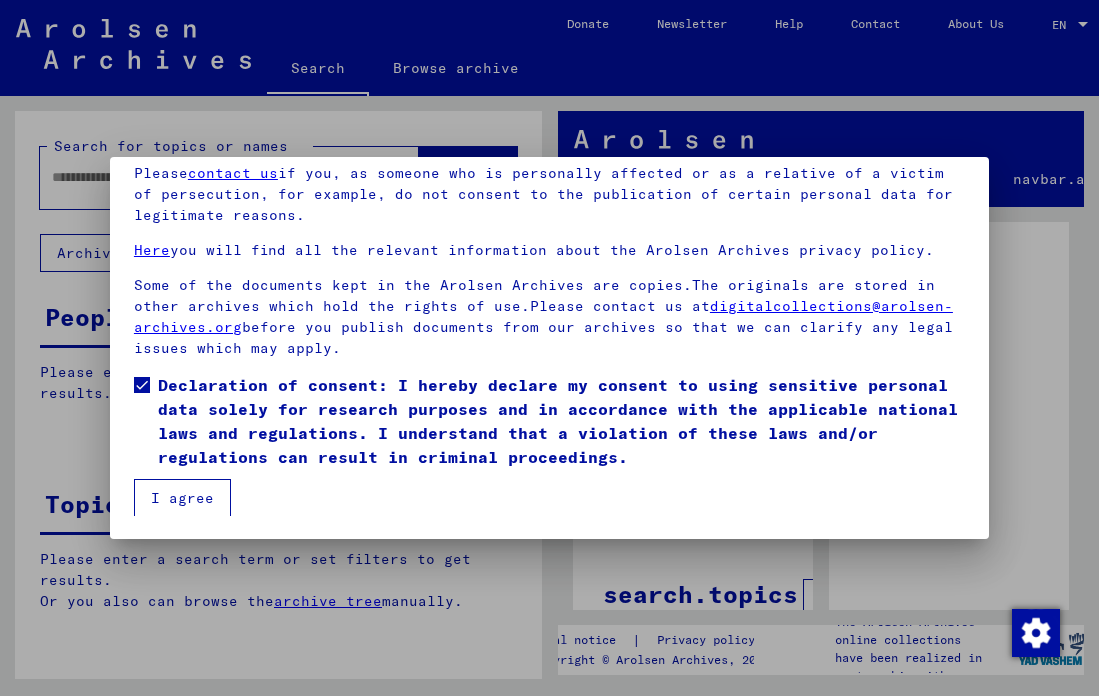 click on "I agree" at bounding box center (182, 498) 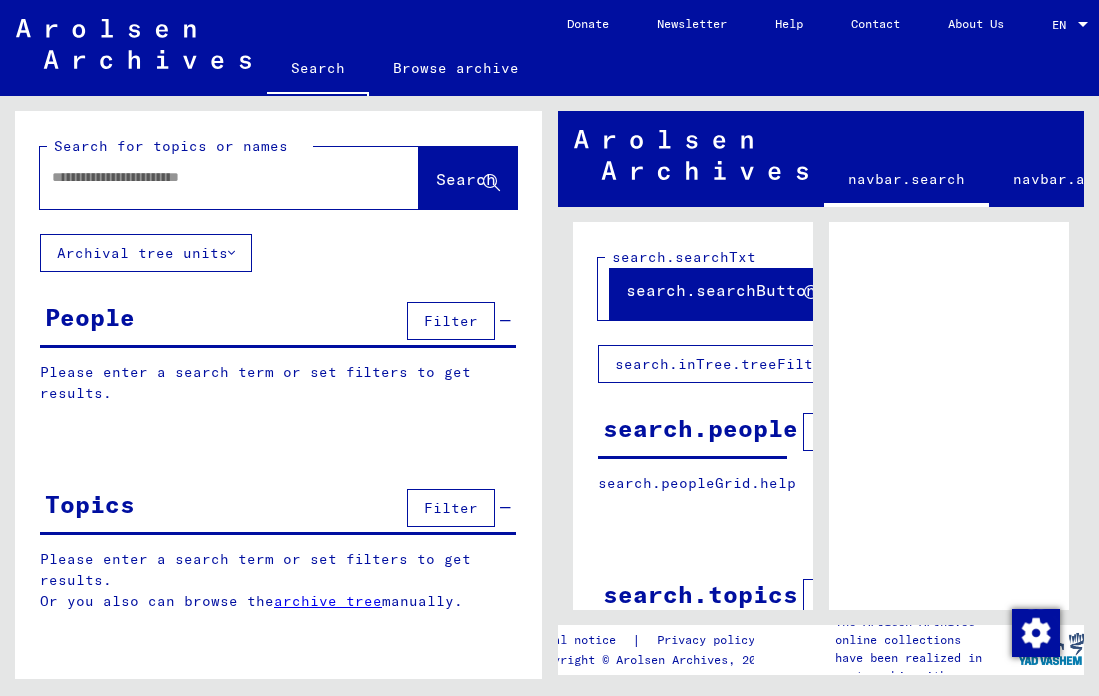 click on "People  Filter   Please enter a search term or set filters to get results.  Signature Last Name First Name Maiden Name Place of Birth Date of Birth Prisoner # Father (adoptive father) Mother (adoptive mother) Religion Nationality Occupaton Place of incarceration Date of decease Last residence Last residence (Country) Last residence (District) Last residence (Province) Last residence (Town) Last residence (Part of town) Last residence (Street) Last residence (House number) Signature Last Name First Name Maiden Name Place of Birth Date of Birth Prisoner #" at bounding box center (278, 365) 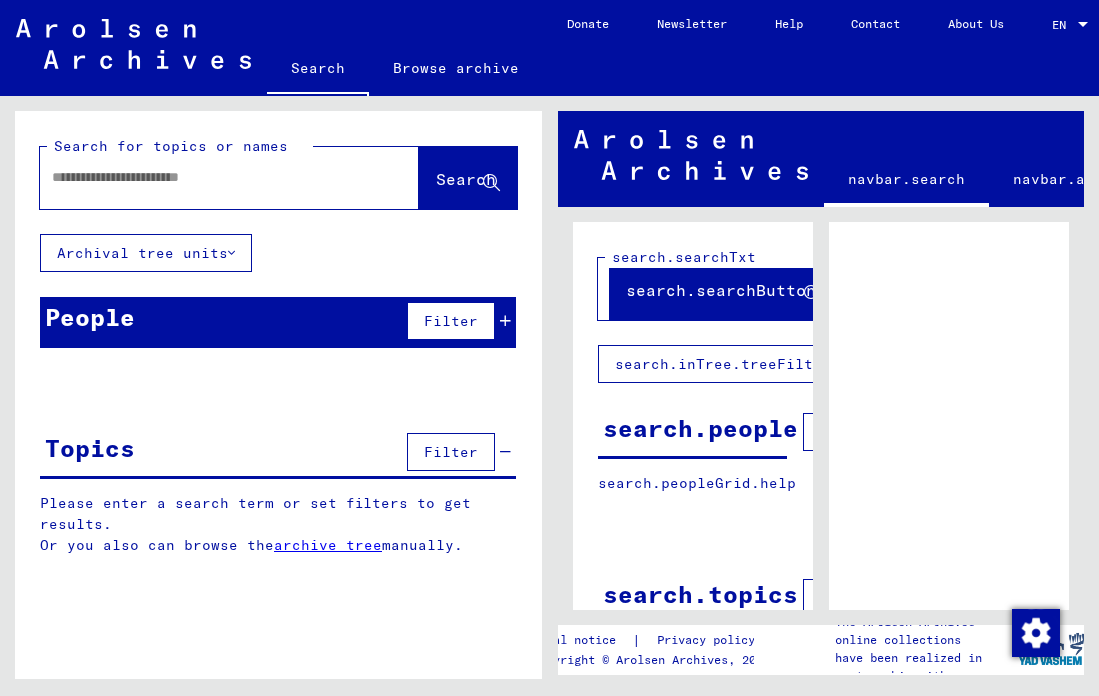 click on "People" at bounding box center [90, 317] 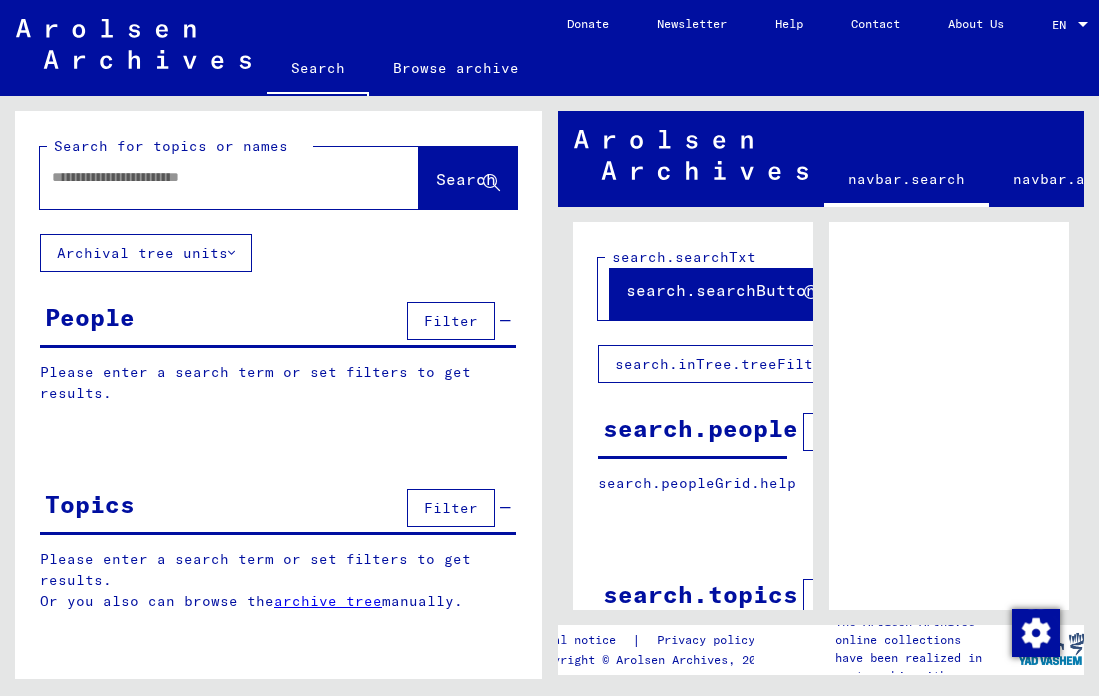 click at bounding box center [211, 177] 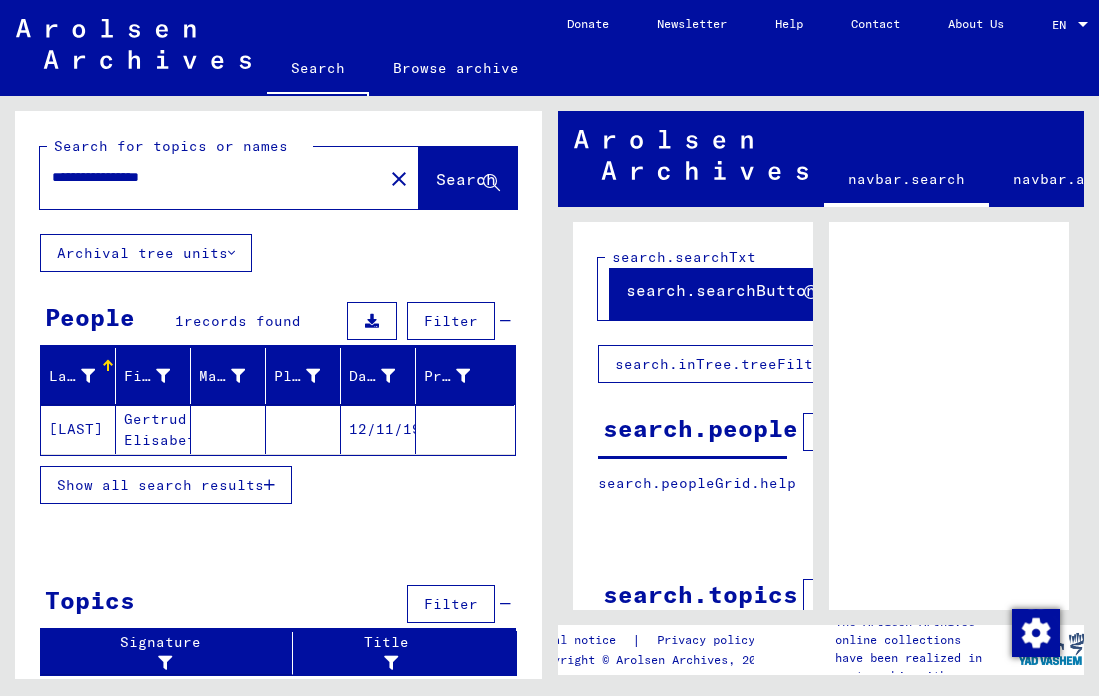 click on "Gertrud Elisabeth" 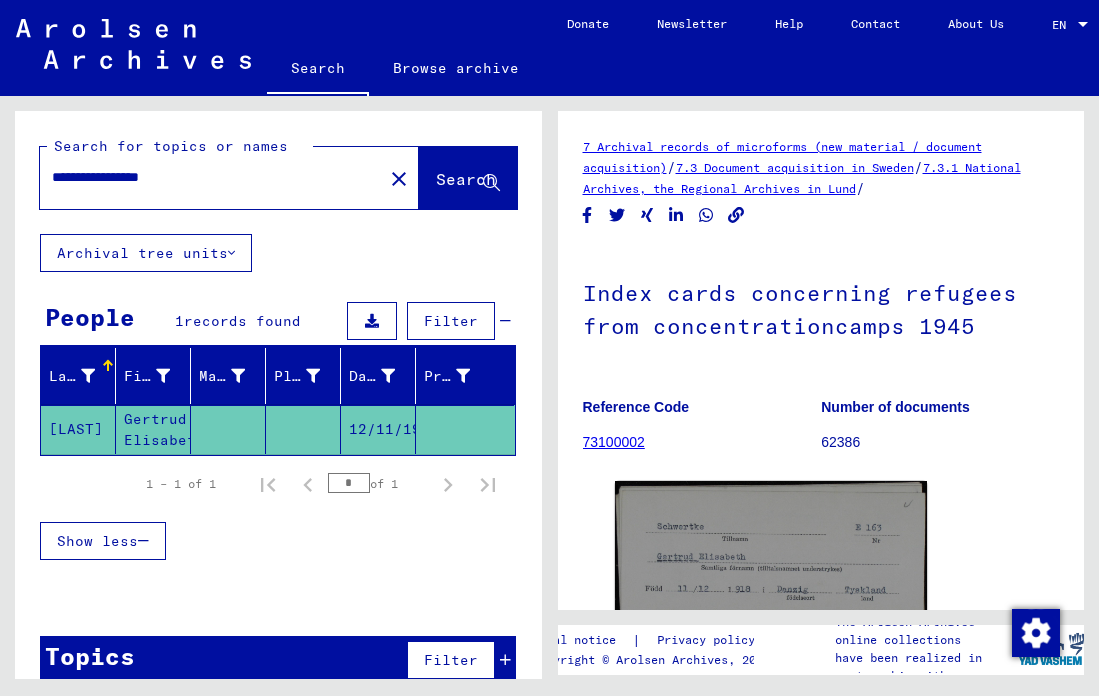 scroll, scrollTop: 0, scrollLeft: 0, axis: both 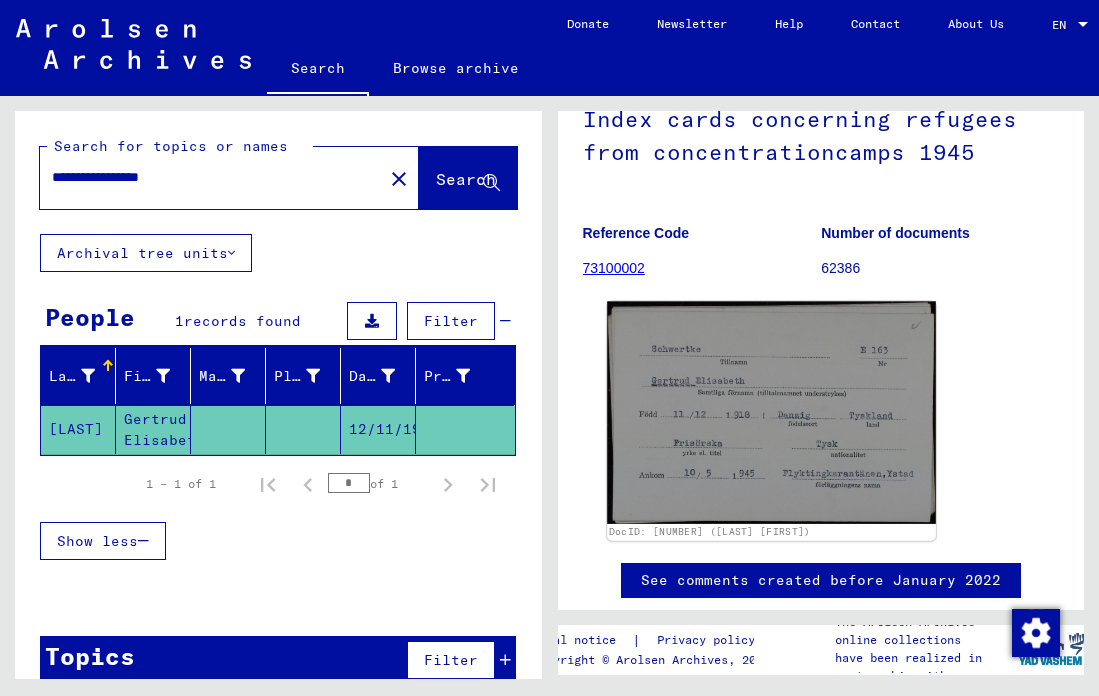click 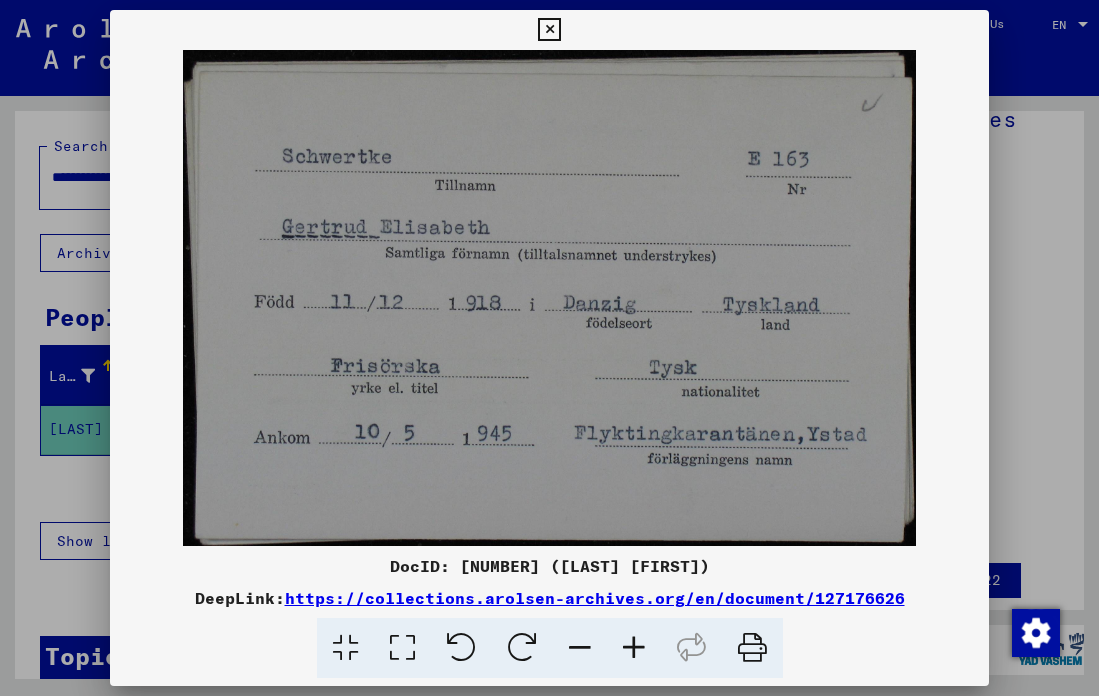 click at bounding box center [549, 30] 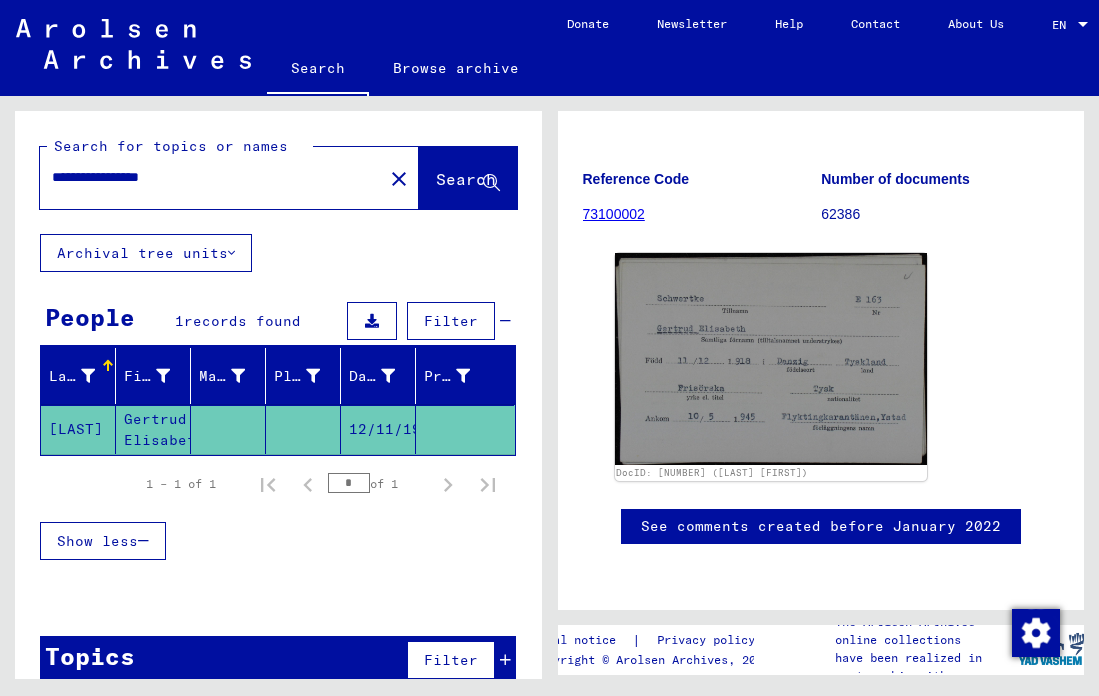scroll, scrollTop: 0, scrollLeft: 0, axis: both 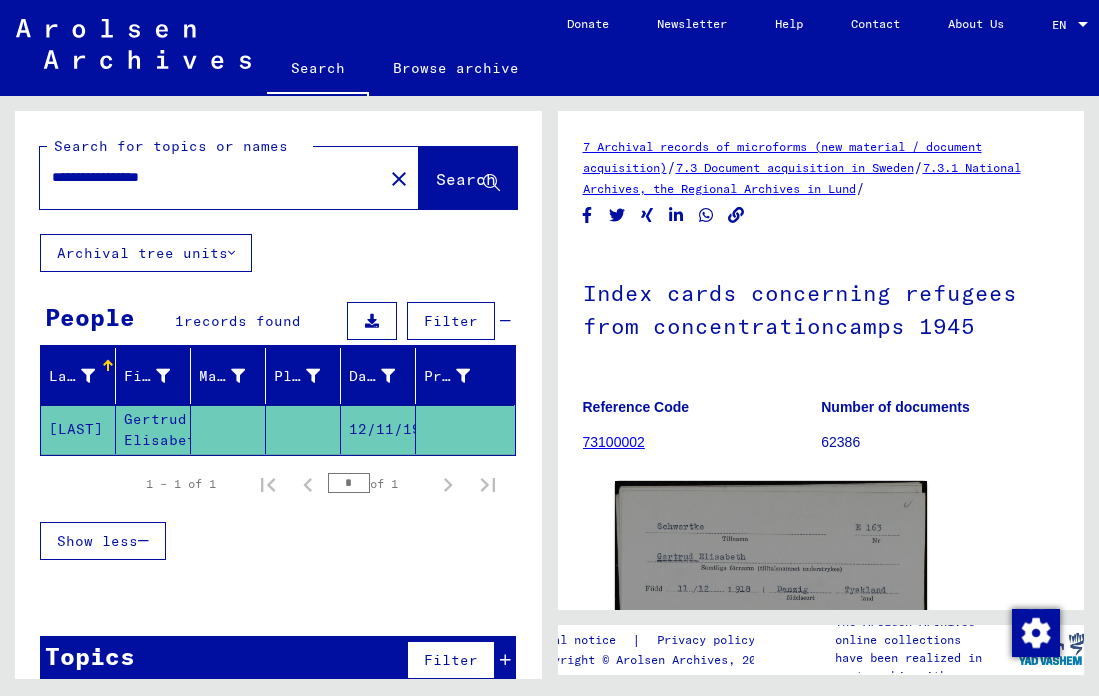 drag, startPoint x: 115, startPoint y: 183, endPoint x: 25, endPoint y: 182, distance: 90.005554 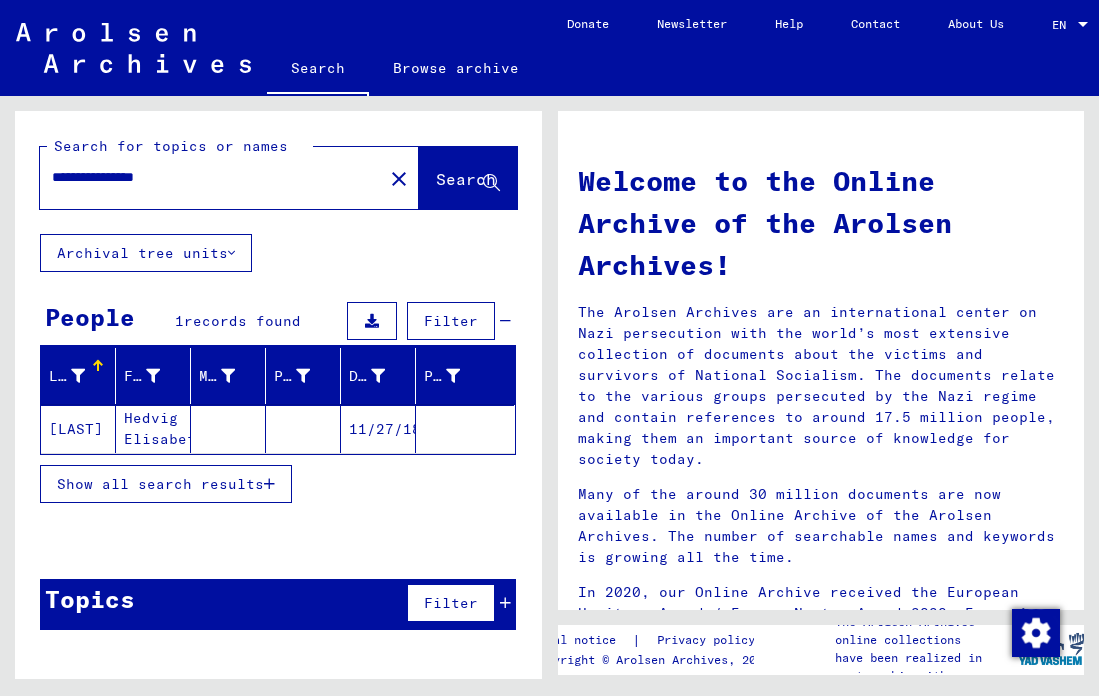 click on "Hedvig Elisabeth" 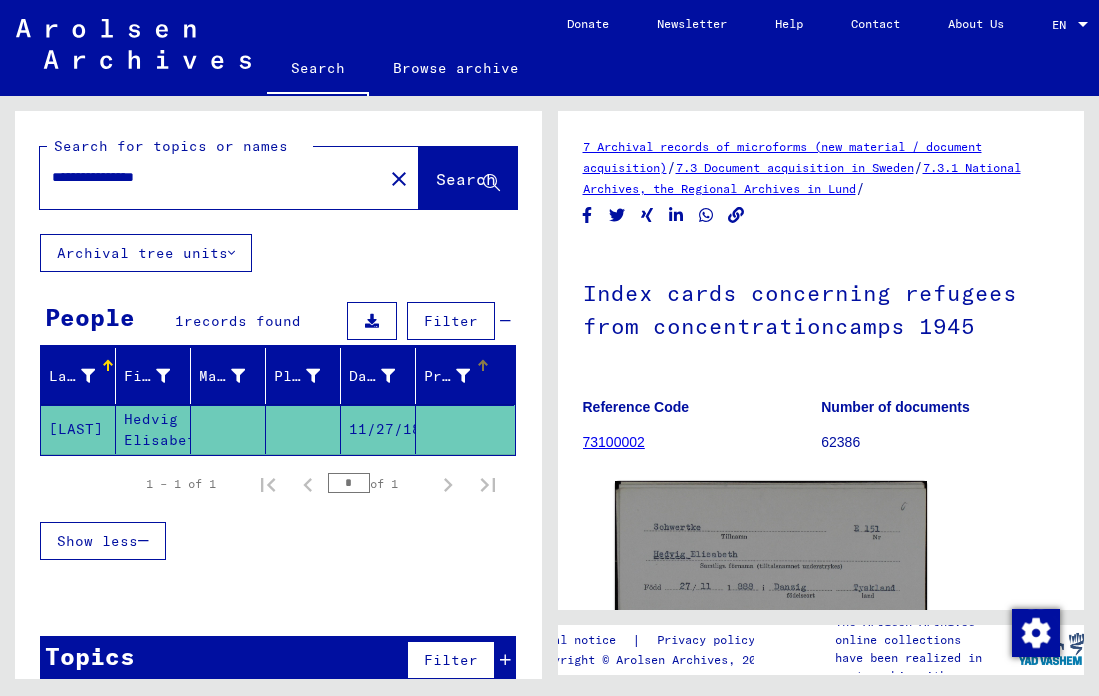 scroll, scrollTop: 0, scrollLeft: 0, axis: both 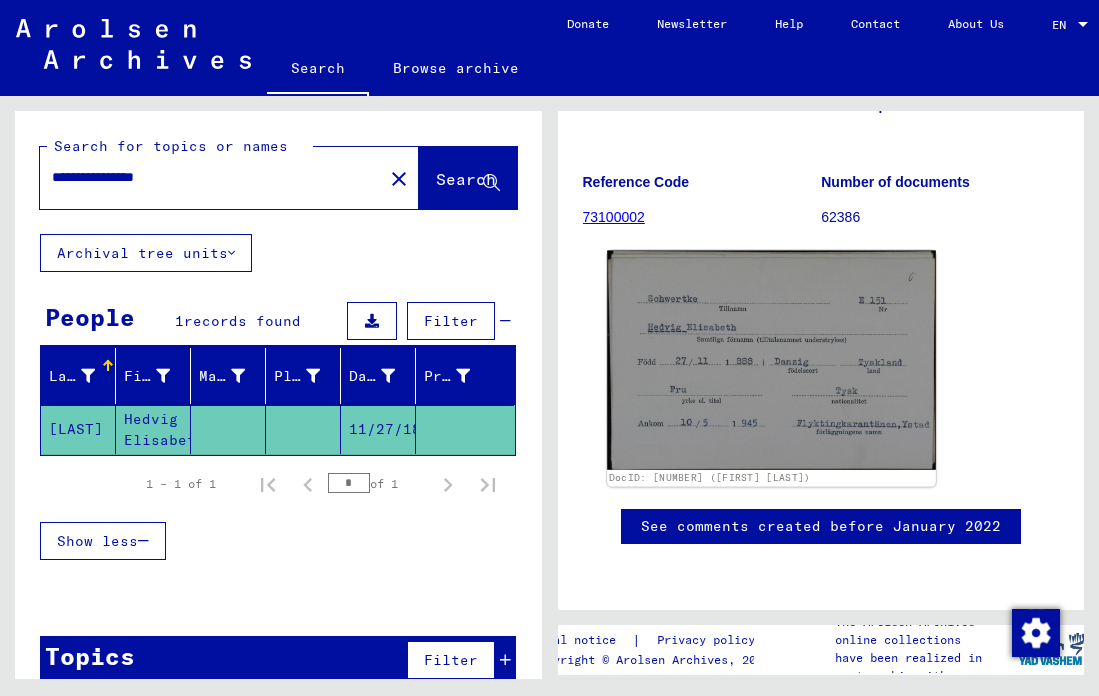 click 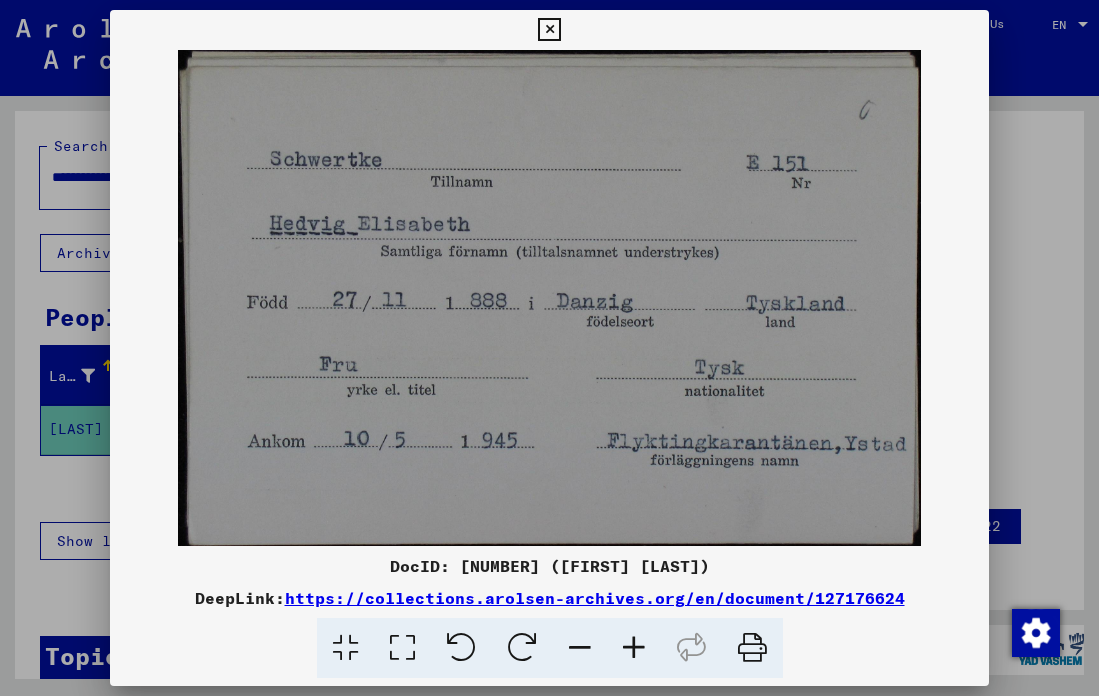 click at bounding box center [549, 30] 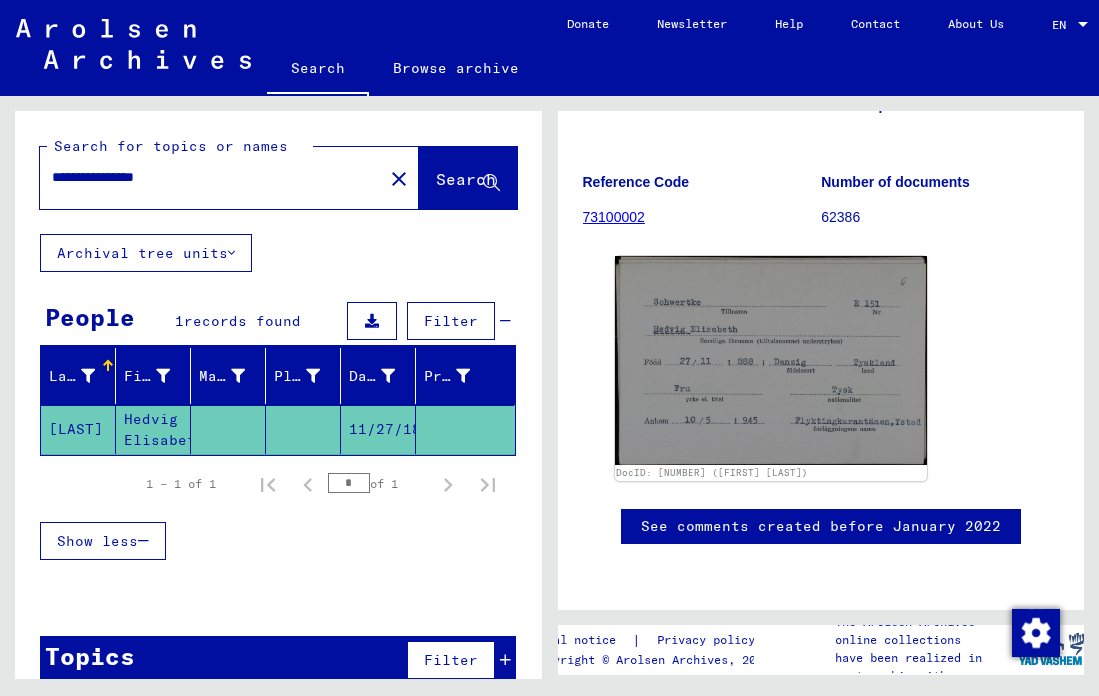 drag, startPoint x: 224, startPoint y: 175, endPoint x: 29, endPoint y: 180, distance: 195.06409 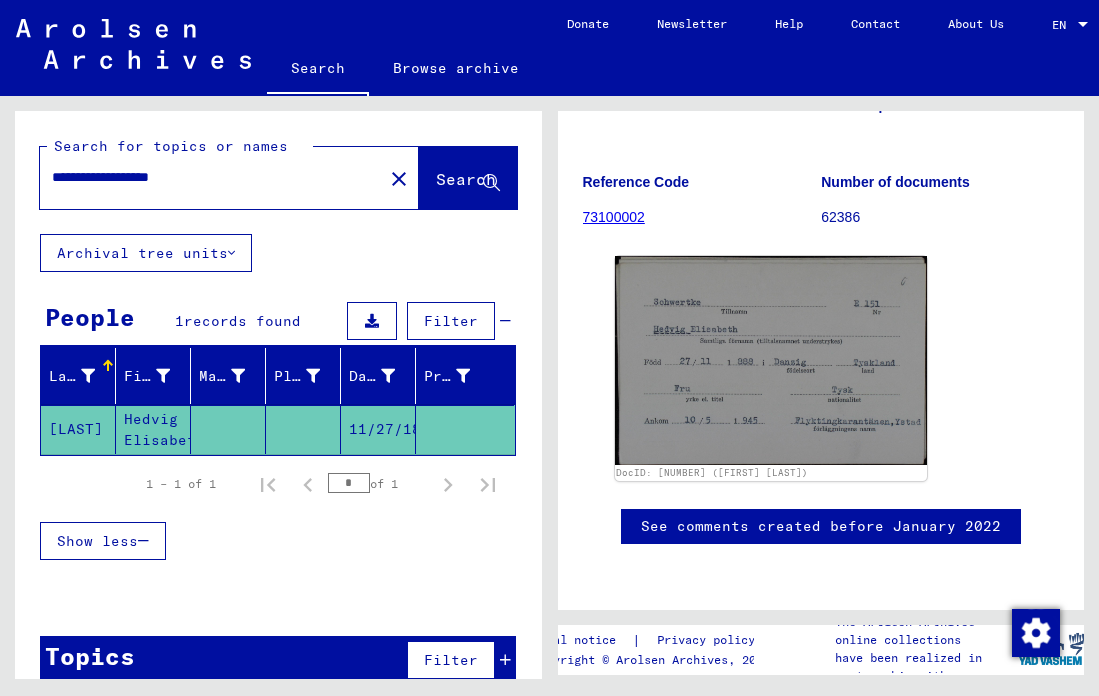 type on "**********" 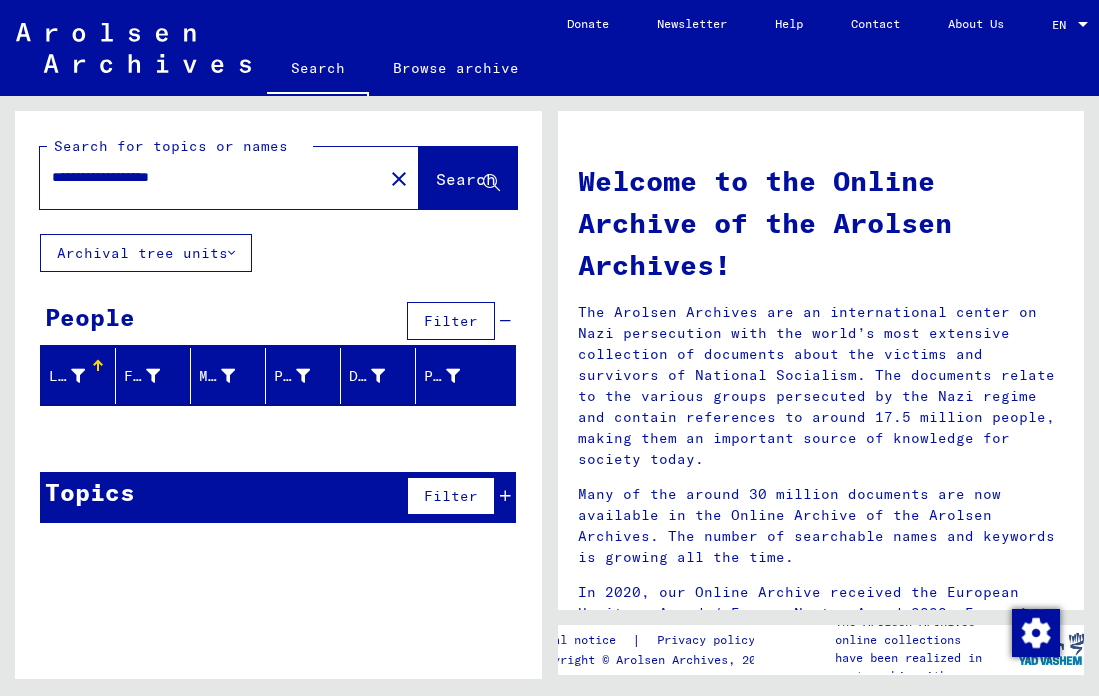 drag, startPoint x: 250, startPoint y: 183, endPoint x: 12, endPoint y: 165, distance: 238.6797 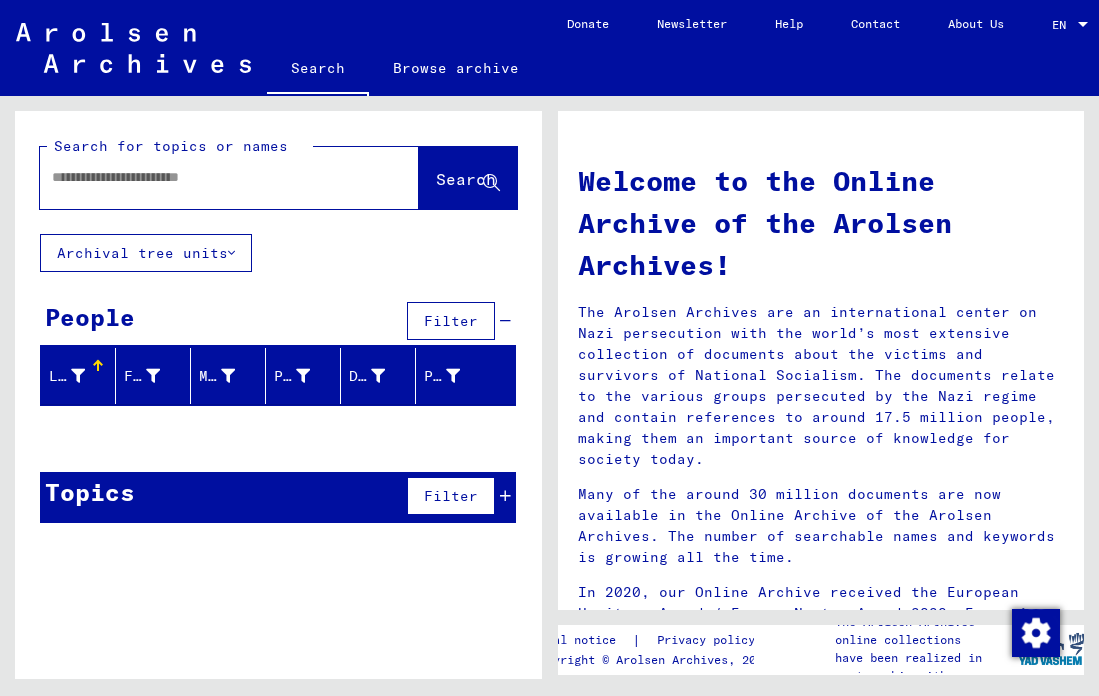 paste on "**********" 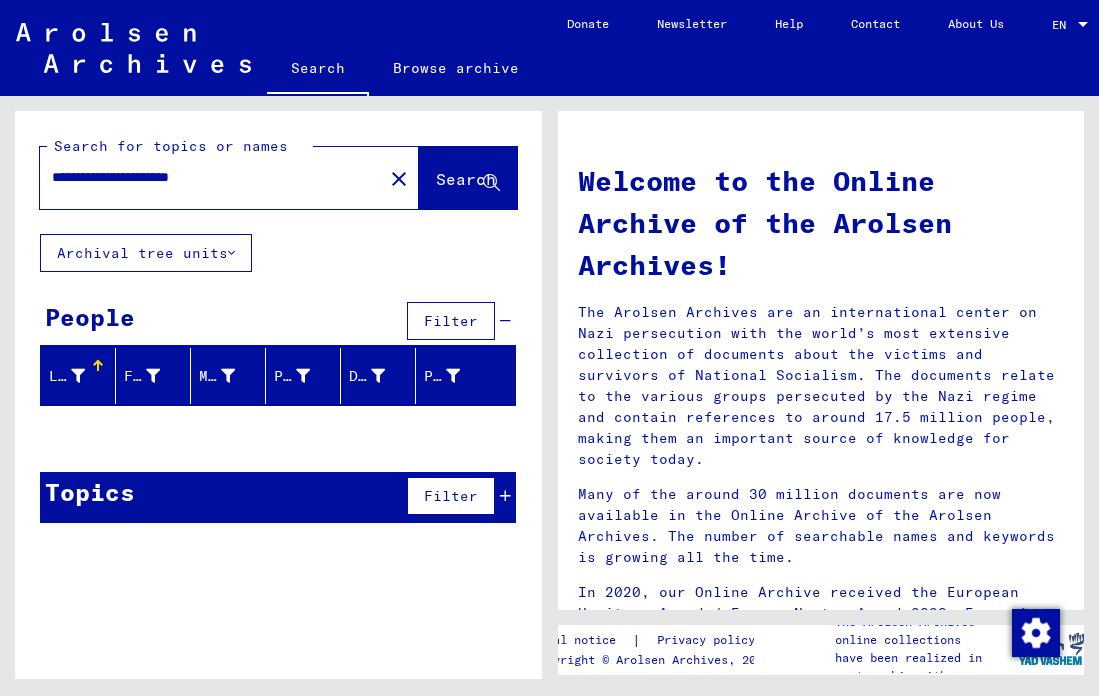 click on "Search" 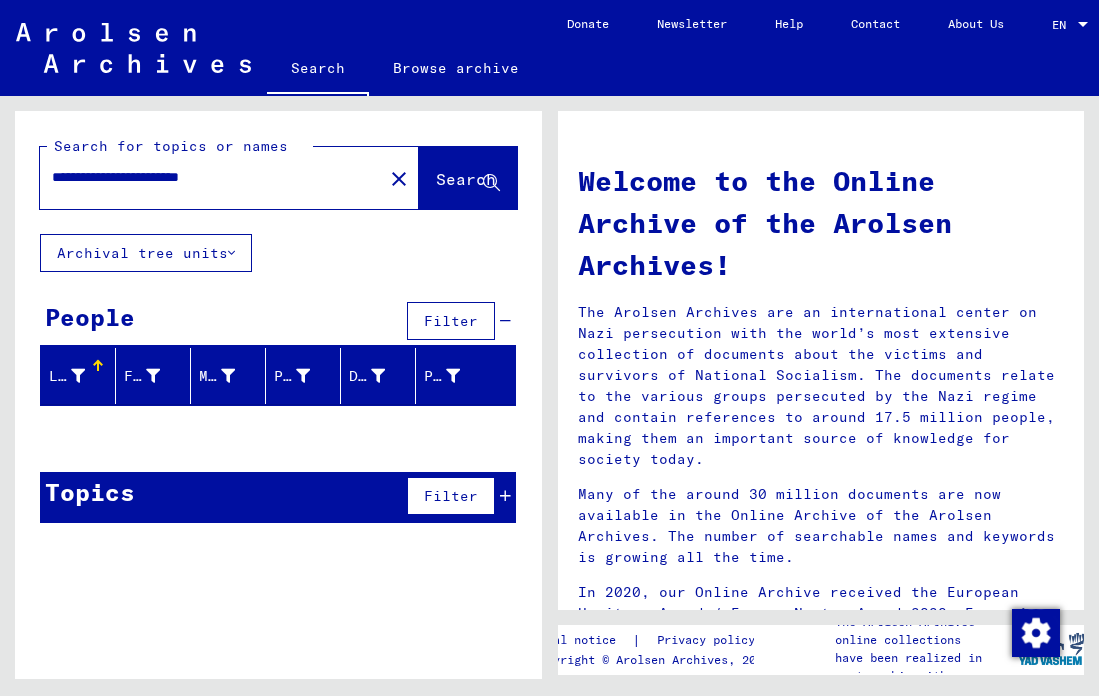 drag, startPoint x: 189, startPoint y: 181, endPoint x: 130, endPoint y: 185, distance: 59.135437 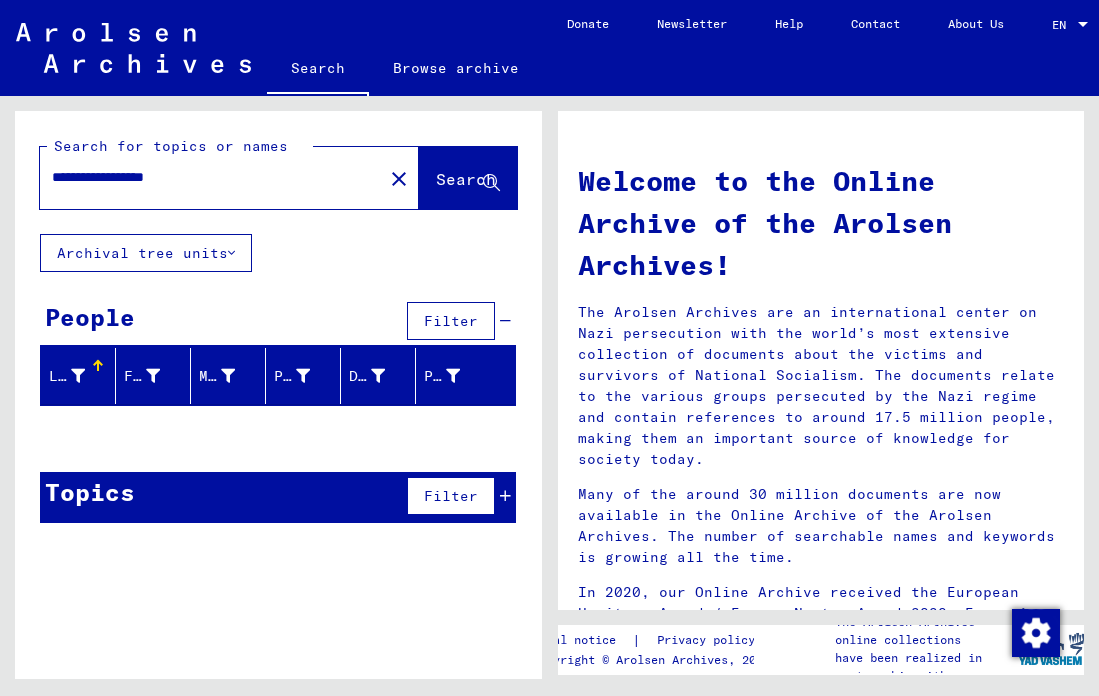 type on "**********" 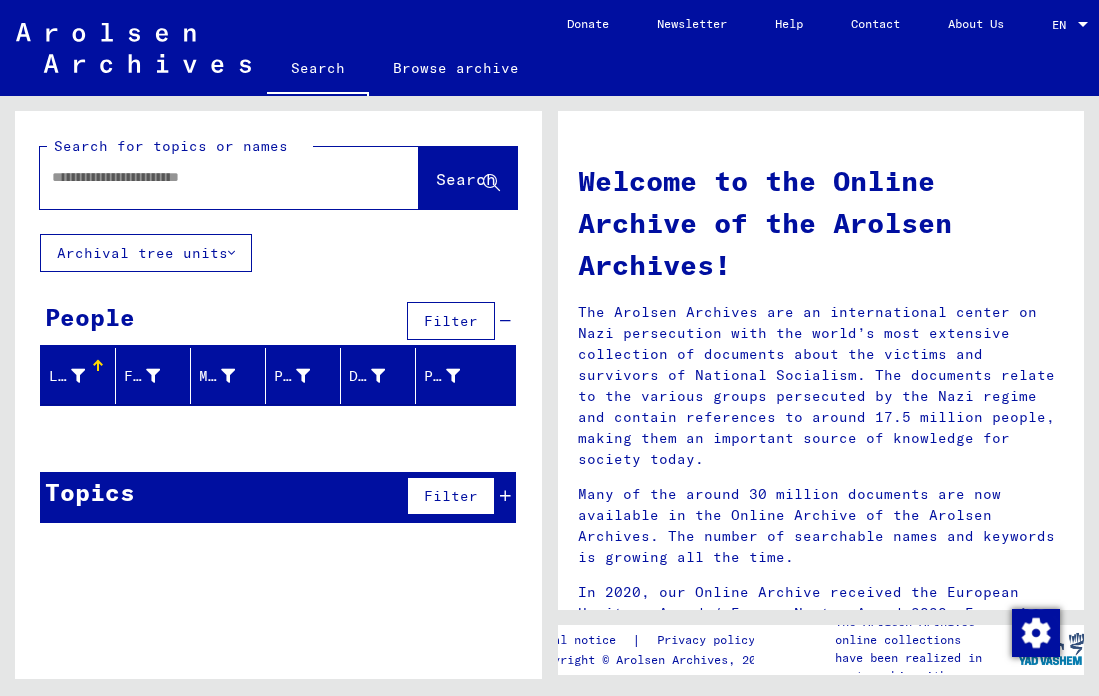 paste on "**********" 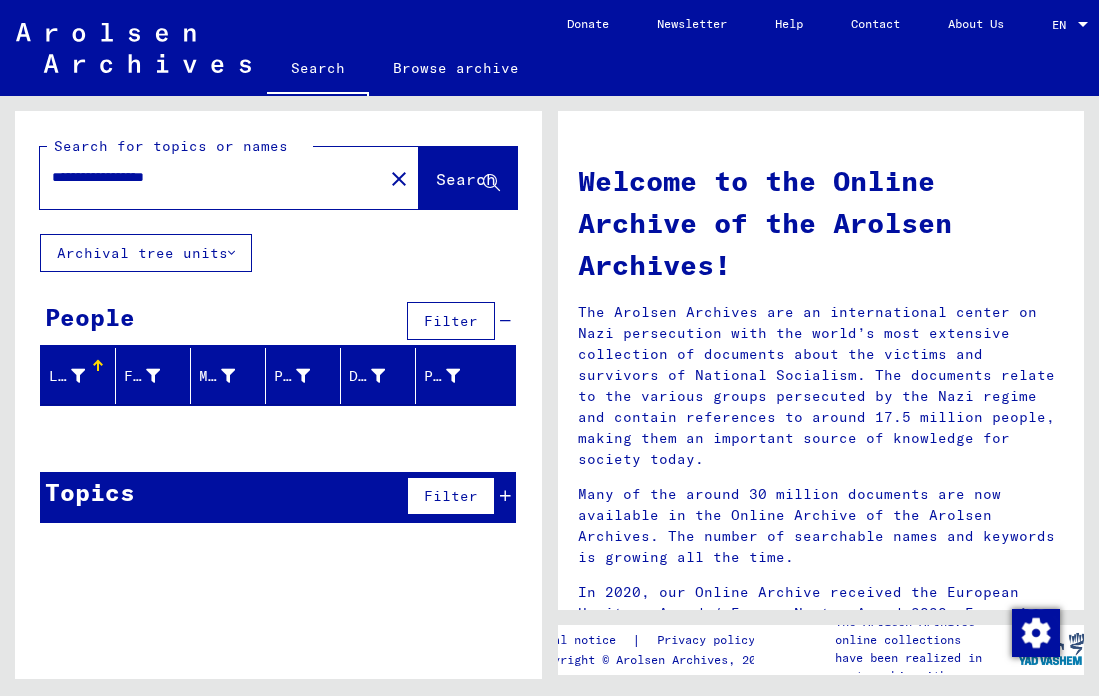 type on "**********" 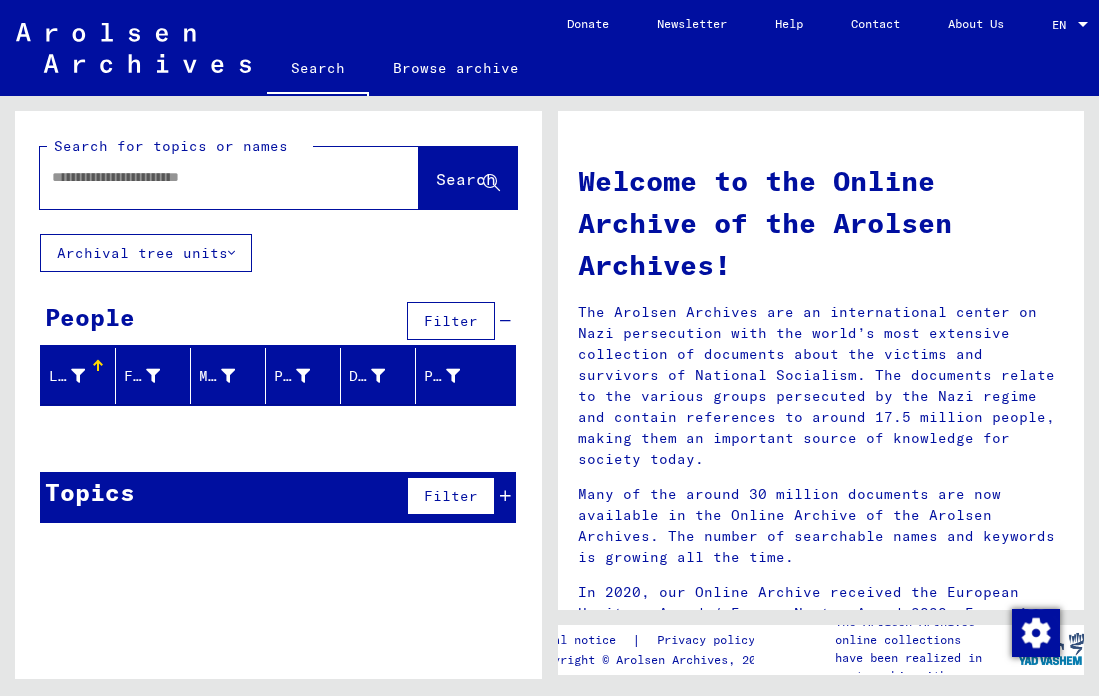 paste on "**********" 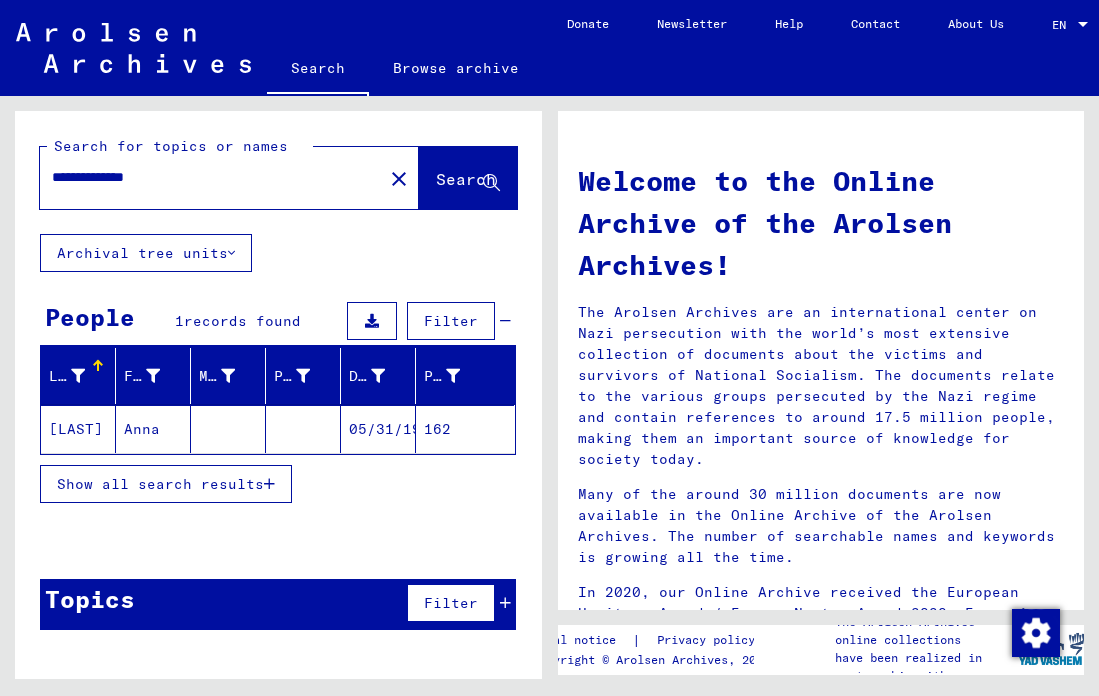 click on "[LAST]" 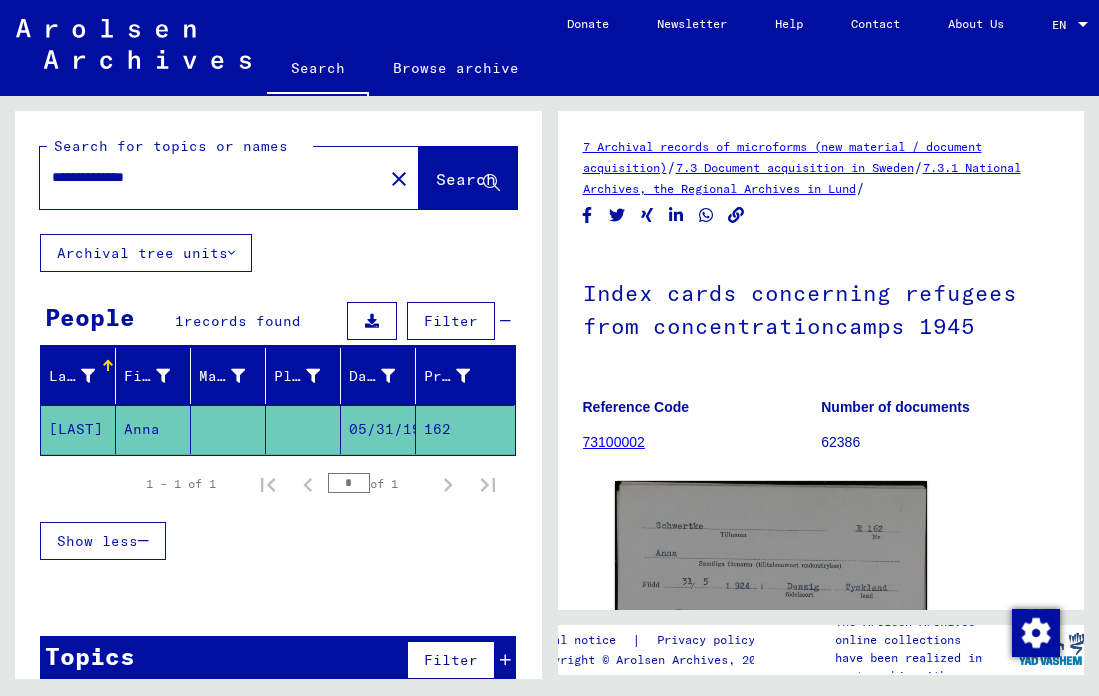 scroll, scrollTop: 0, scrollLeft: 0, axis: both 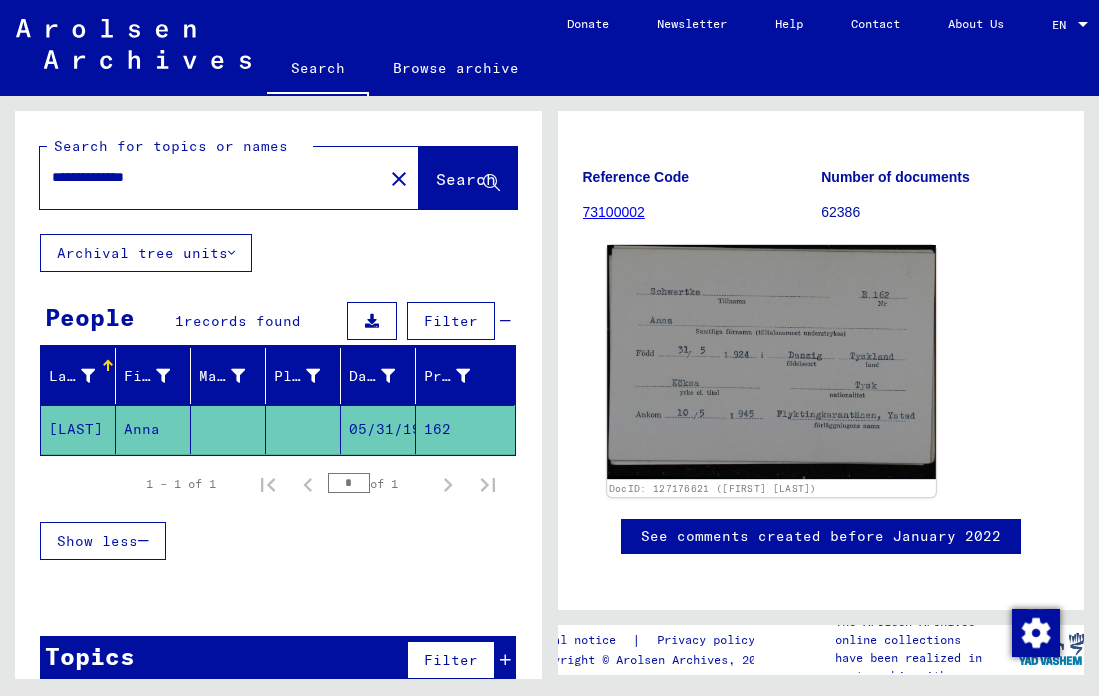 click 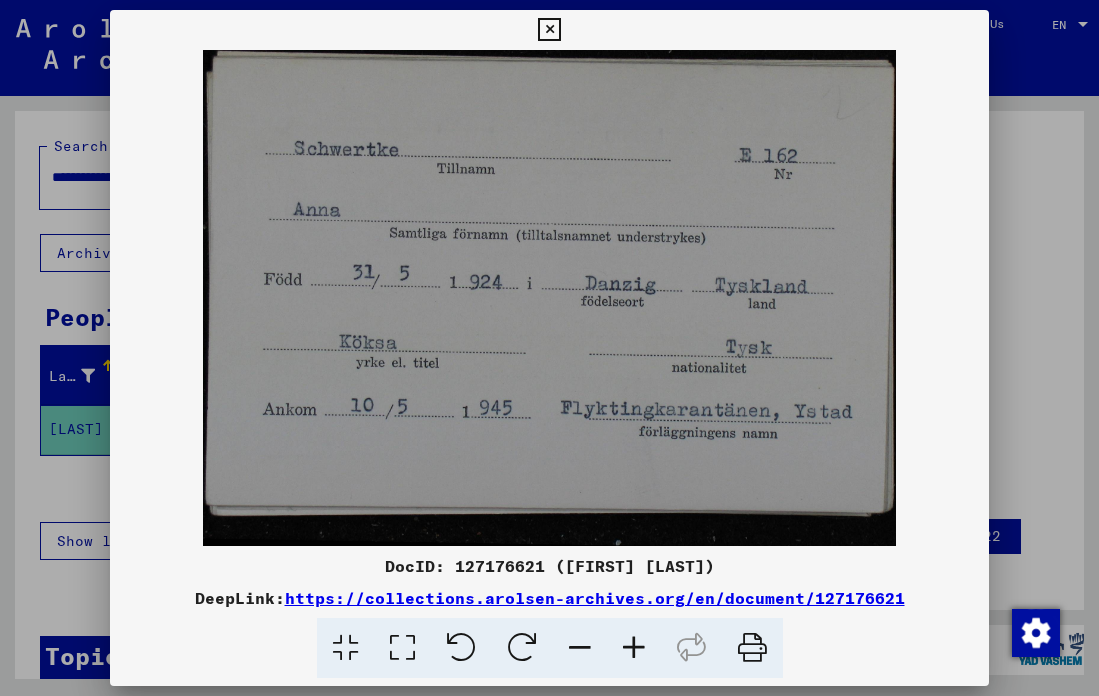 click at bounding box center [549, 298] 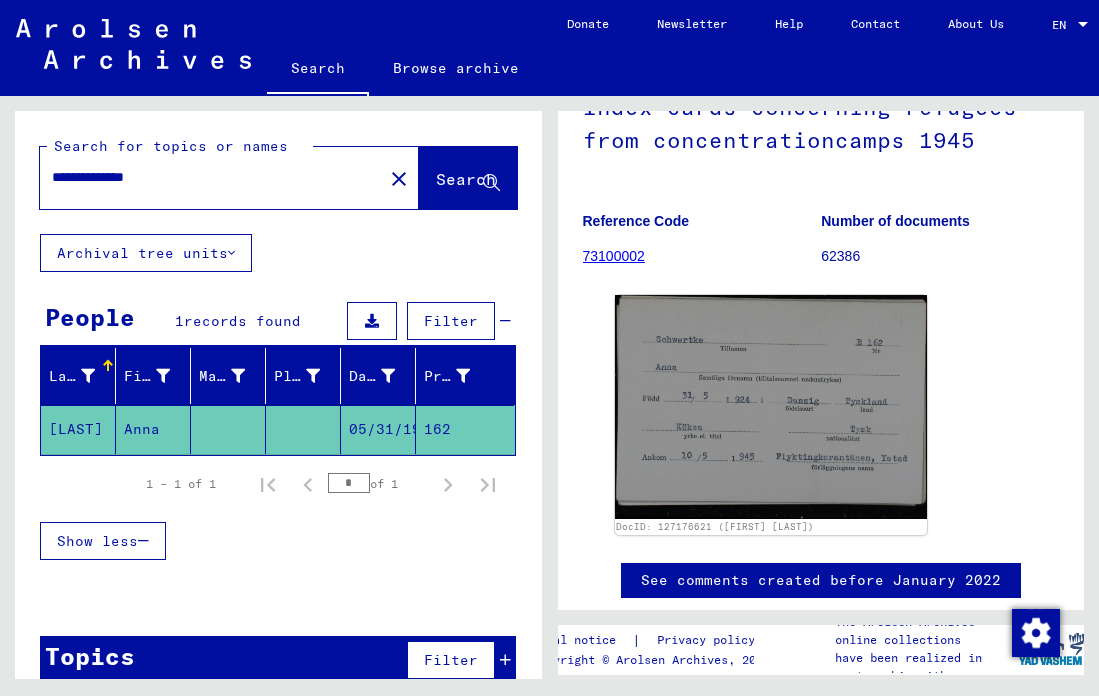 scroll, scrollTop: 185, scrollLeft: 0, axis: vertical 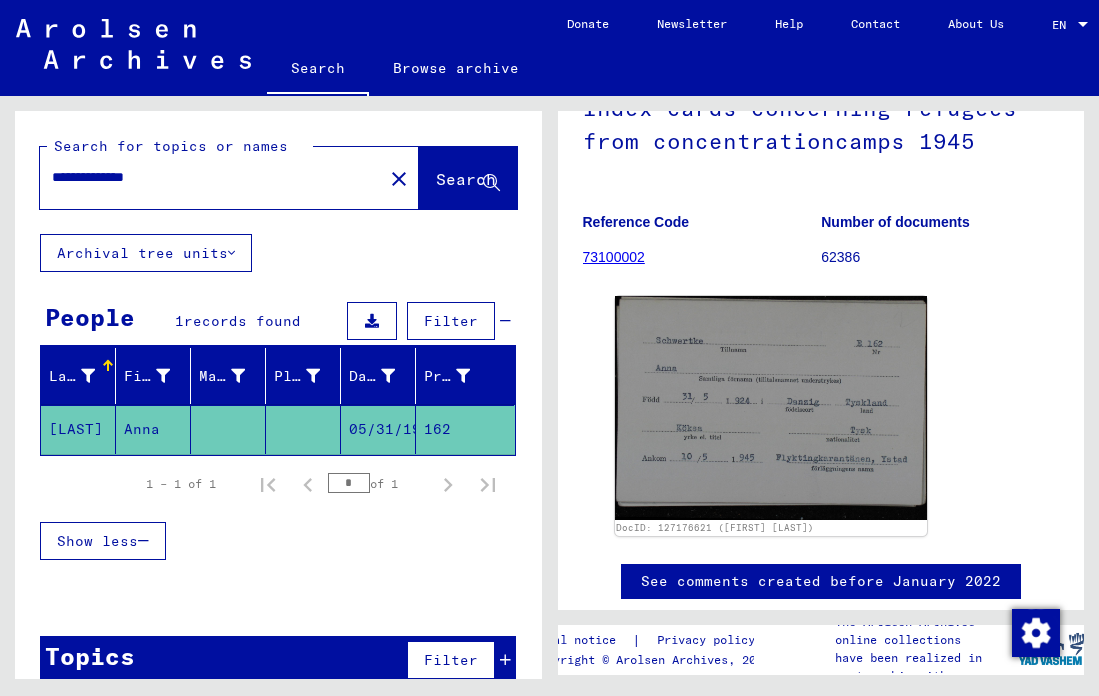 drag, startPoint x: 184, startPoint y: 176, endPoint x: 23, endPoint y: 169, distance: 161.1521 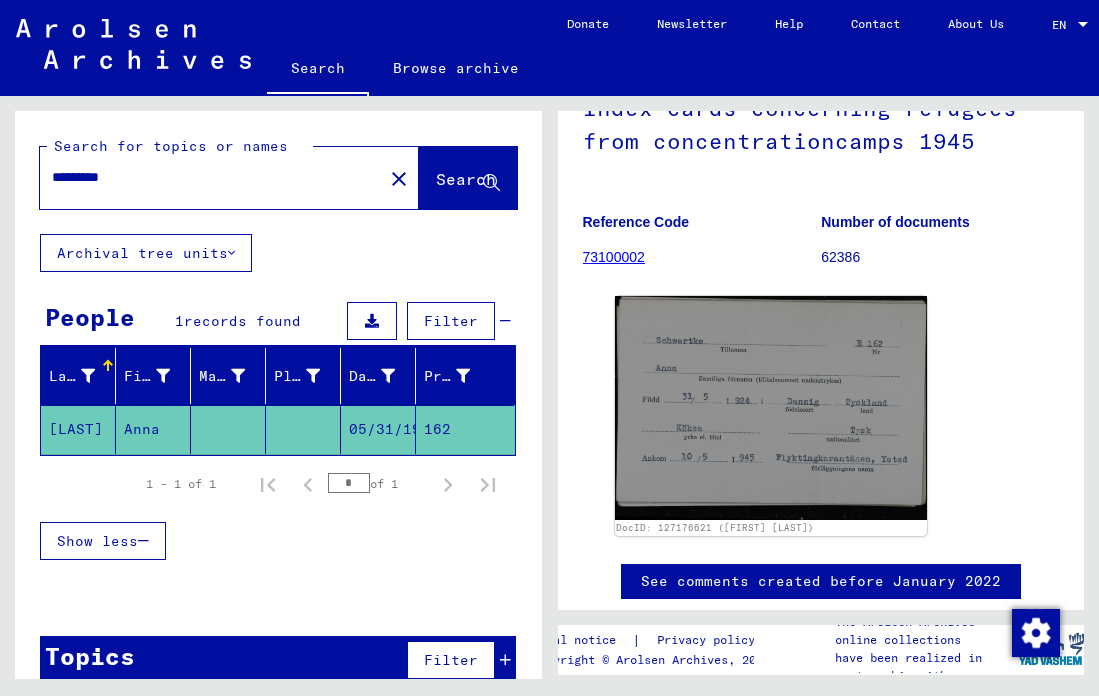 type on "*********" 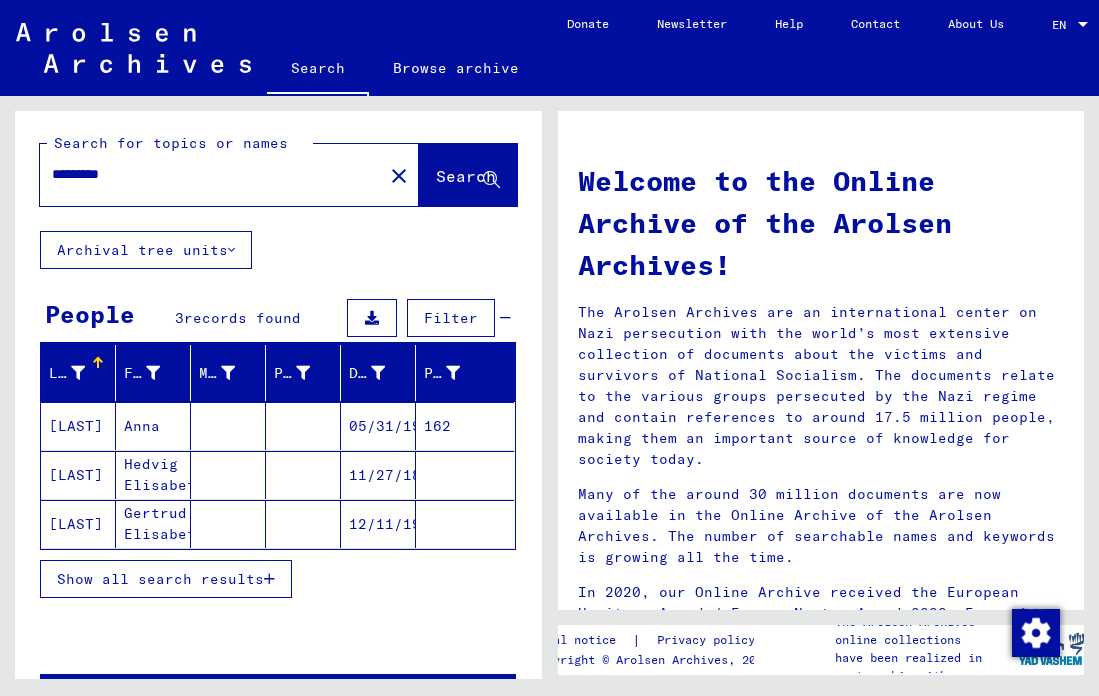 scroll, scrollTop: 0, scrollLeft: 0, axis: both 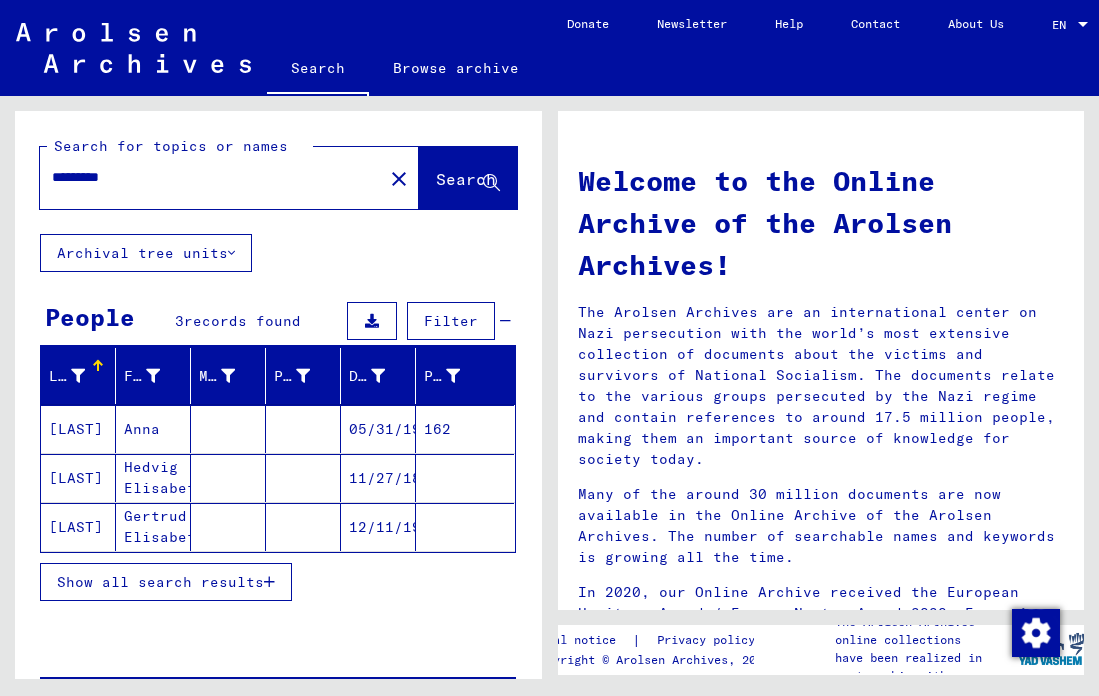 drag, startPoint x: 158, startPoint y: 184, endPoint x: -4, endPoint y: 165, distance: 163.1104 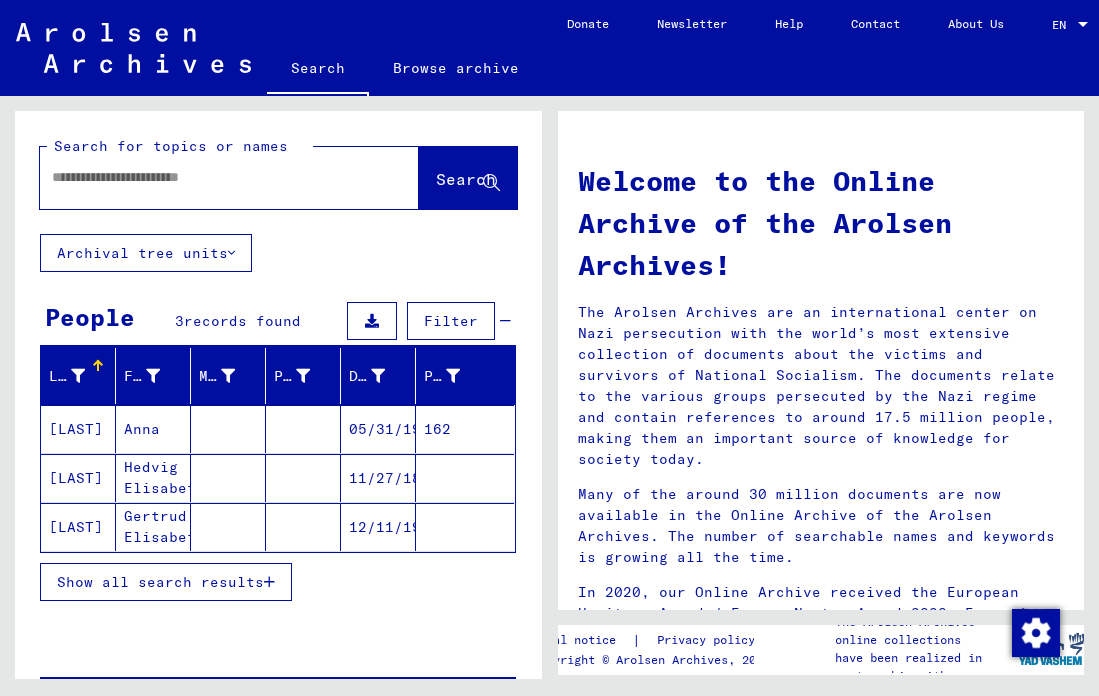 click 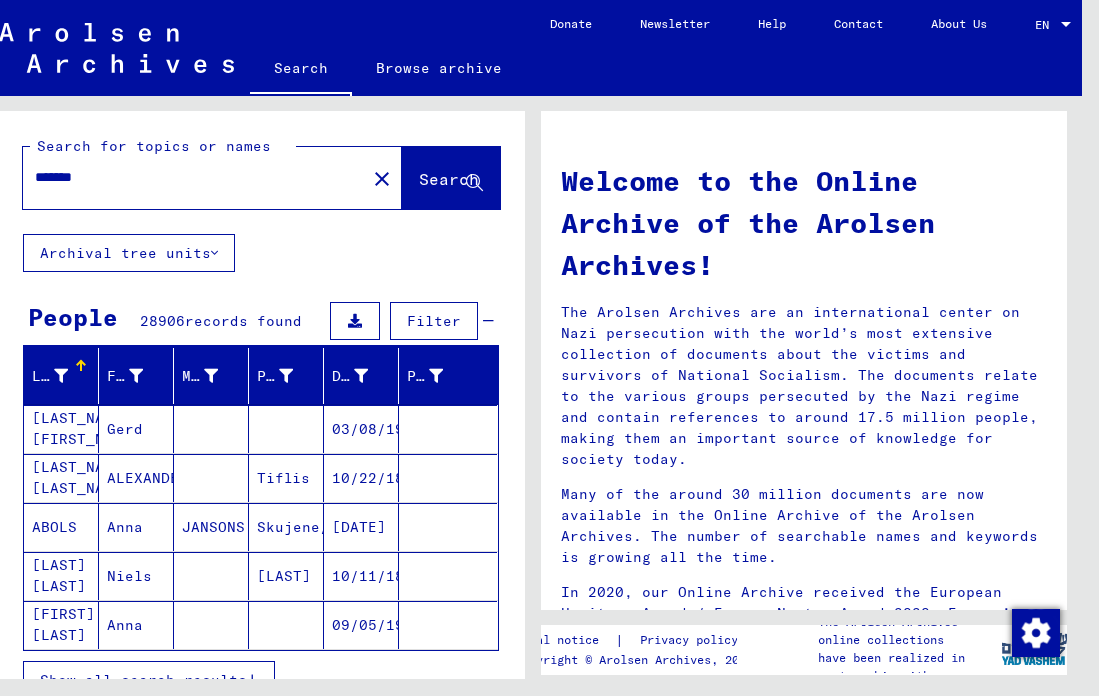 scroll, scrollTop: 0, scrollLeft: 0, axis: both 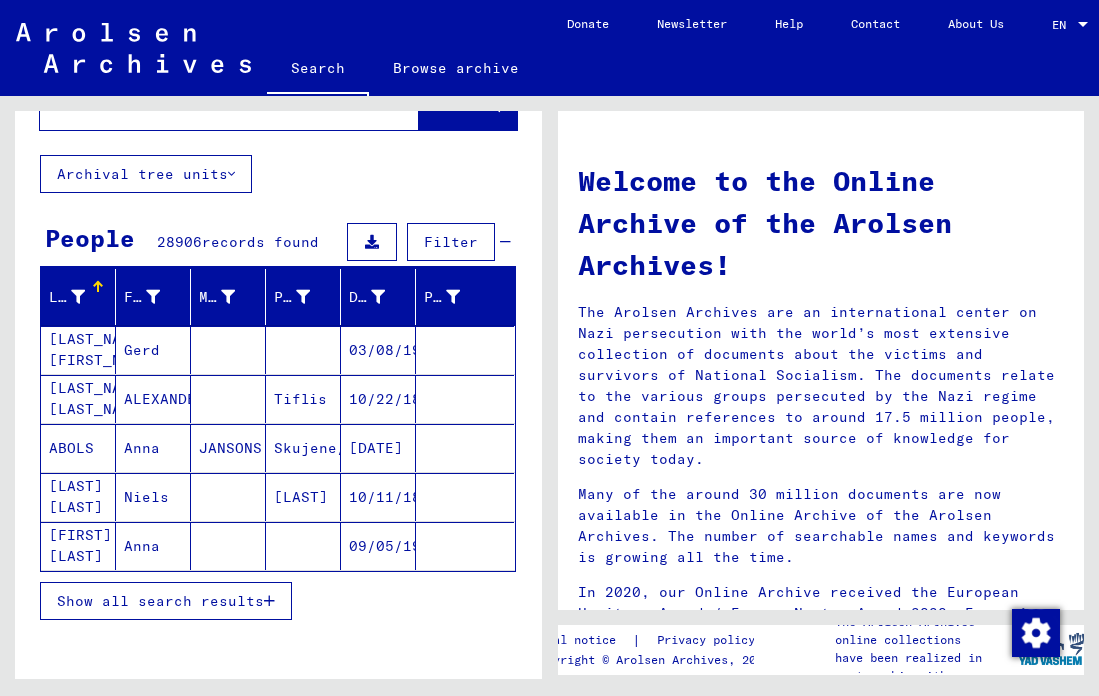 click on "03/08/1926" at bounding box center (378, 399) 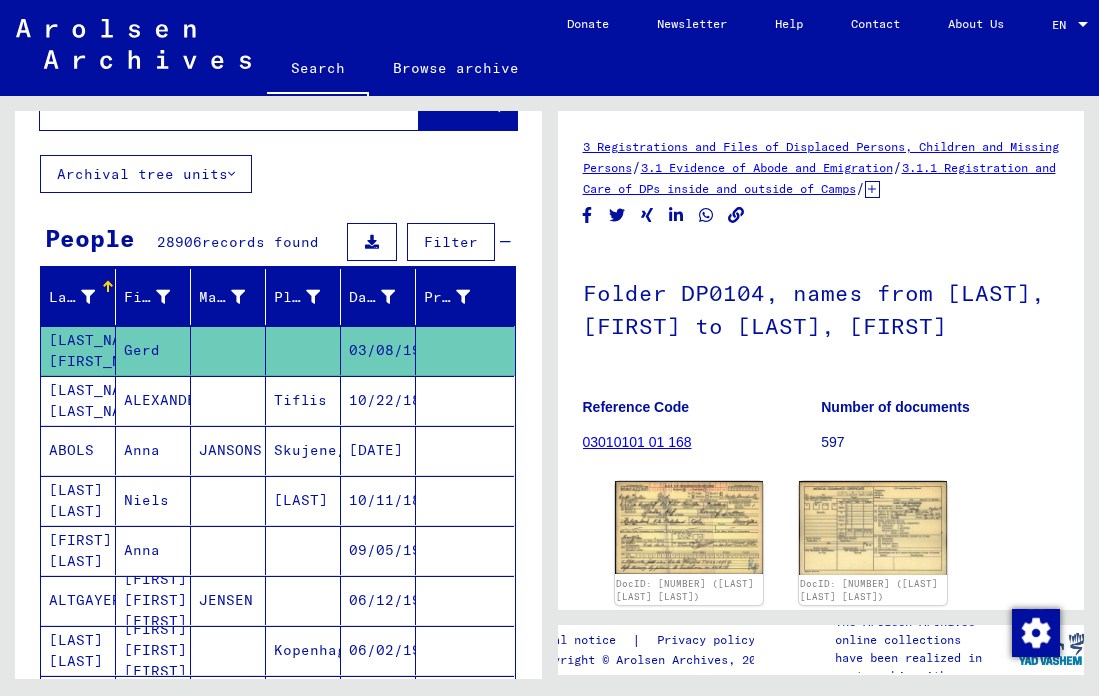 scroll, scrollTop: 0, scrollLeft: 0, axis: both 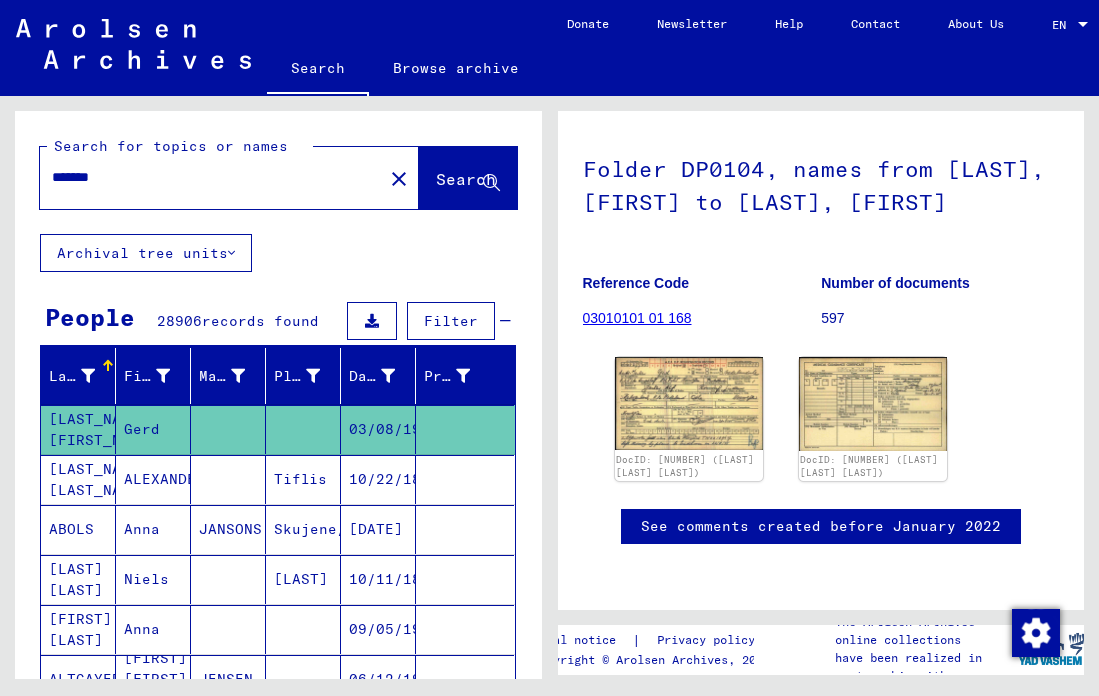 drag, startPoint x: 218, startPoint y: 185, endPoint x: 80, endPoint y: 185, distance: 138 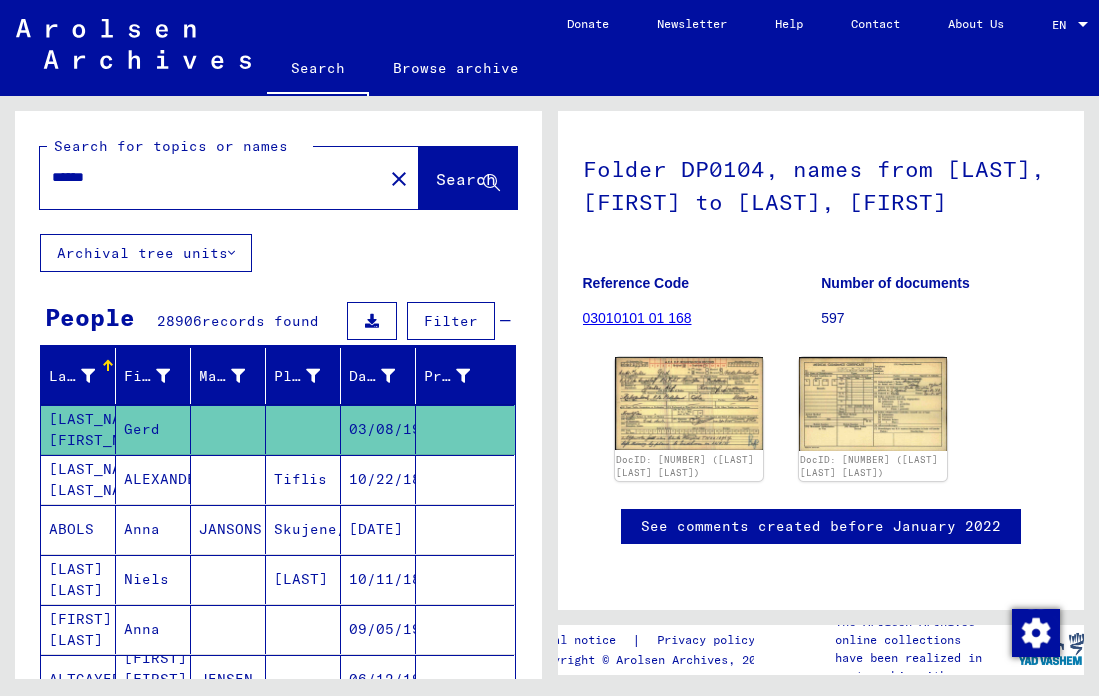 type on "******" 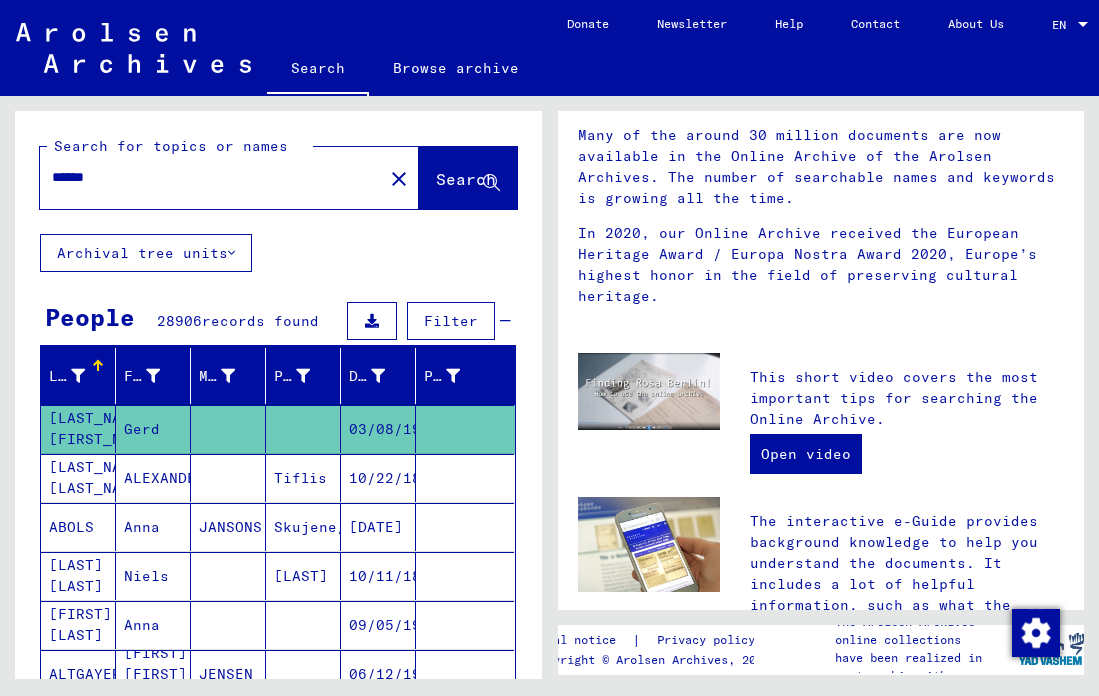 scroll, scrollTop: 0, scrollLeft: 0, axis: both 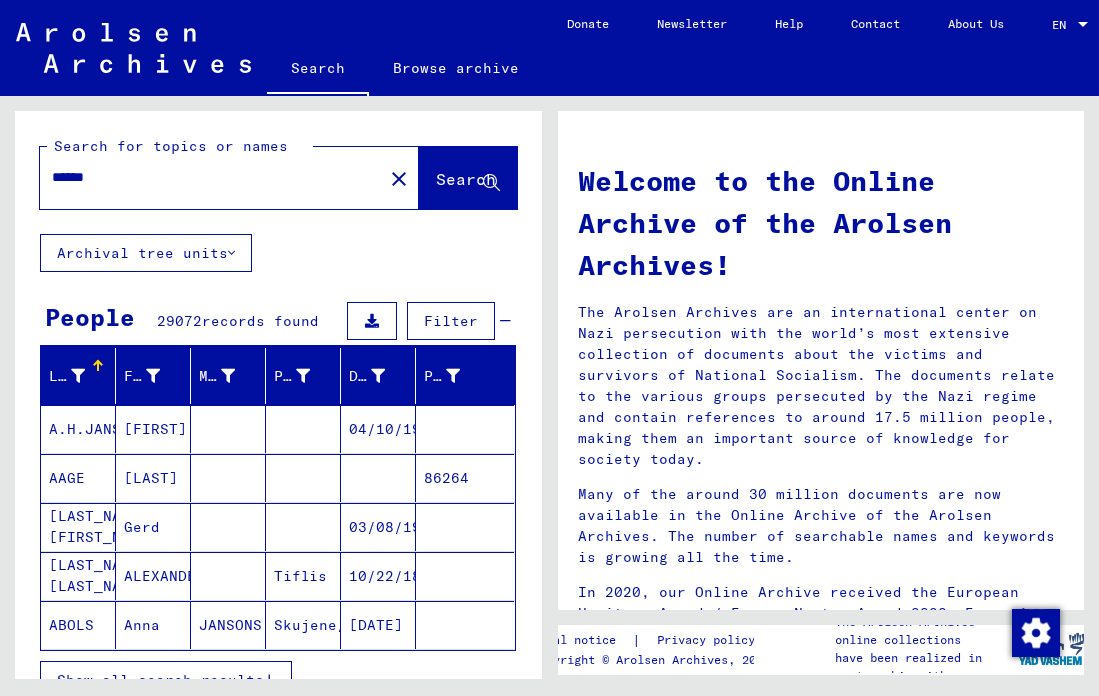 drag, startPoint x: 137, startPoint y: 186, endPoint x: -41, endPoint y: 181, distance: 178.0702 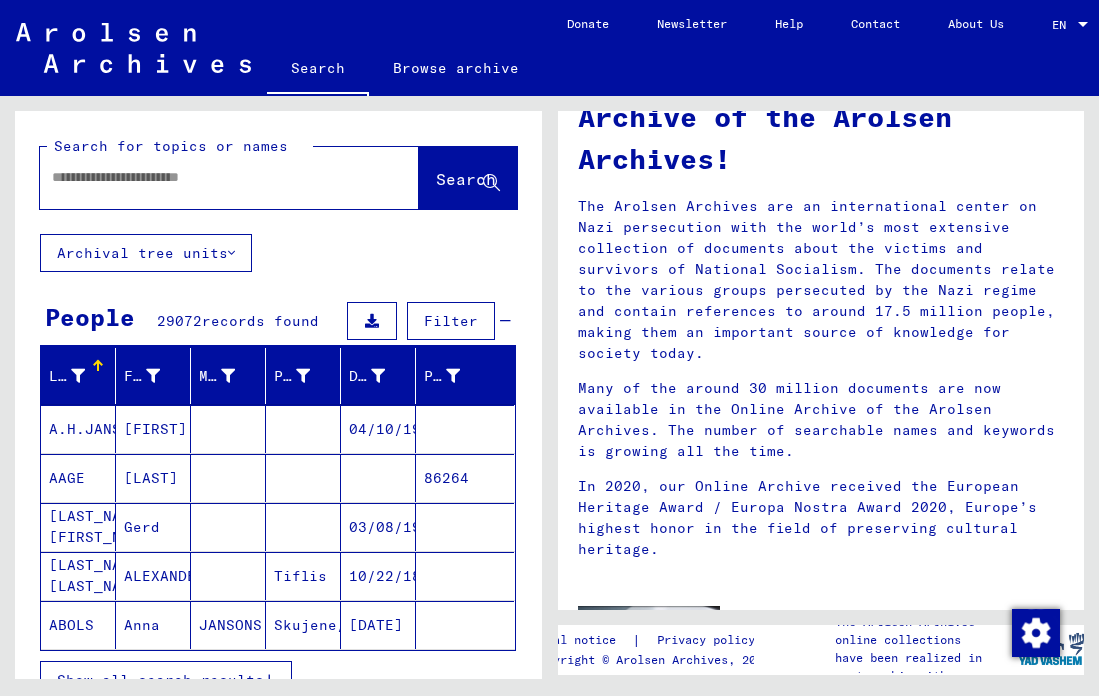 scroll, scrollTop: 102, scrollLeft: 0, axis: vertical 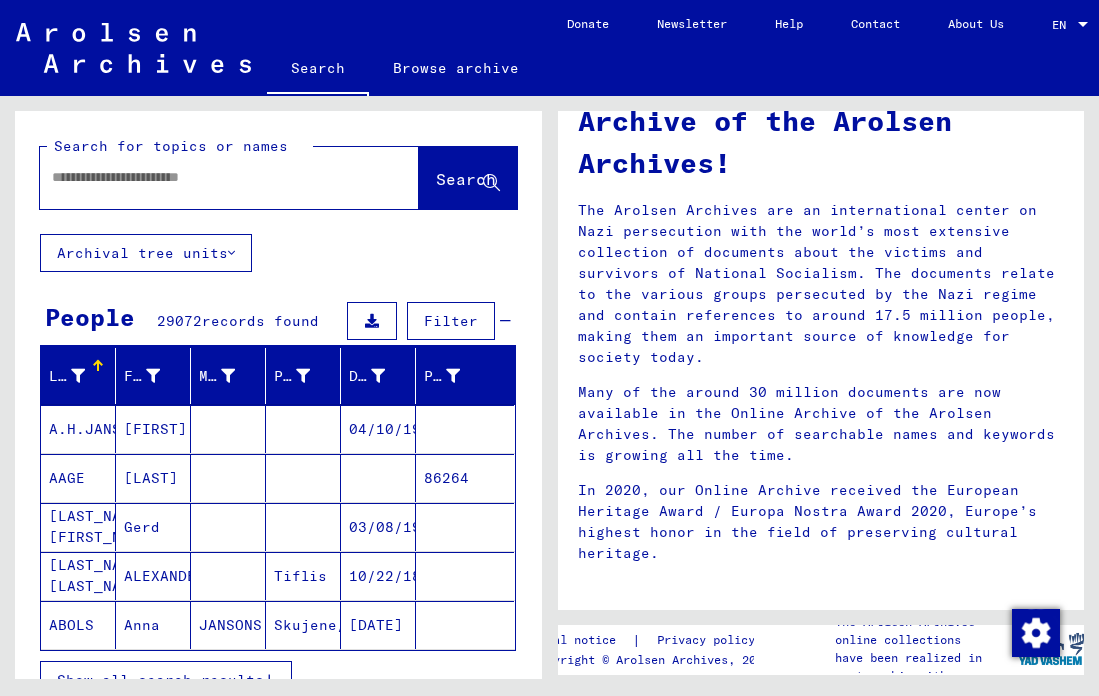 click at bounding box center (205, 177) 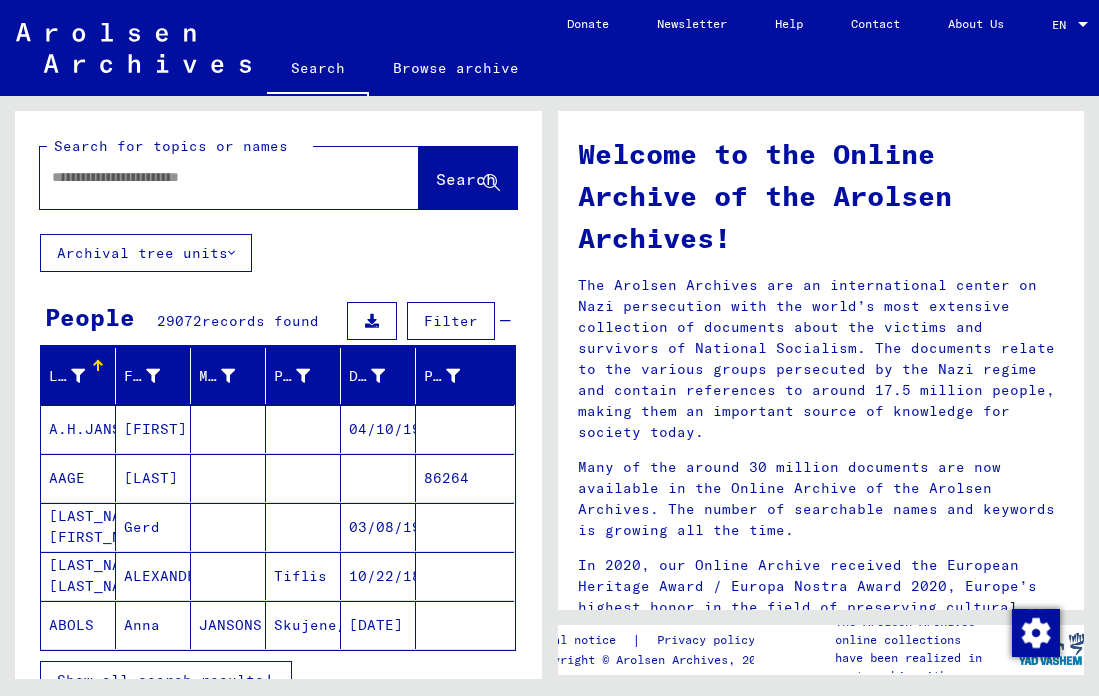 scroll, scrollTop: 0, scrollLeft: 0, axis: both 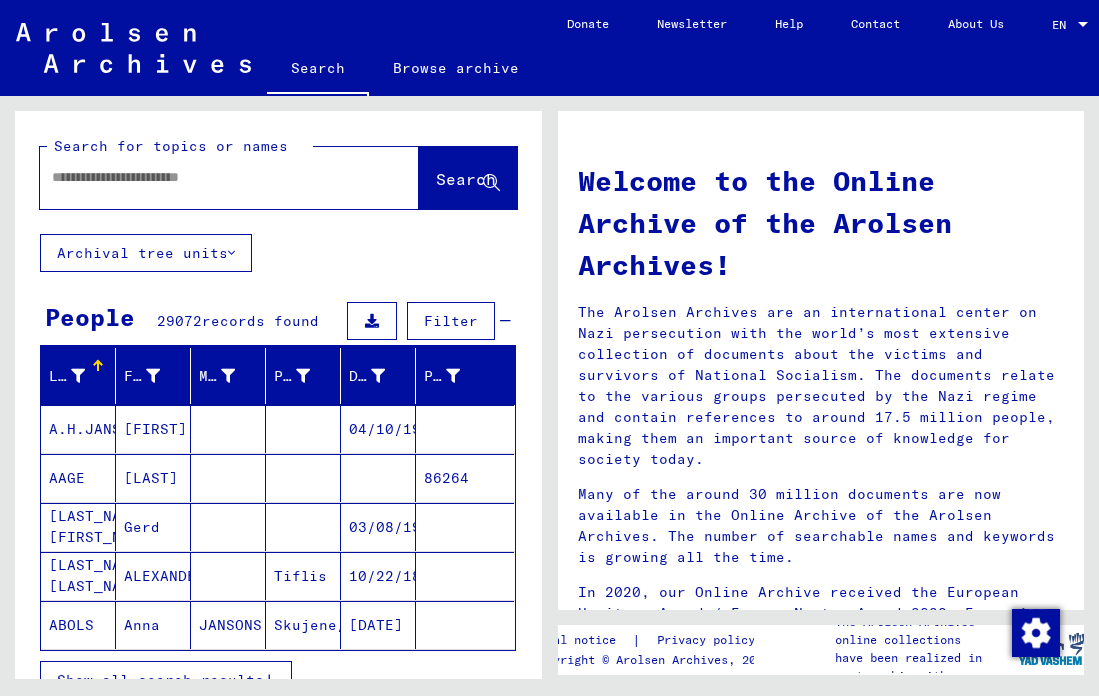 click at bounding box center (205, 177) 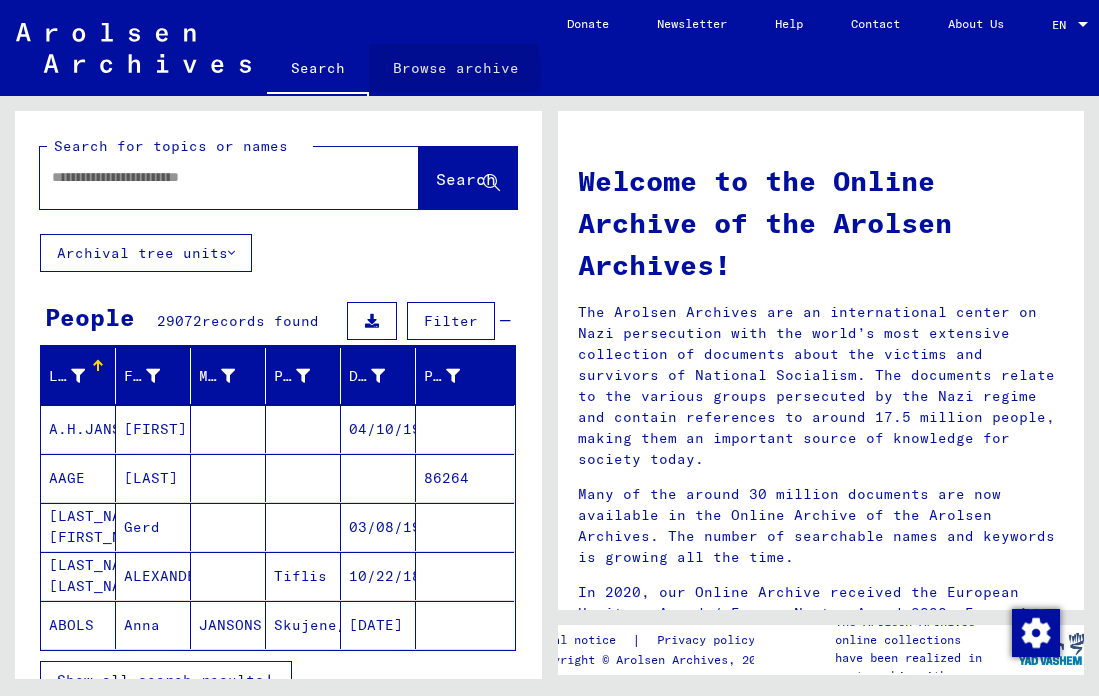 click on "Browse archive" 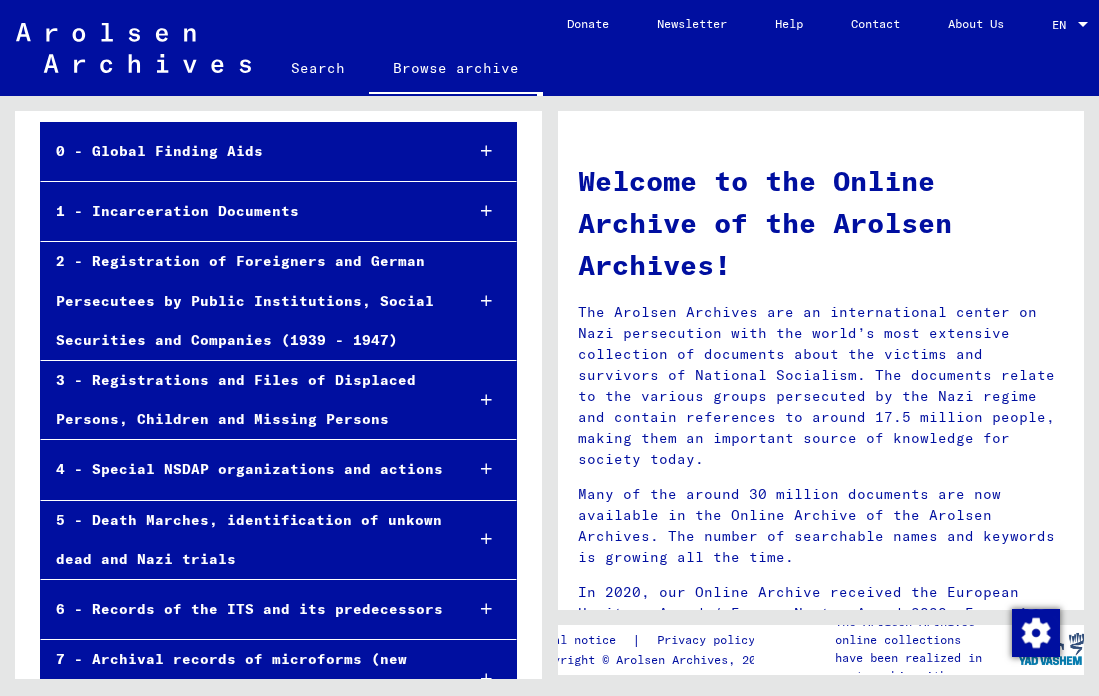 scroll, scrollTop: 144, scrollLeft: 0, axis: vertical 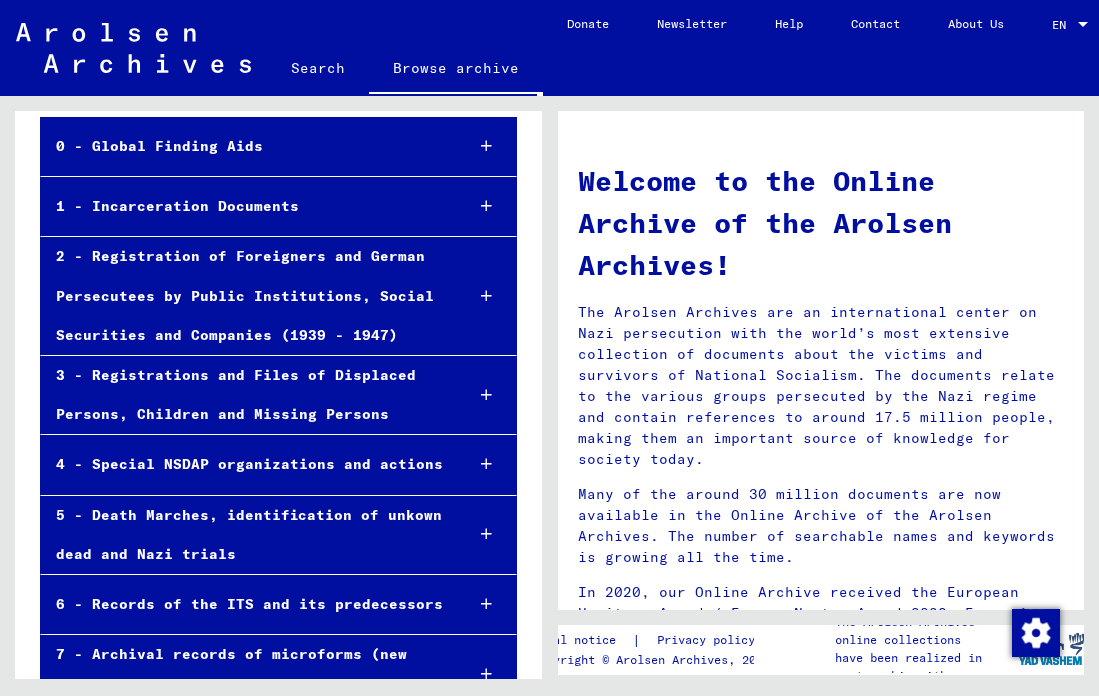 click on "1 - Incarceration Documents" at bounding box center (244, 206) 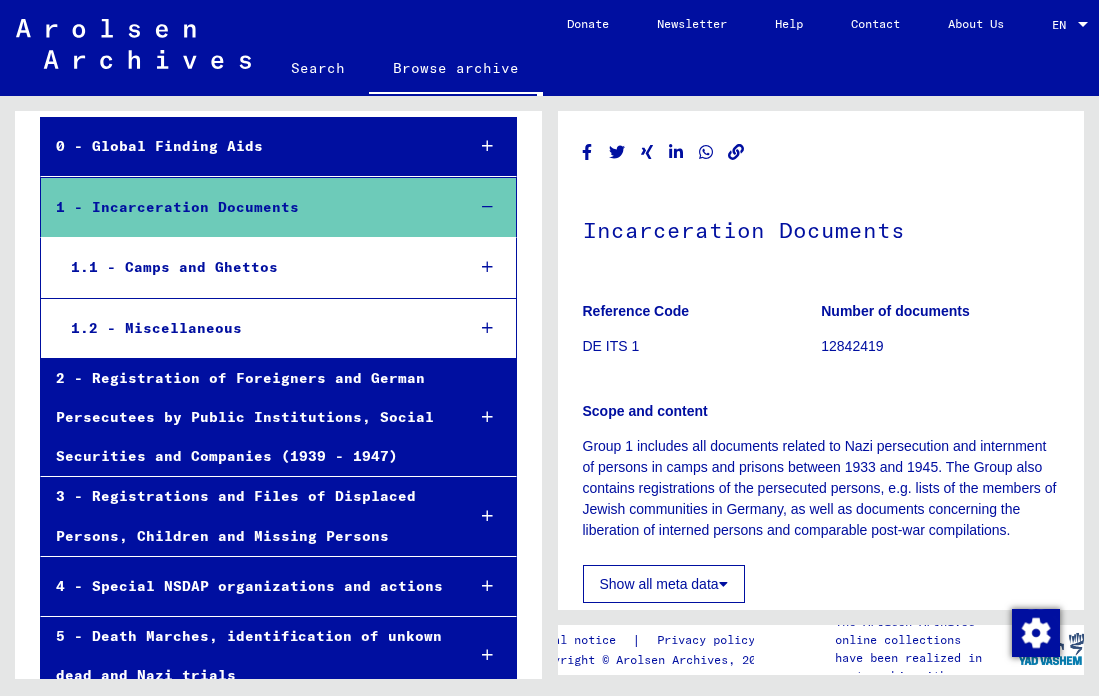 scroll, scrollTop: 0, scrollLeft: 0, axis: both 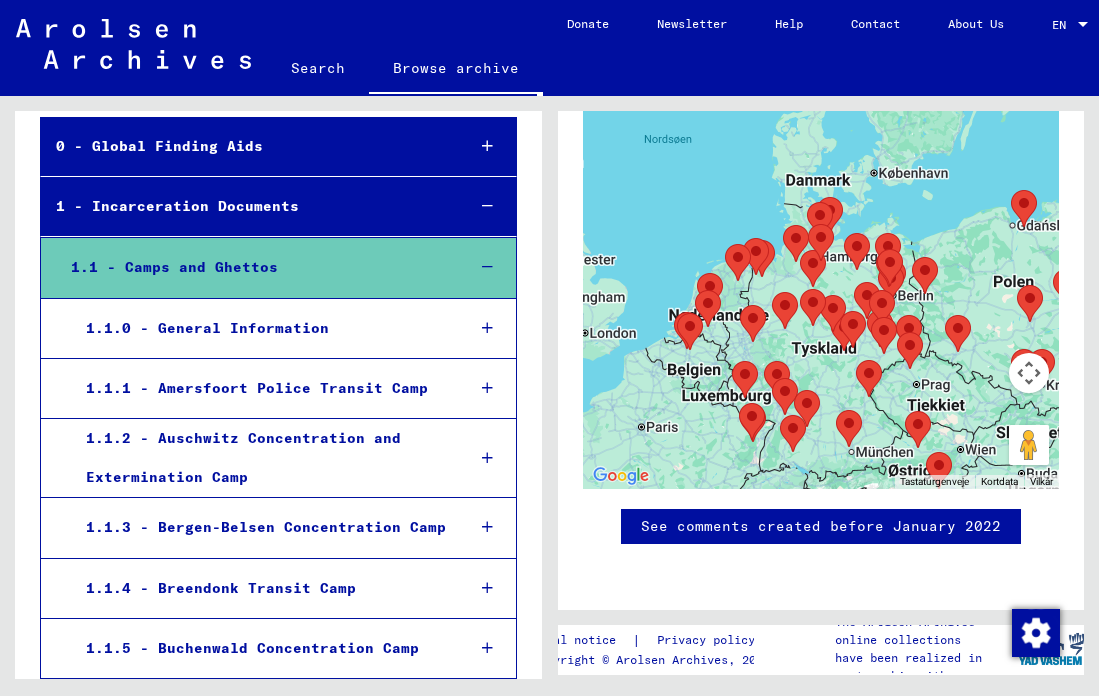 click on "1.1.0 - General Information" at bounding box center [260, 328] 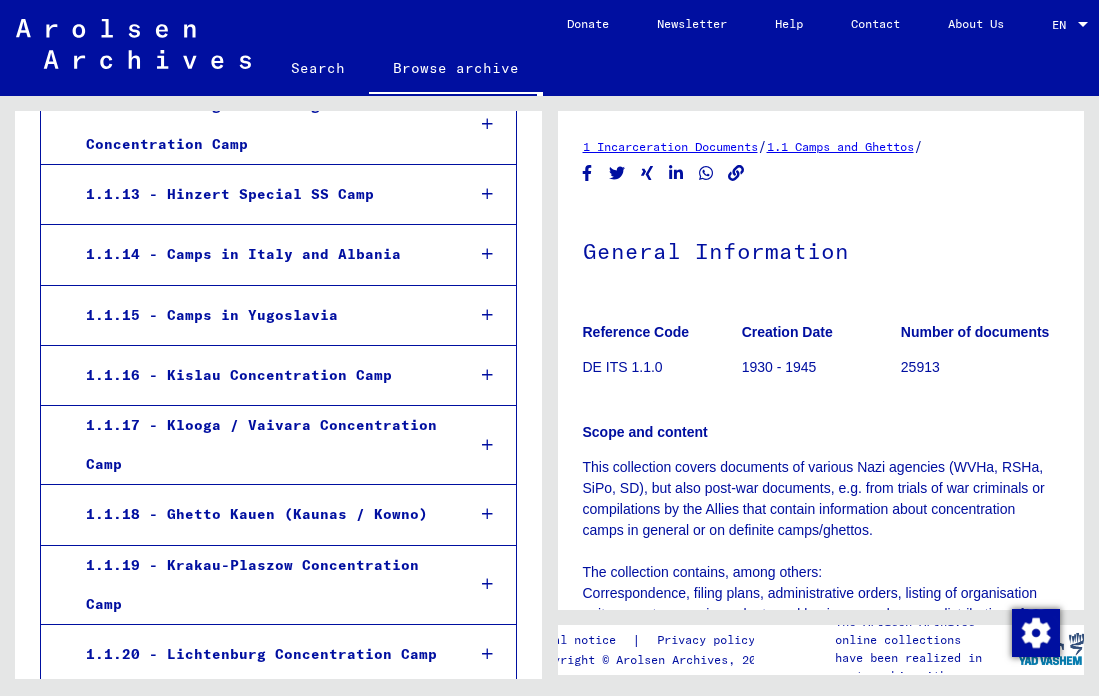 scroll, scrollTop: 0, scrollLeft: 0, axis: both 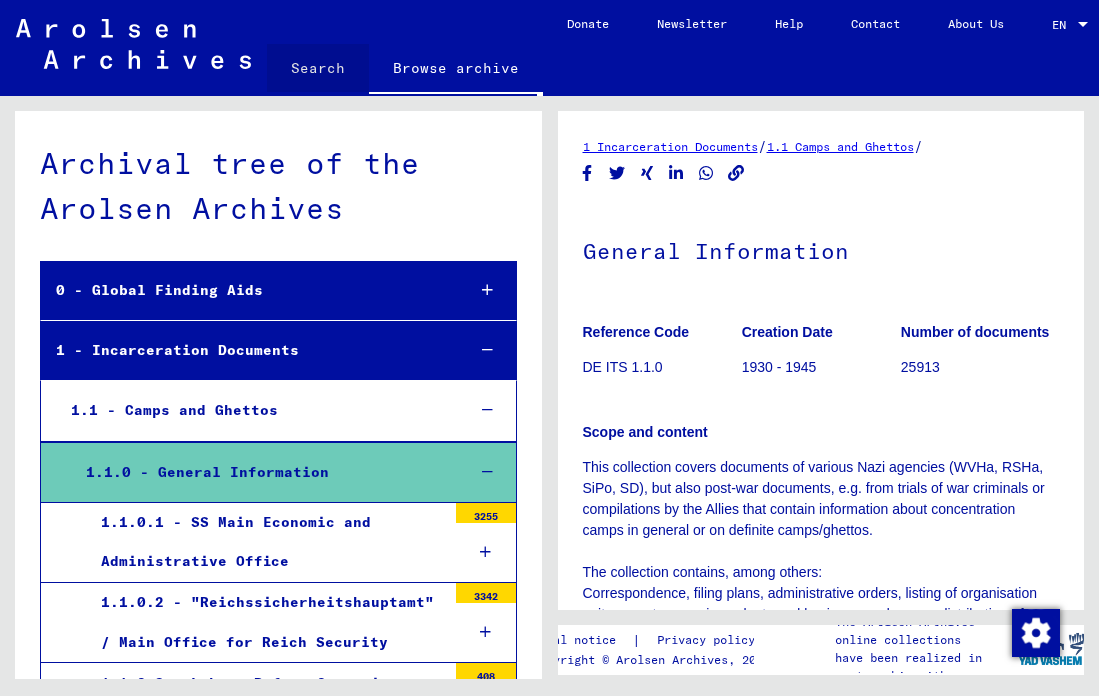 click on "Search" 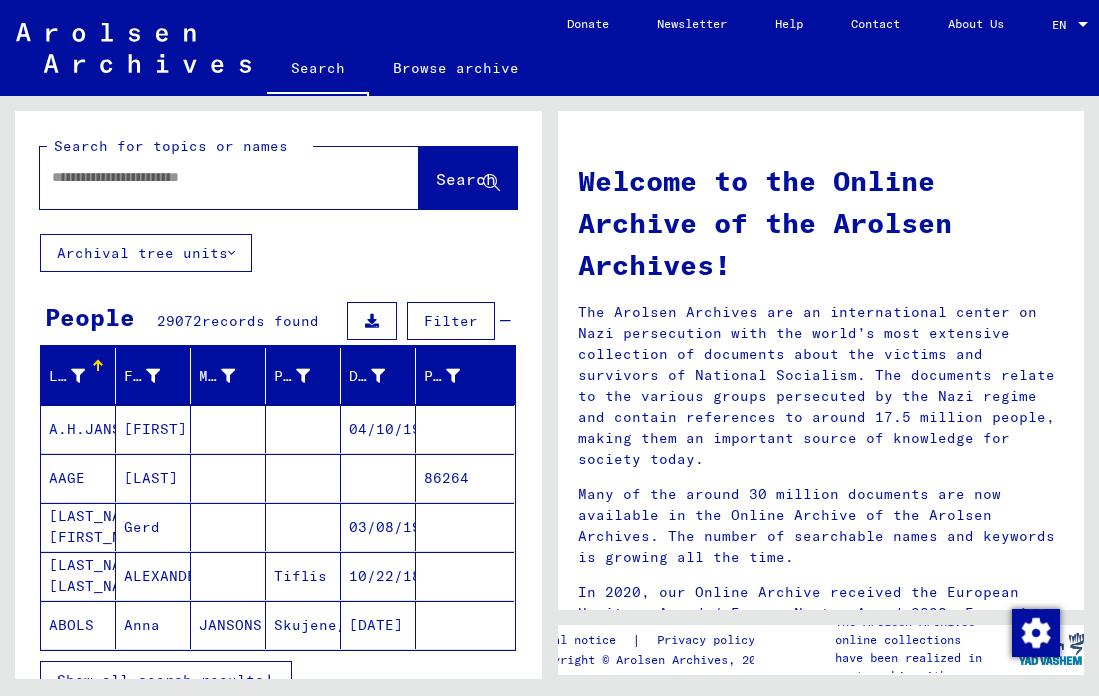 click 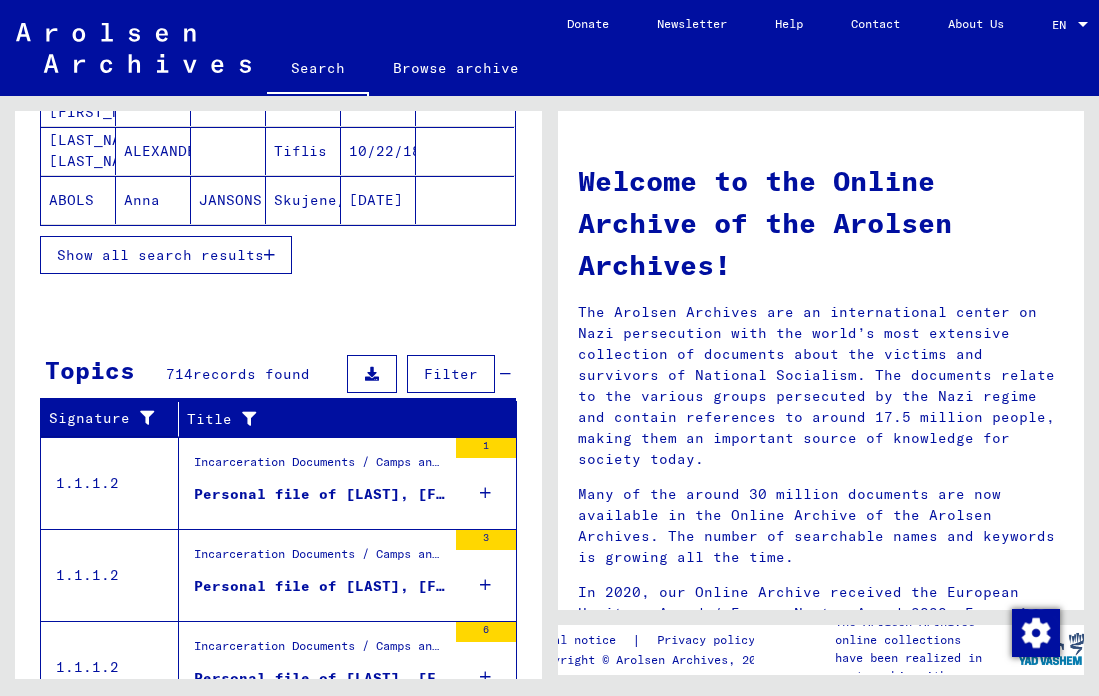 scroll, scrollTop: 595, scrollLeft: 0, axis: vertical 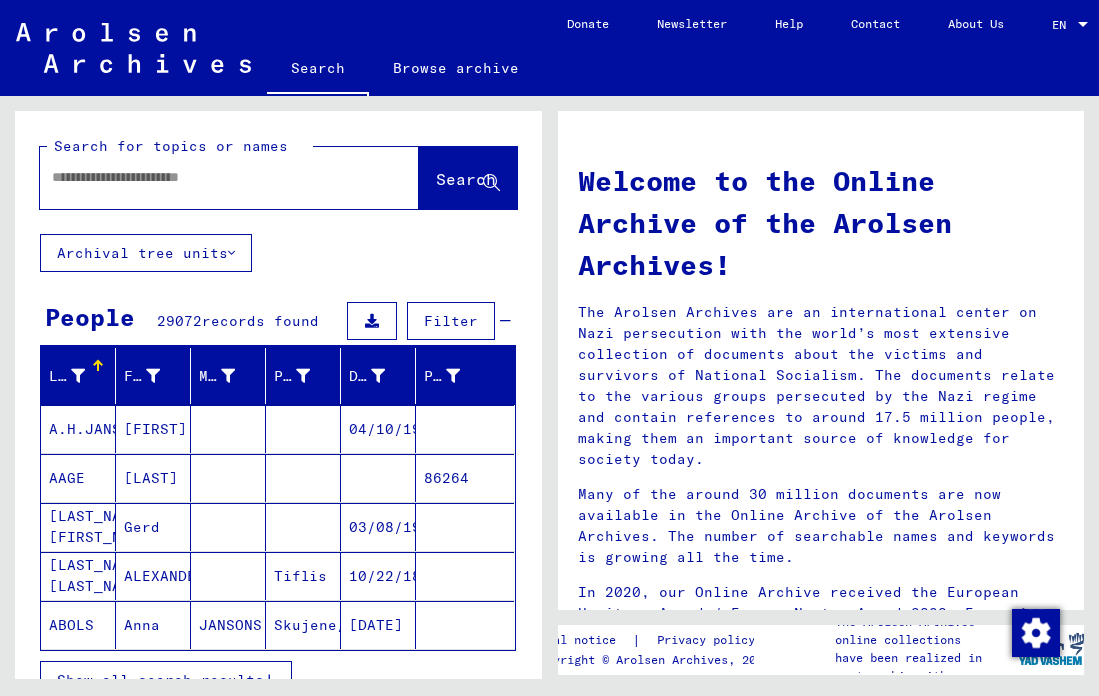 click at bounding box center [205, 177] 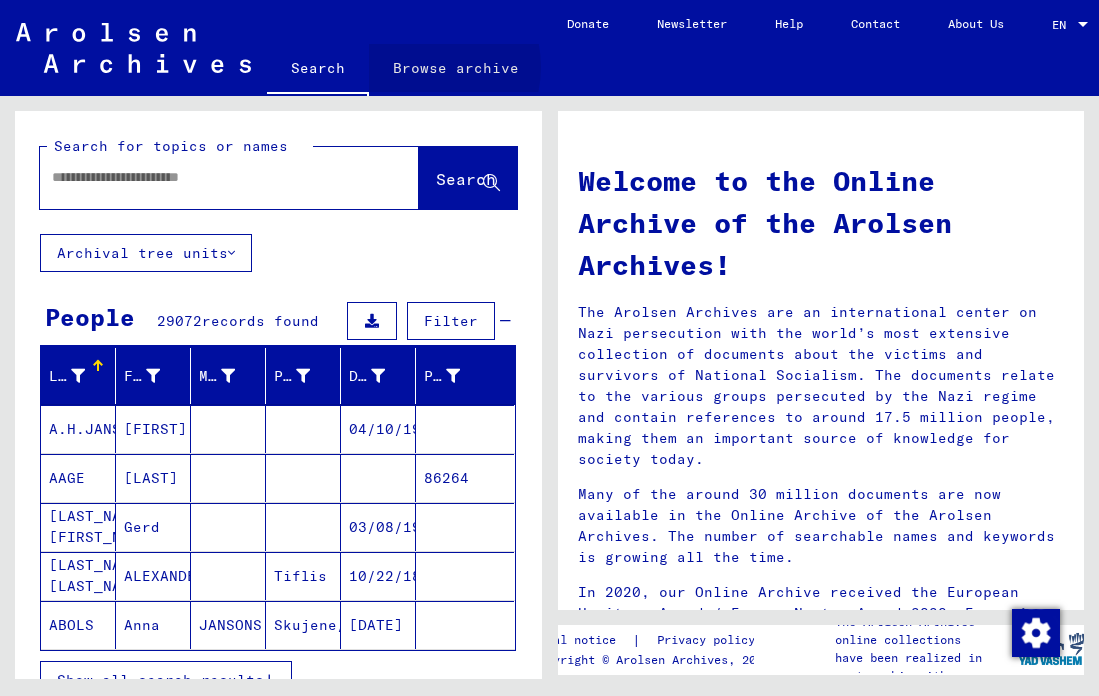 click on "Browse archive" 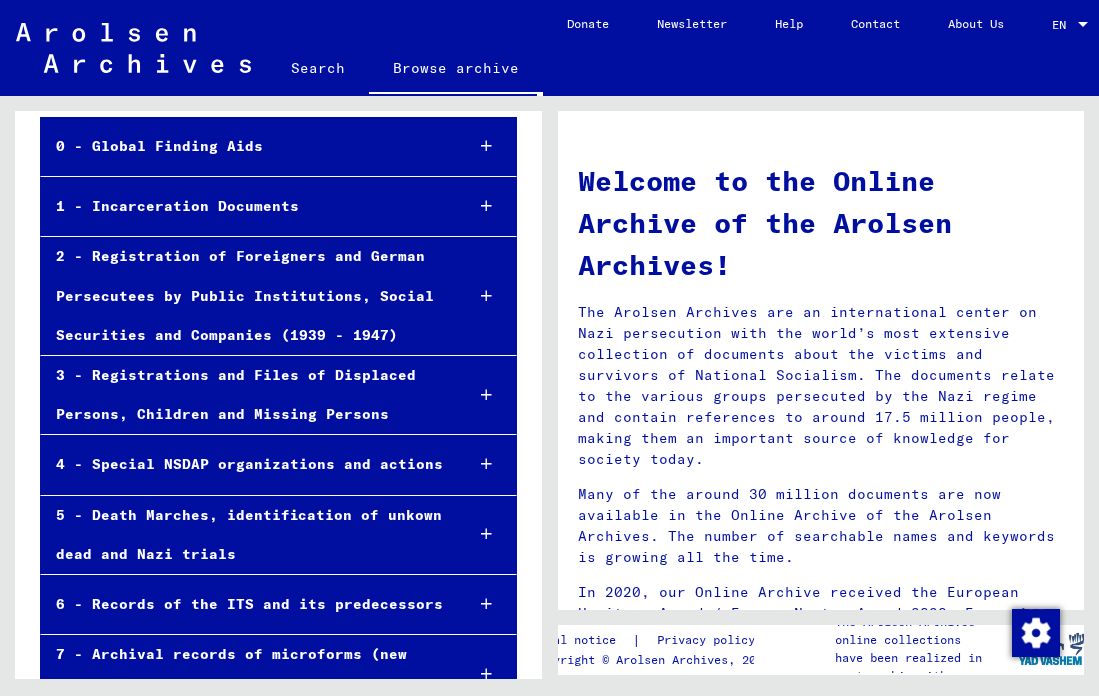 scroll, scrollTop: 142, scrollLeft: 0, axis: vertical 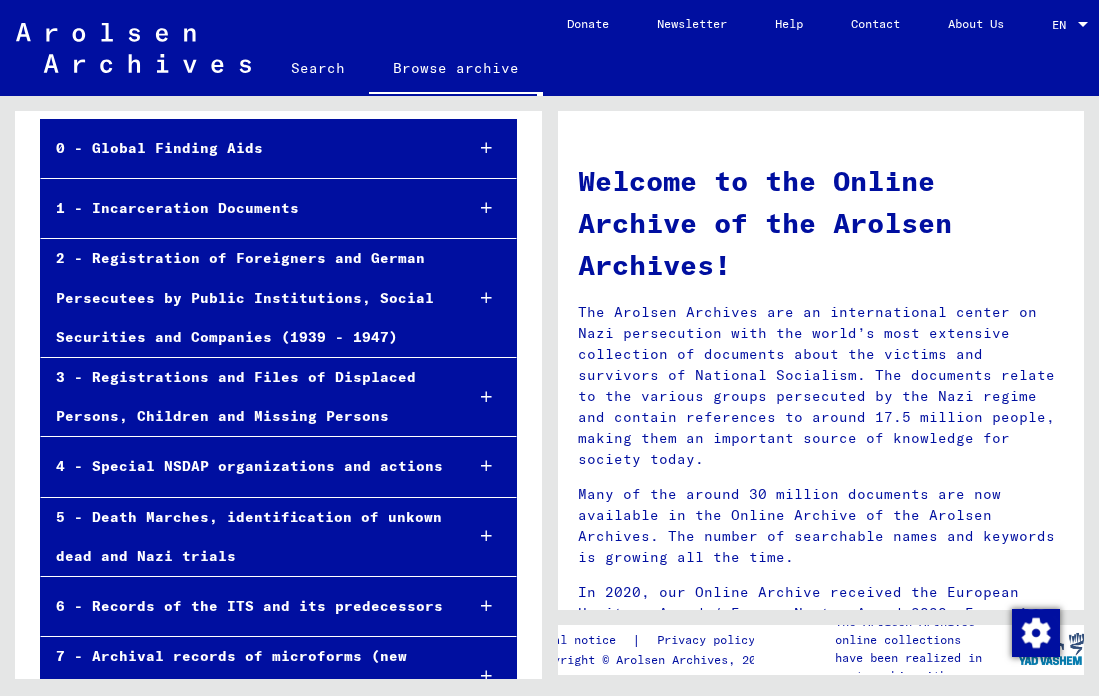click on "2 - Registration of Foreigners and German Persecutees by Public Institutions, Social Securities and Companies (1939 - 1947)" at bounding box center (244, 298) 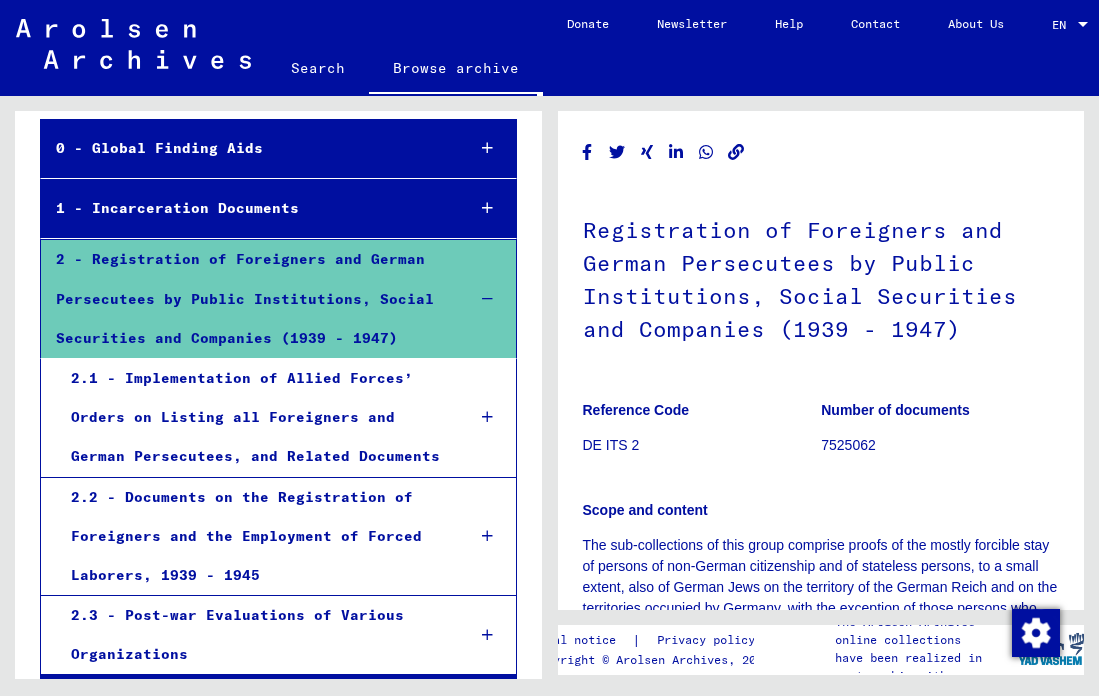 scroll, scrollTop: 0, scrollLeft: 0, axis: both 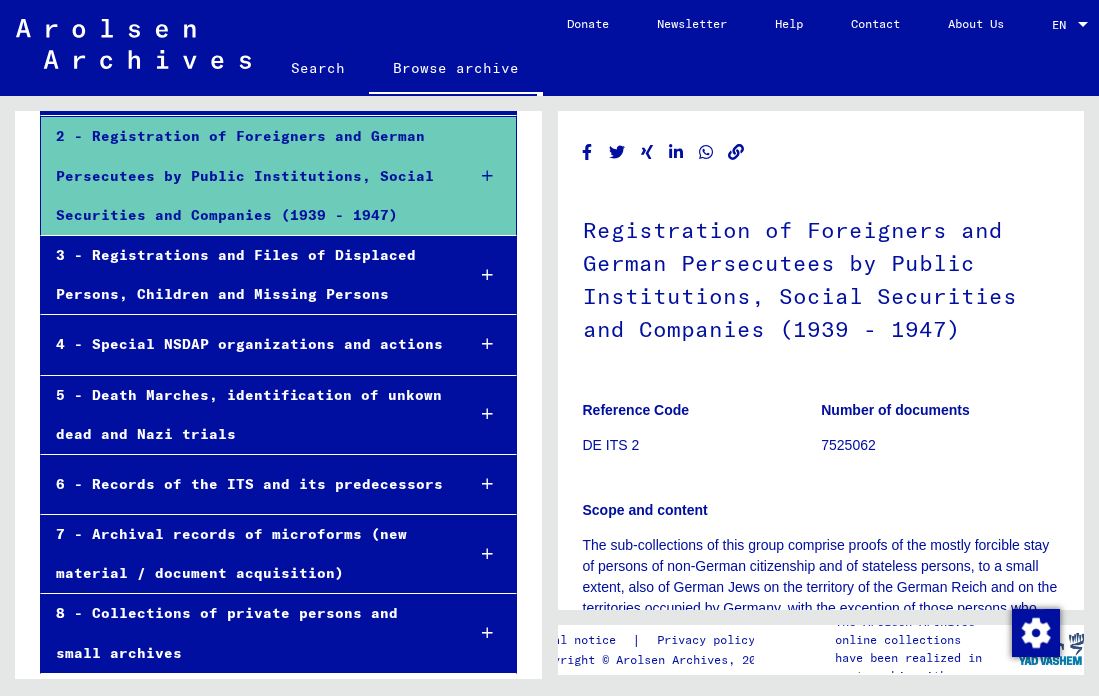 click on "7 - Archival records of microforms (new material / document acquisition)" at bounding box center (245, 554) 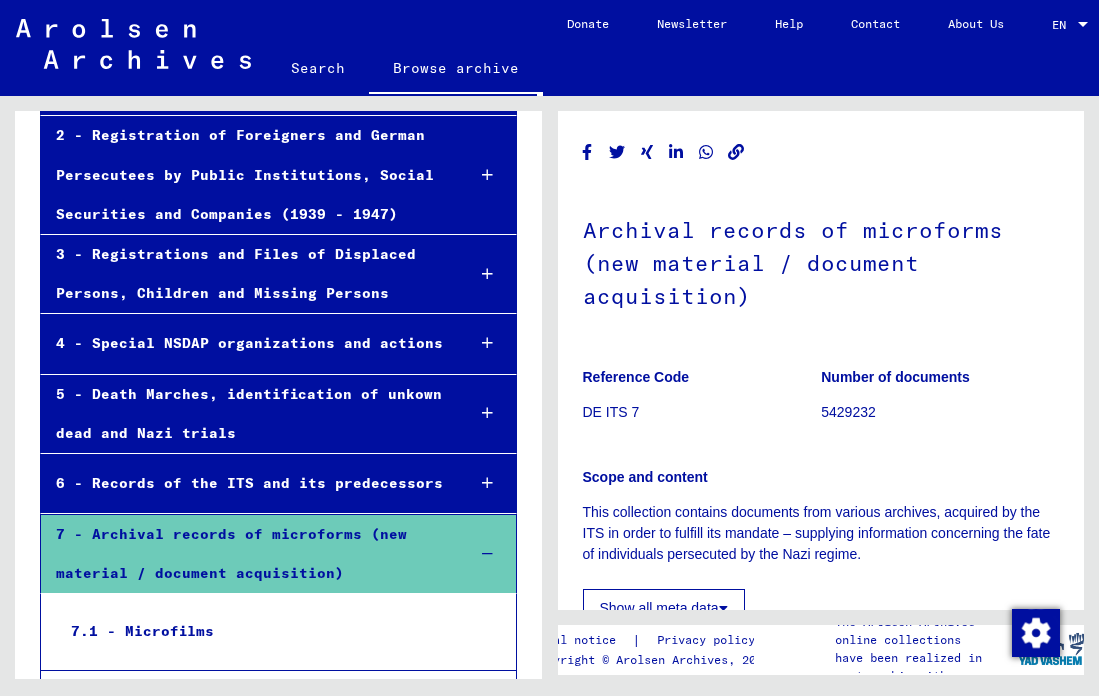 scroll, scrollTop: 0, scrollLeft: 0, axis: both 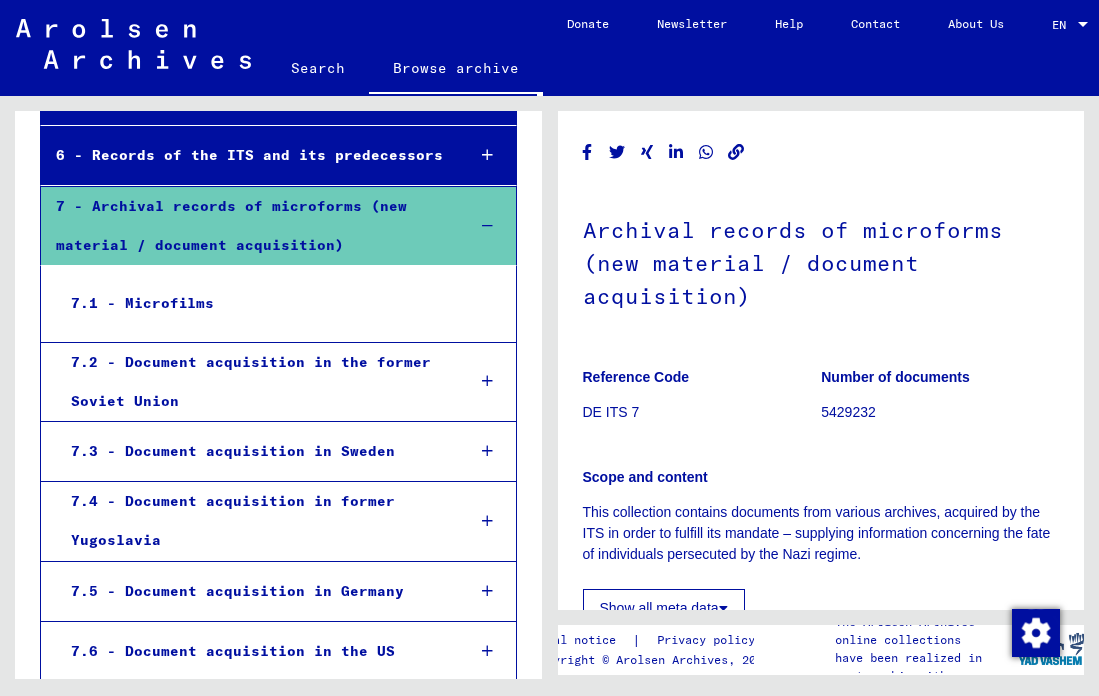 click on "7.3 - Document acquisition in Sweden" at bounding box center [252, 451] 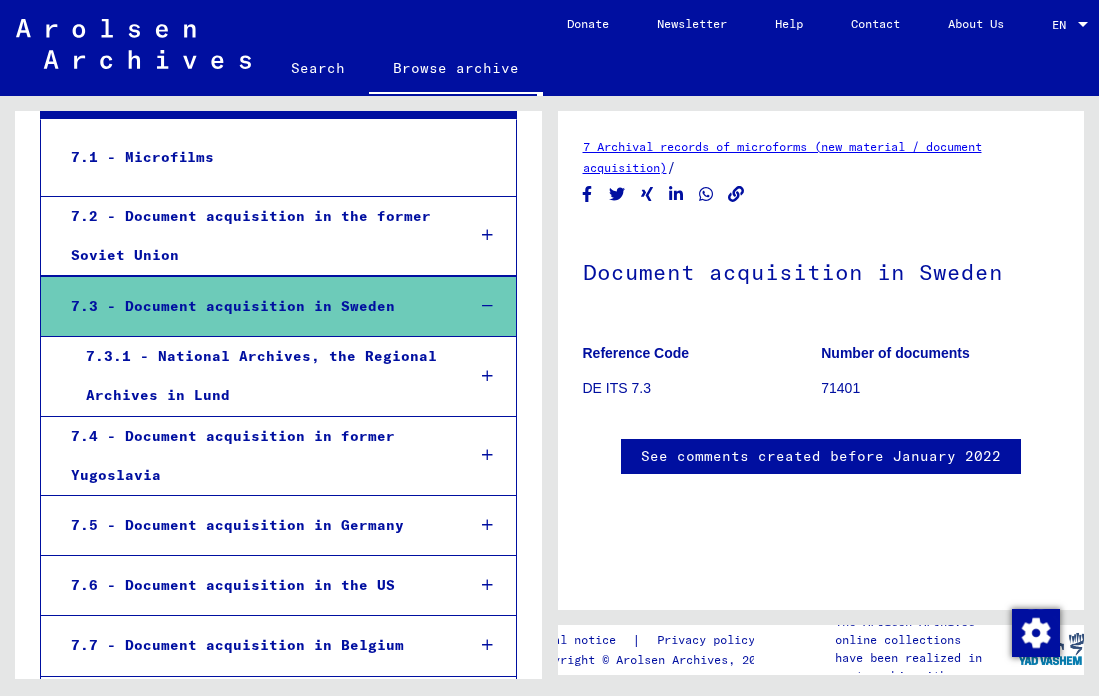 scroll, scrollTop: 756, scrollLeft: 0, axis: vertical 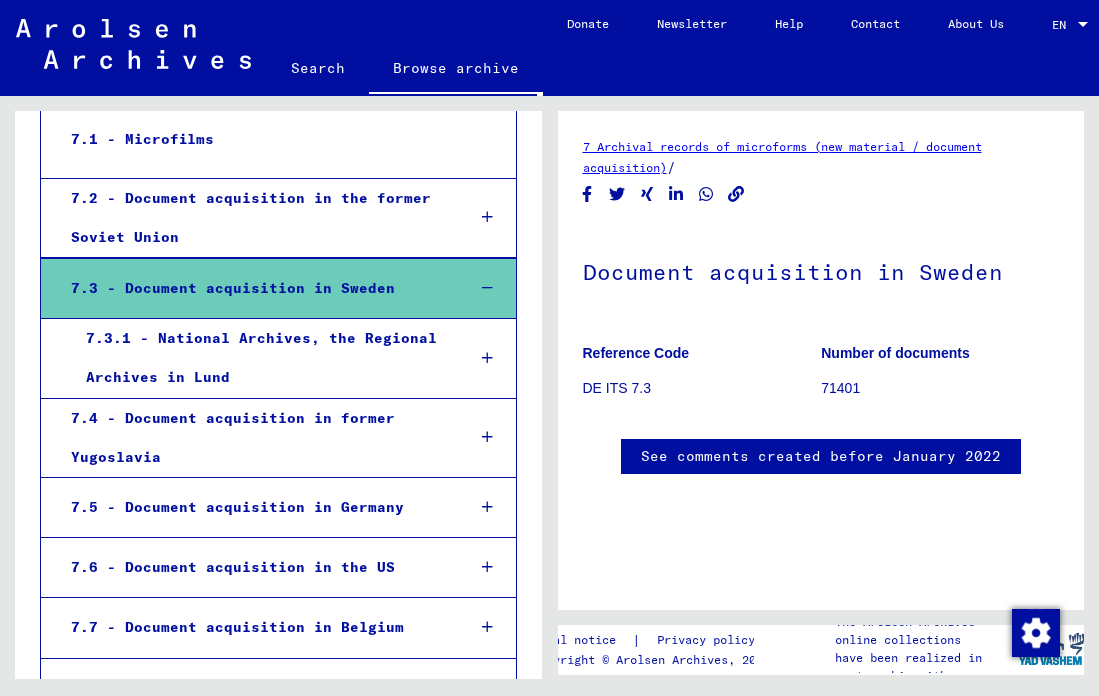 click at bounding box center [487, 358] 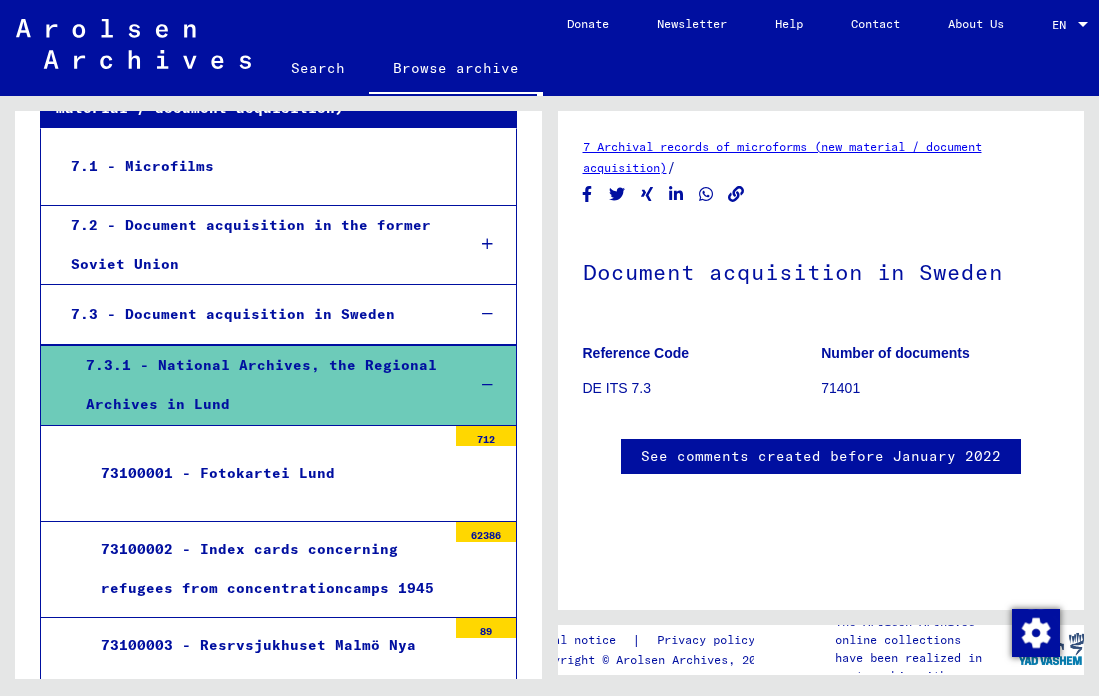 scroll, scrollTop: 742, scrollLeft: 0, axis: vertical 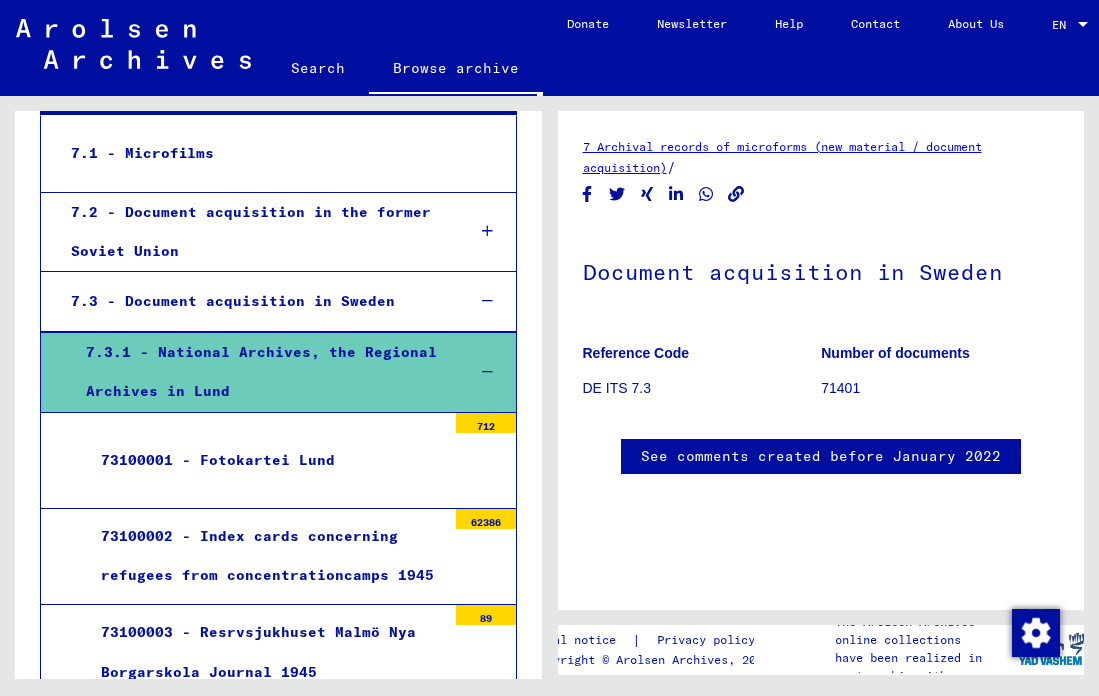 click on "7.3.1 - National Archives, the Regional Archives in Lund" at bounding box center [260, 372] 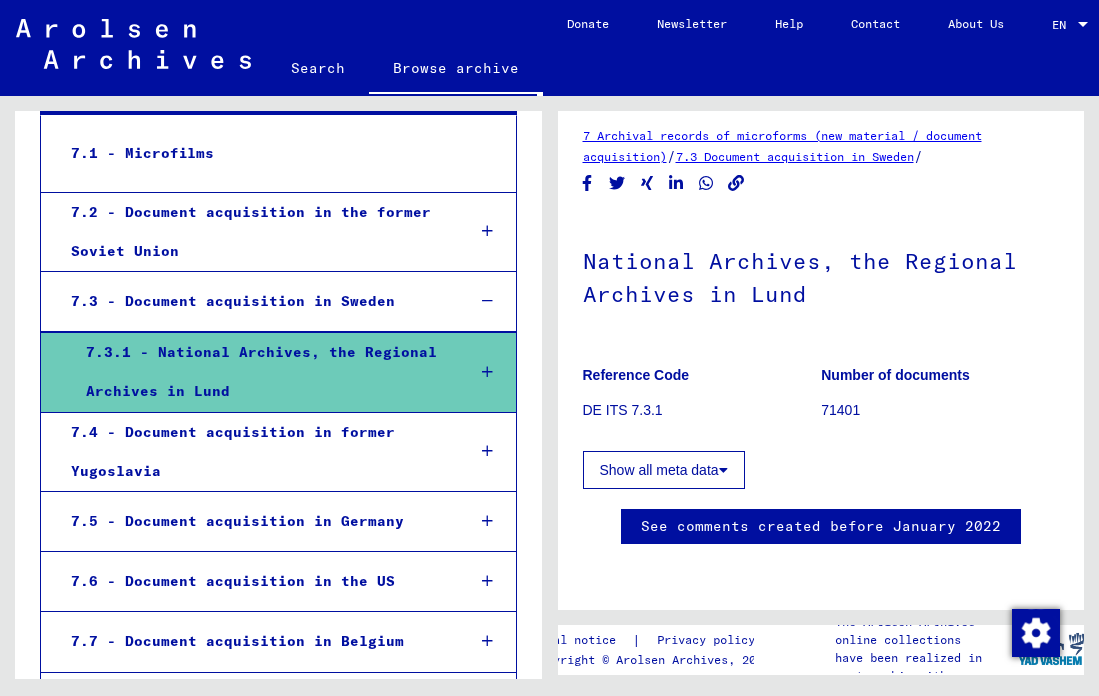 scroll, scrollTop: 556, scrollLeft: 0, axis: vertical 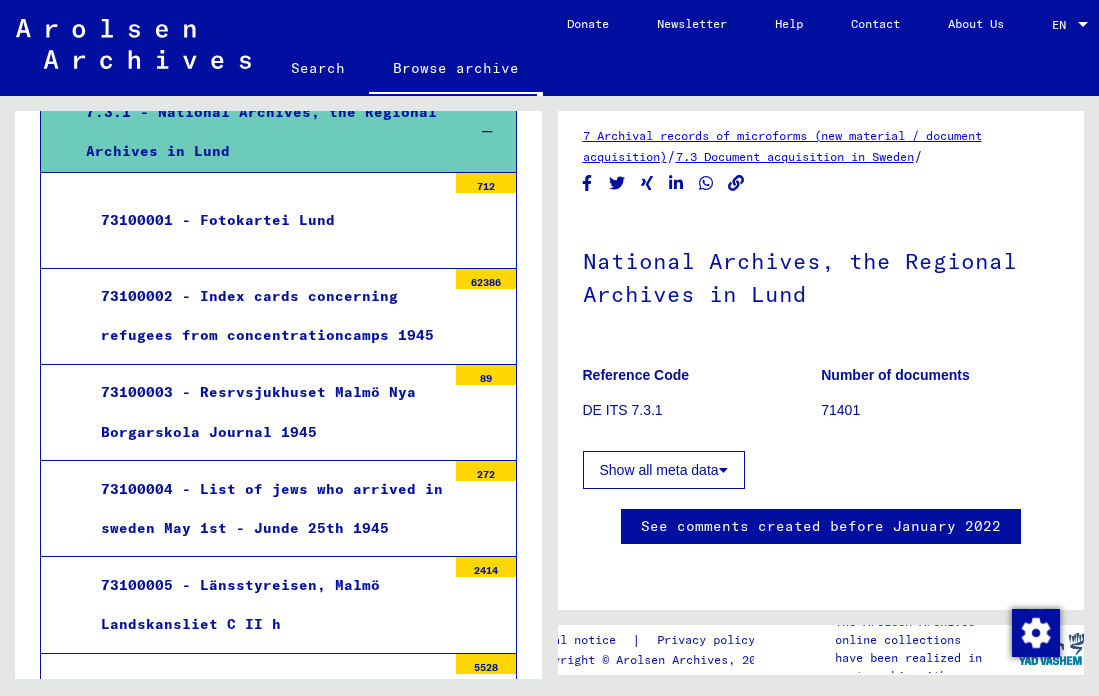 click on "73100002 - Index cards concerning refugees from concentrationcamps 1945" at bounding box center (266, 316) 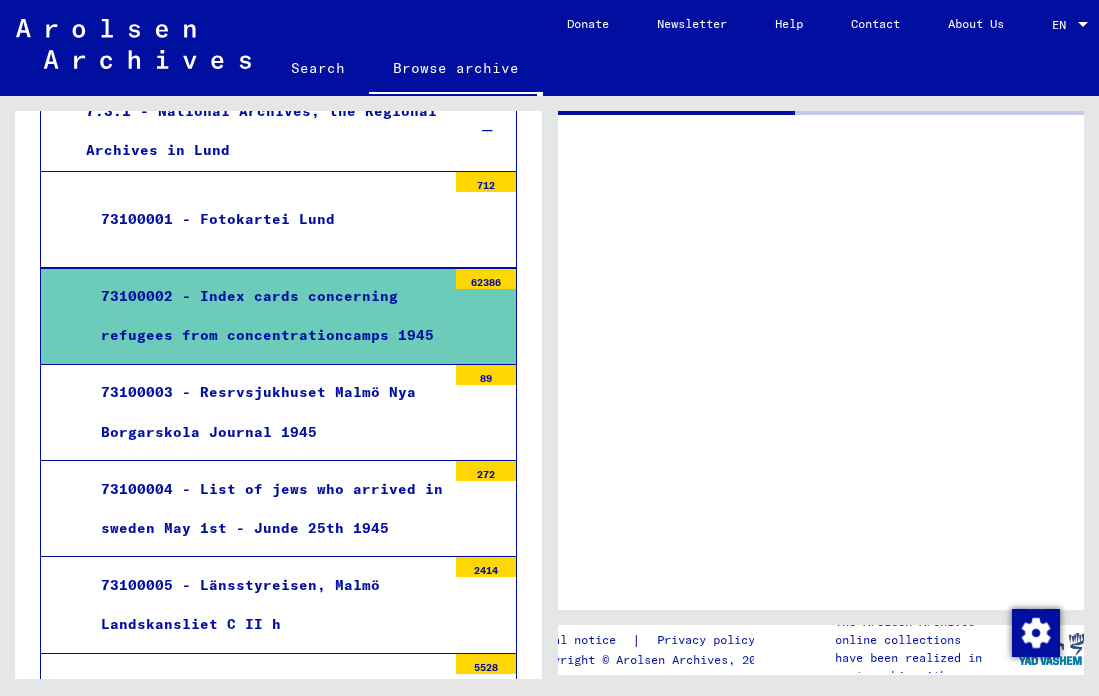 scroll, scrollTop: 0, scrollLeft: 0, axis: both 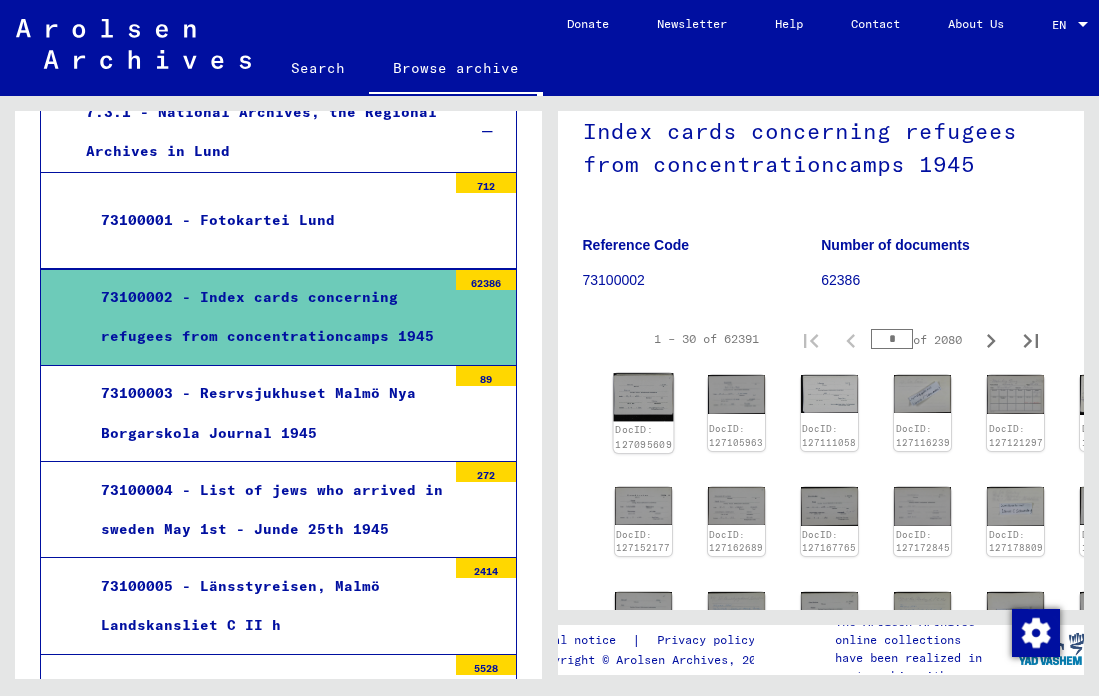 click 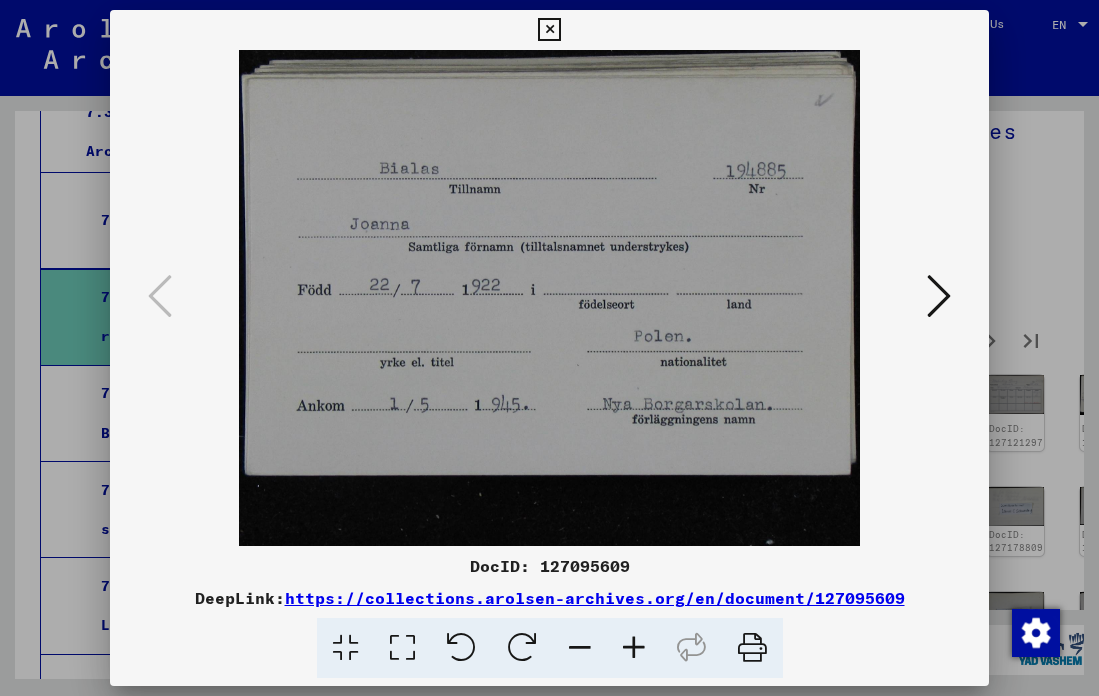 click at bounding box center [549, 30] 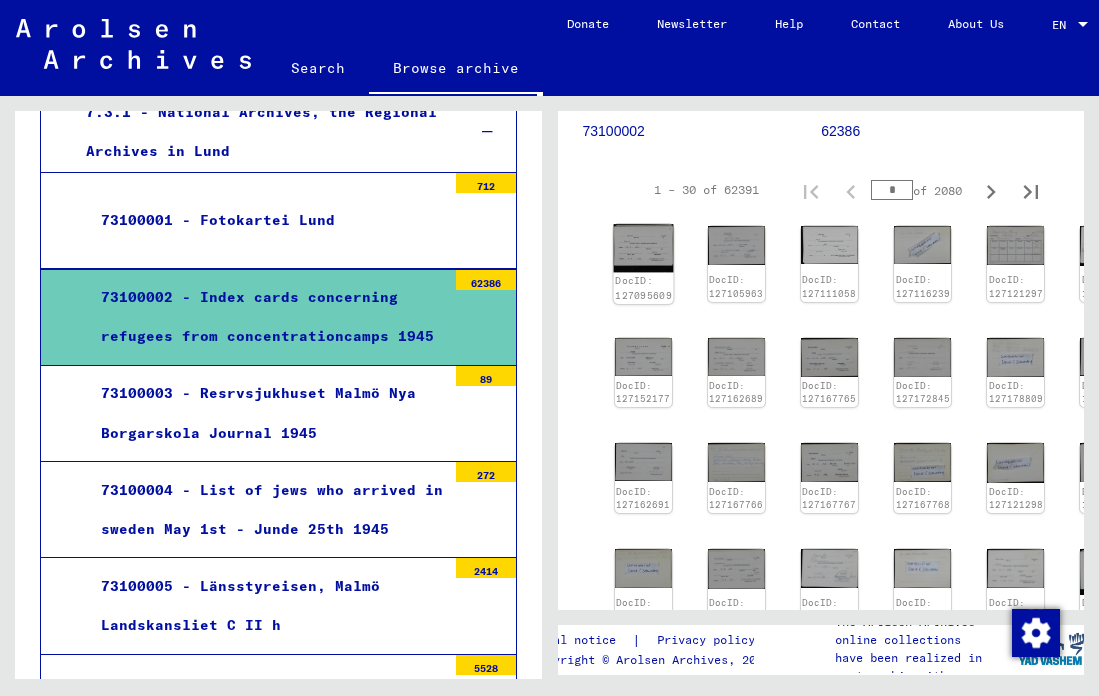 scroll, scrollTop: 320, scrollLeft: 0, axis: vertical 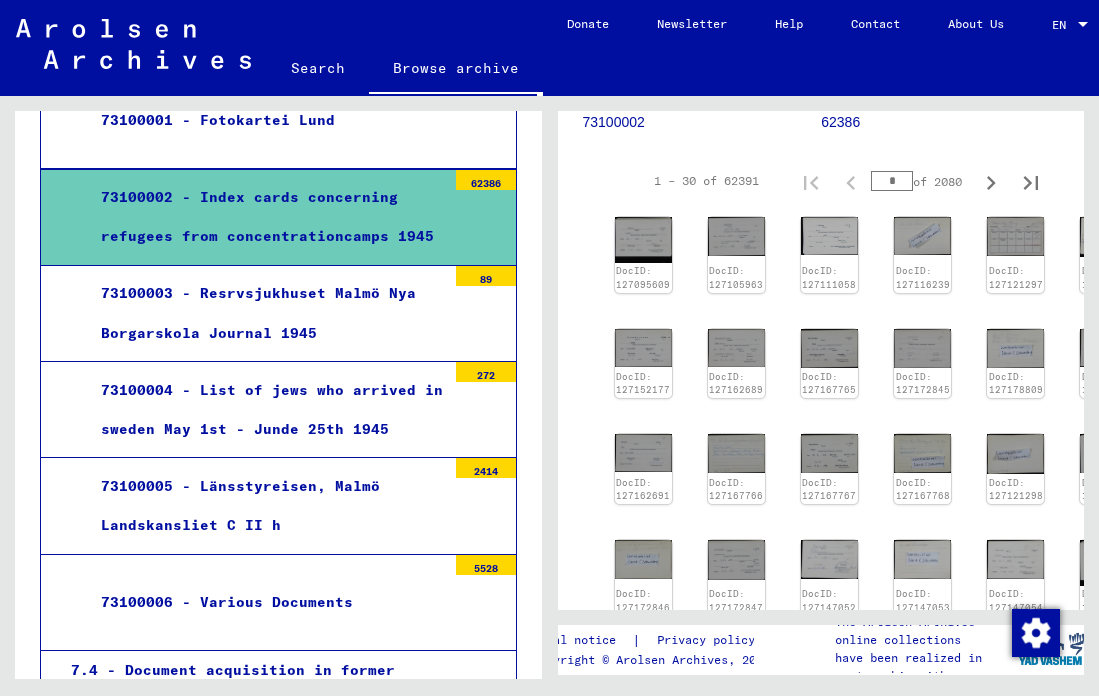 click on "73100004 - List of jews who arrived in sweden May 1st - Junde 25th 1945" at bounding box center (266, 410) 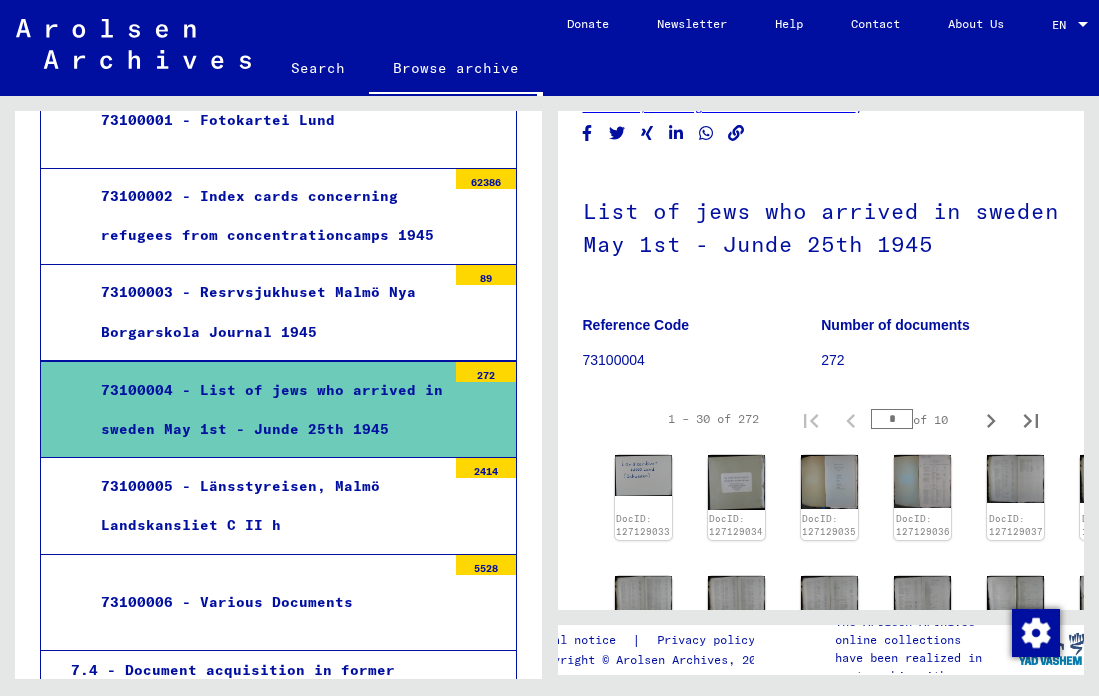 scroll, scrollTop: 171, scrollLeft: 0, axis: vertical 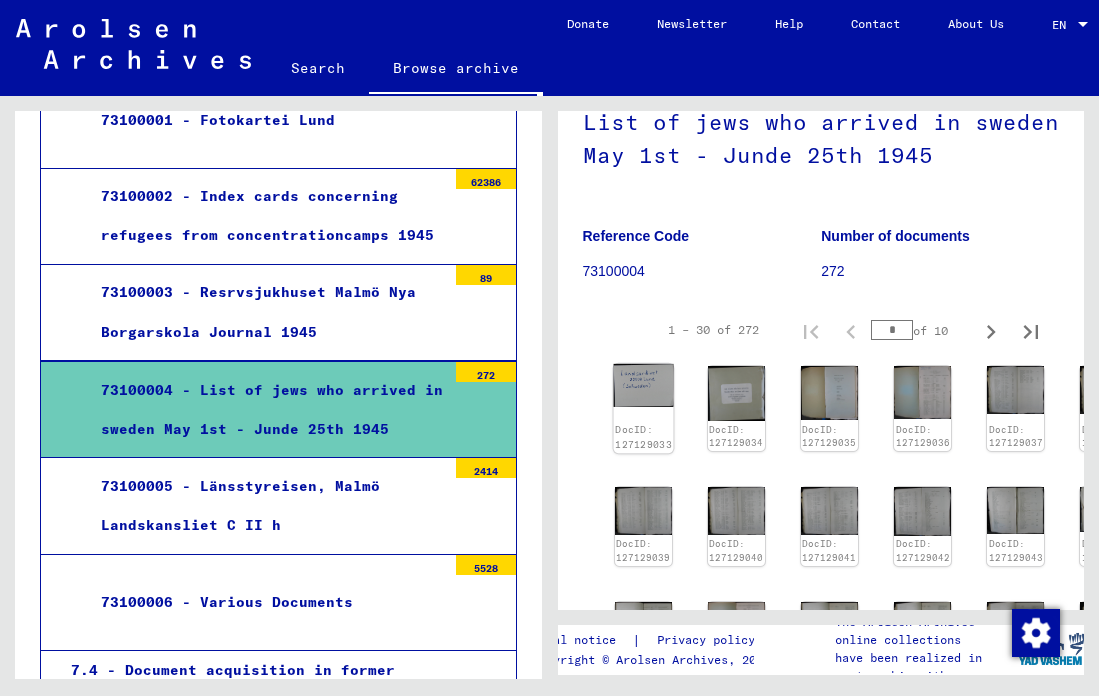 click 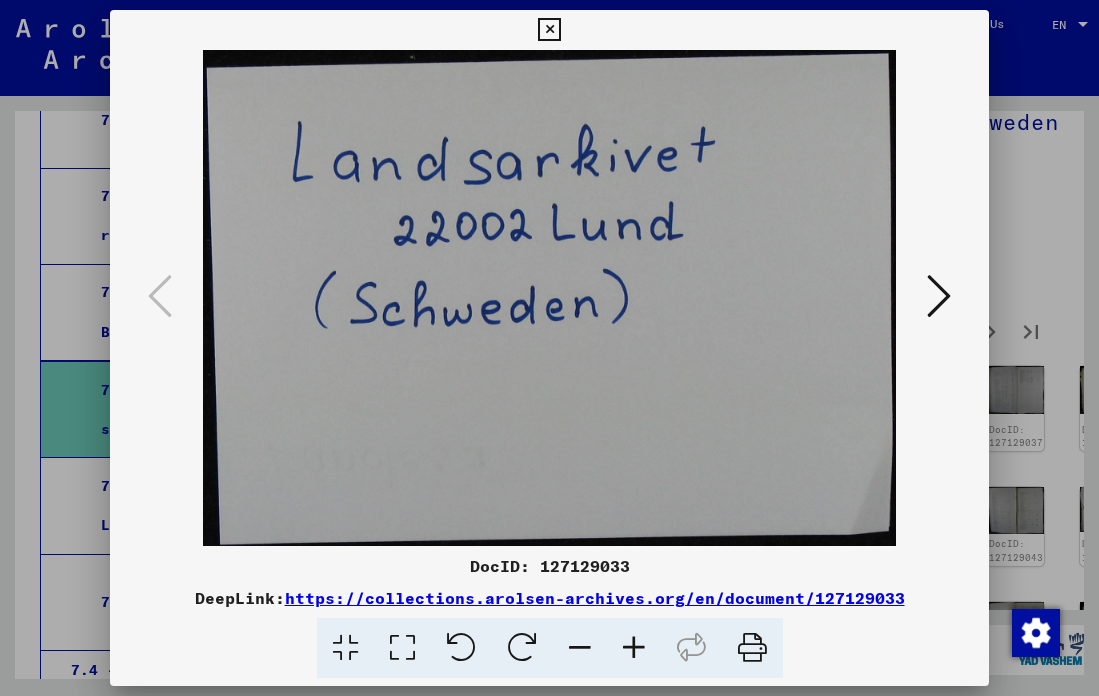 click at bounding box center [939, 296] 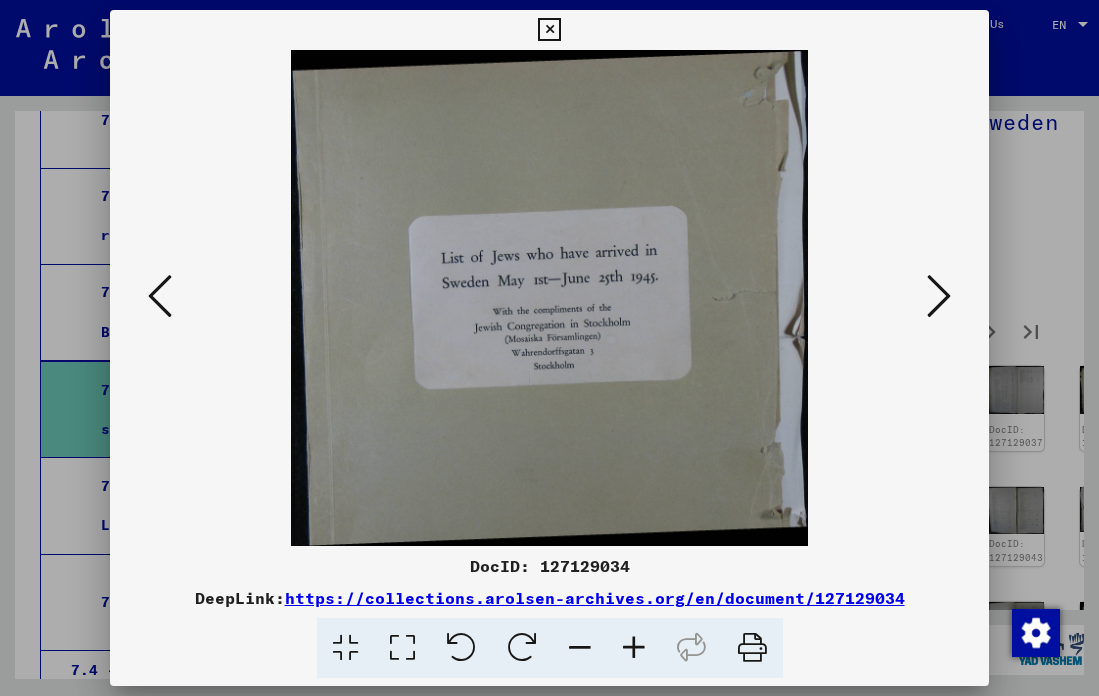 click at bounding box center (939, 296) 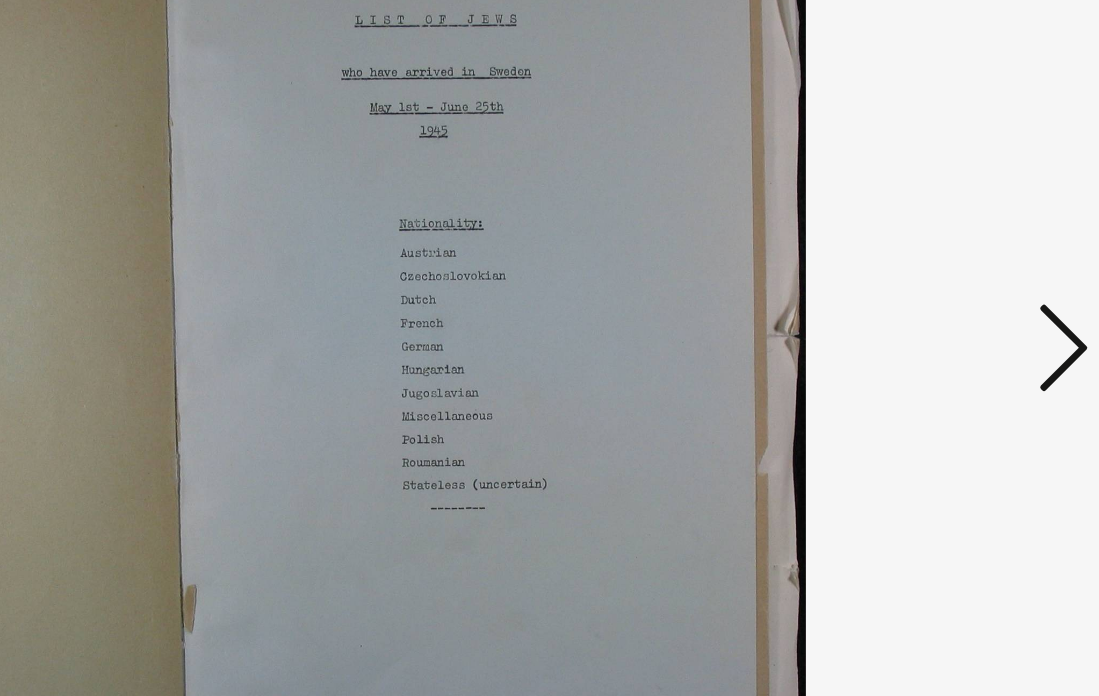 click at bounding box center [939, 296] 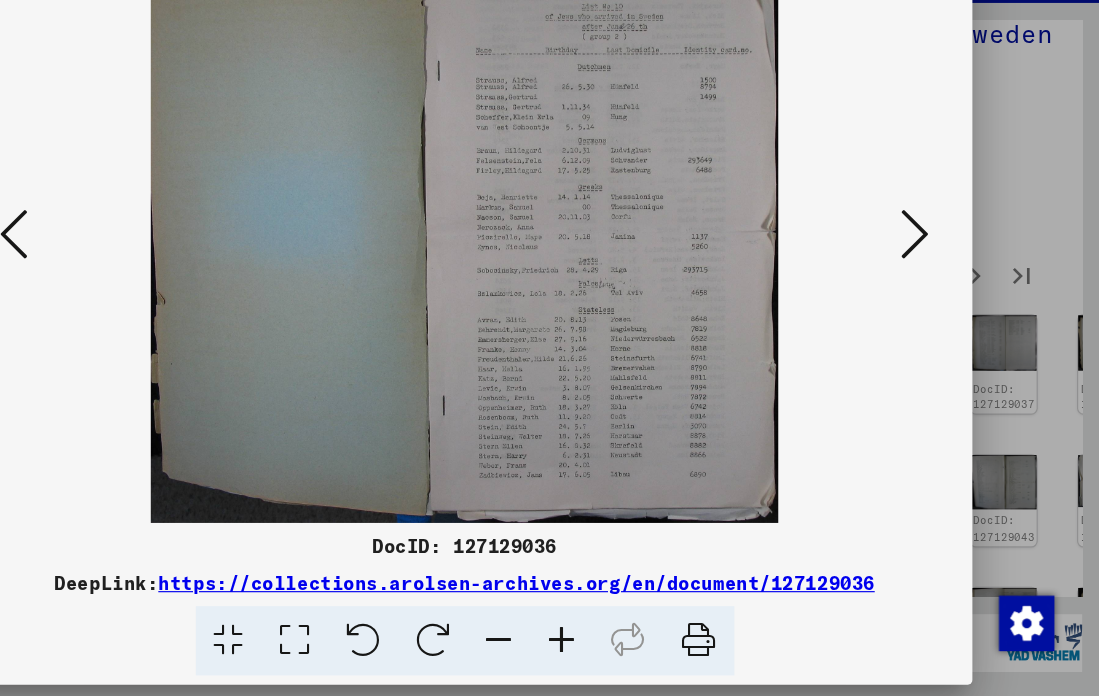 scroll, scrollTop: 0, scrollLeft: 0, axis: both 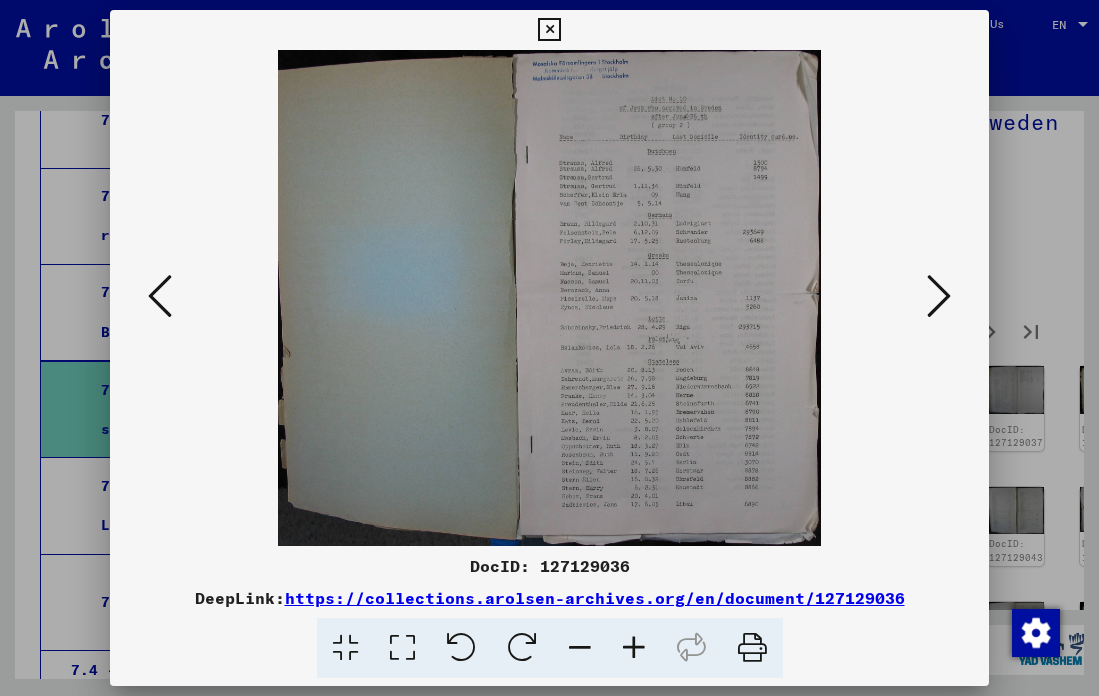 click at bounding box center [549, 30] 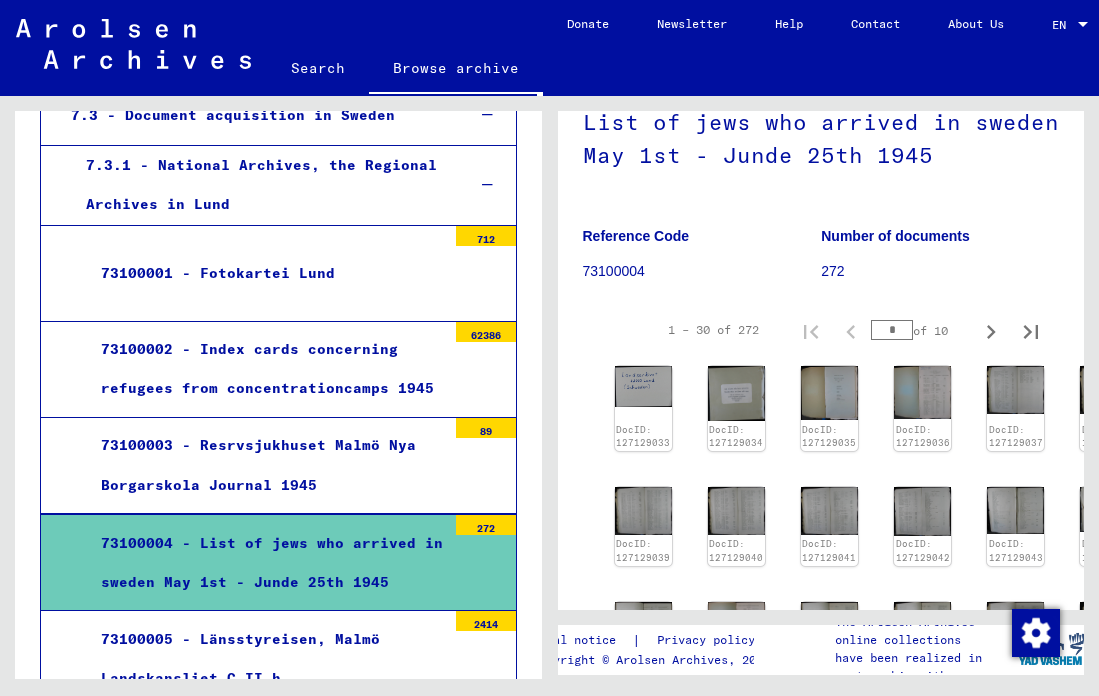 scroll, scrollTop: 927, scrollLeft: 0, axis: vertical 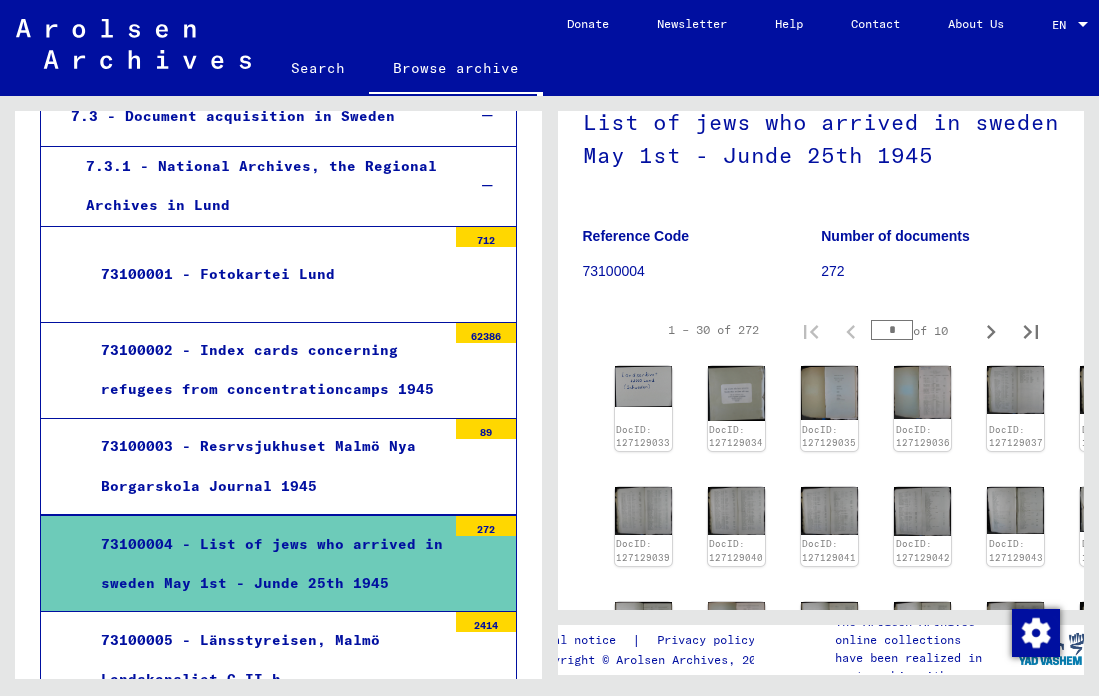 click on "73100002 - Index cards concerning refugees from concentrationcamps 1945" at bounding box center [266, 370] 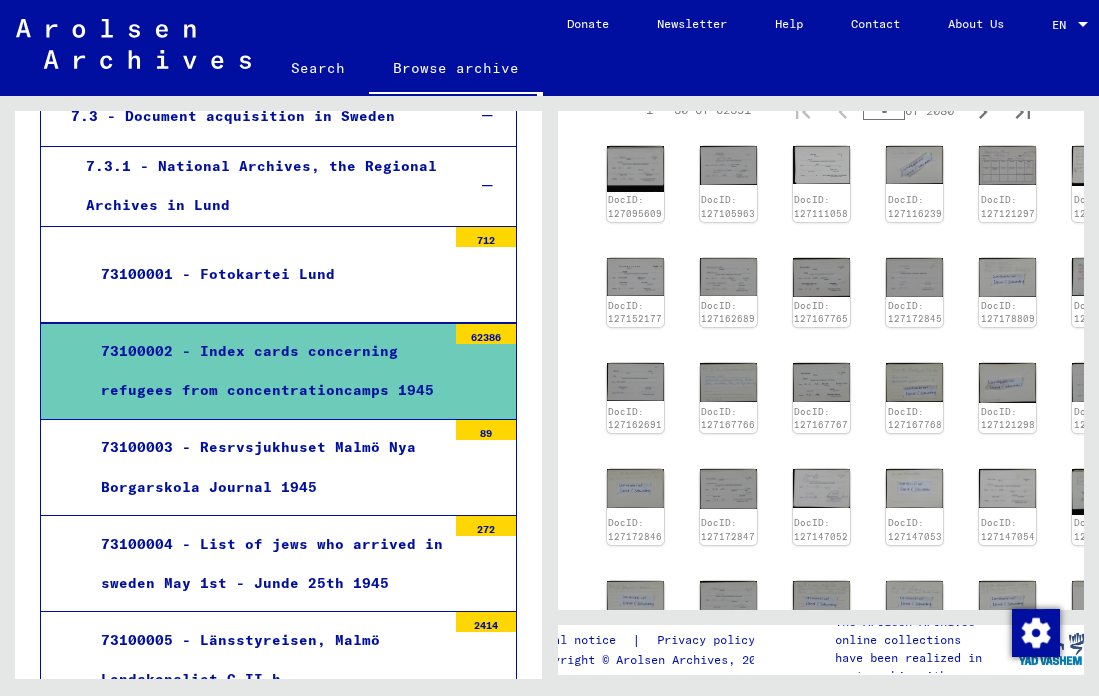 scroll, scrollTop: 391, scrollLeft: 31, axis: both 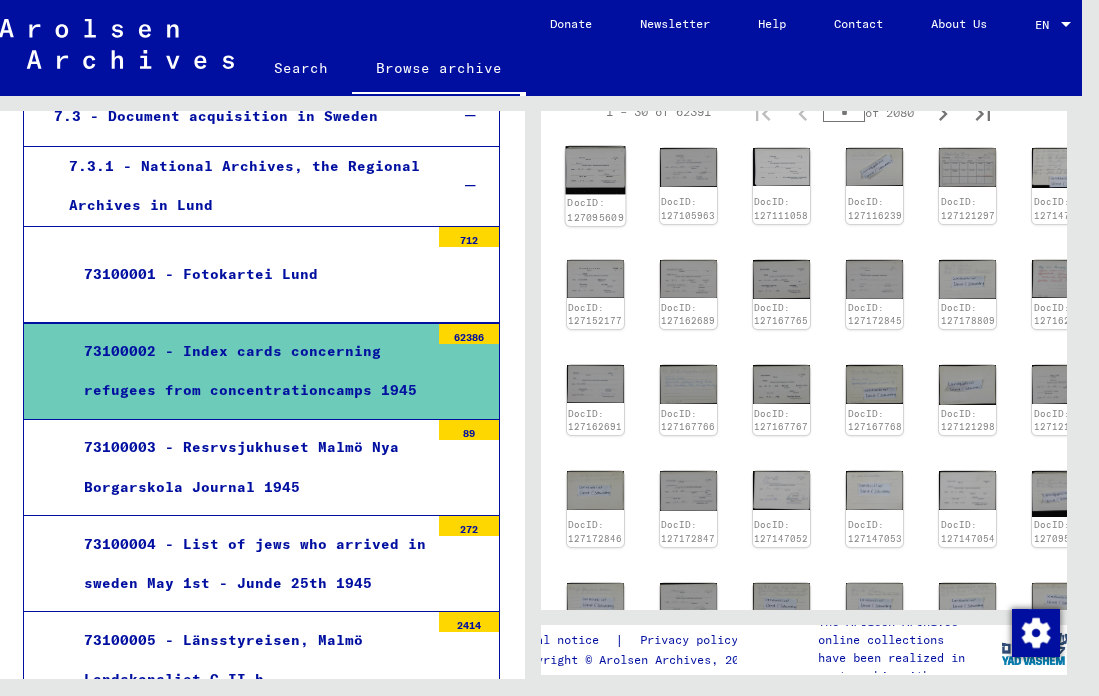 click on "DocID: 127095609" 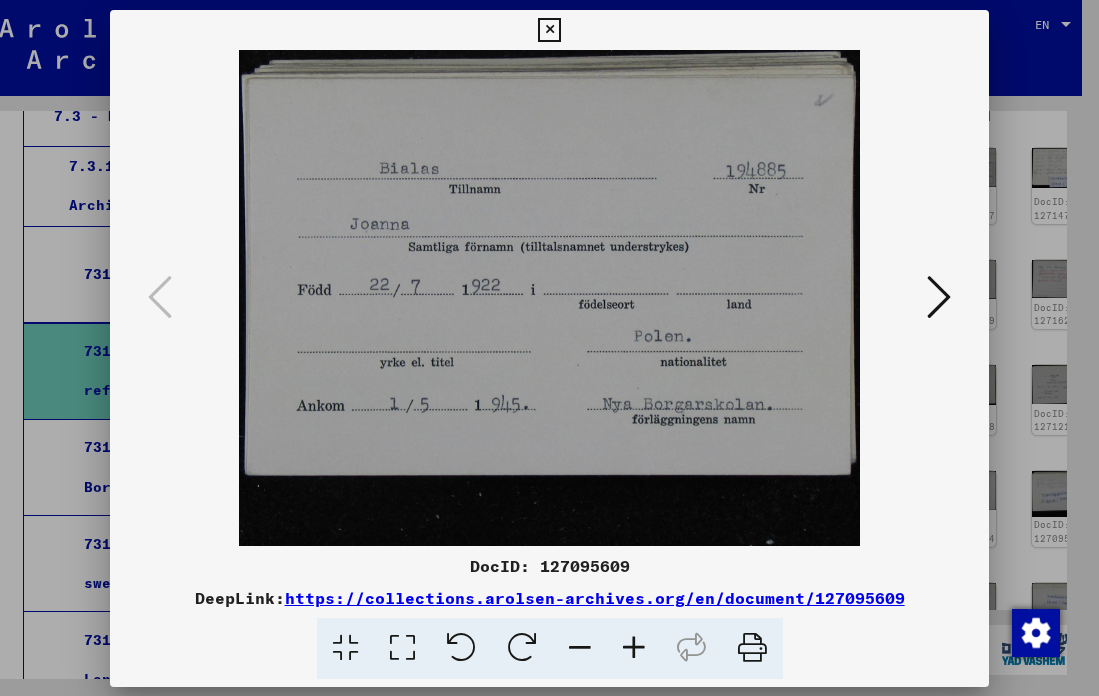 click at bounding box center (549, 298) 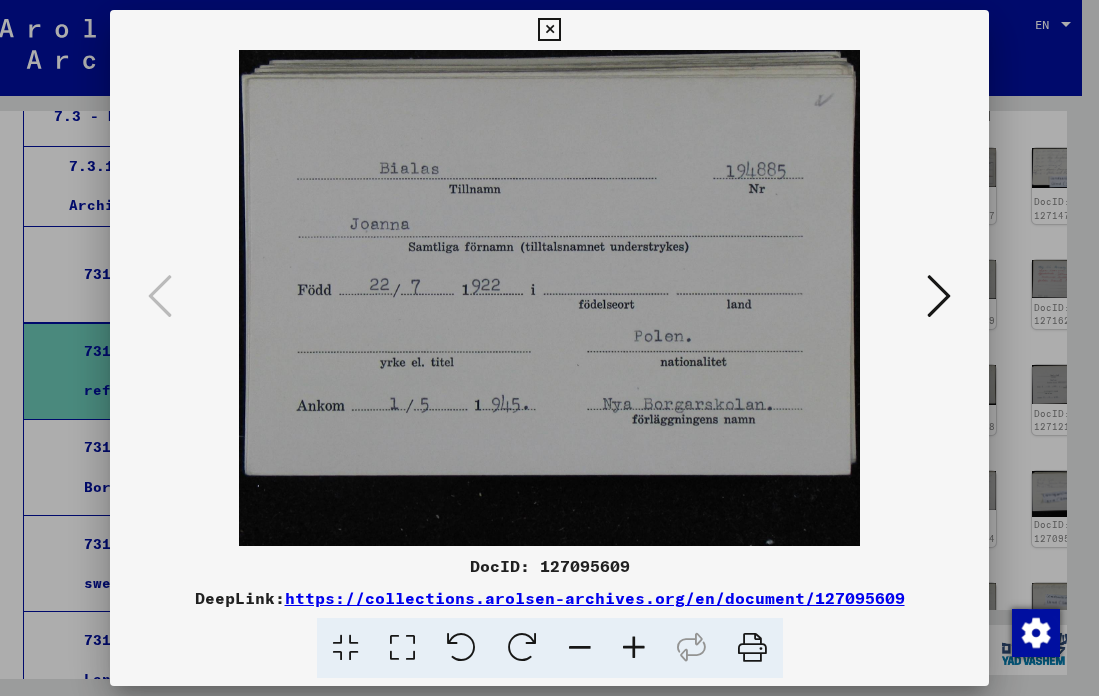click at bounding box center [939, 296] 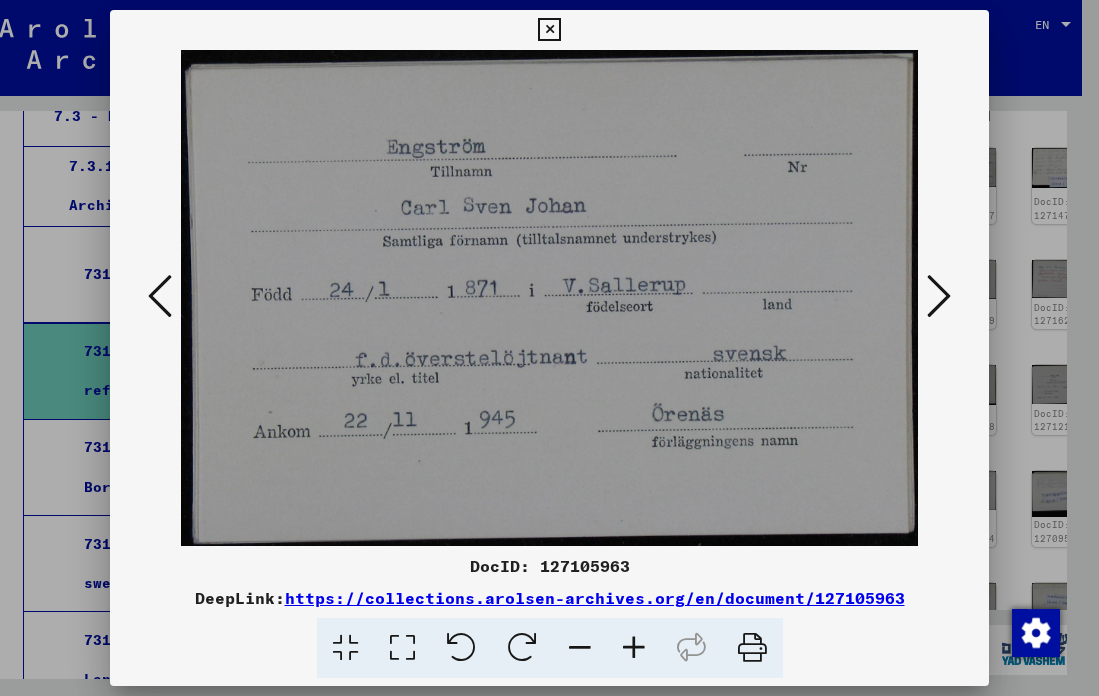 click at bounding box center [939, 296] 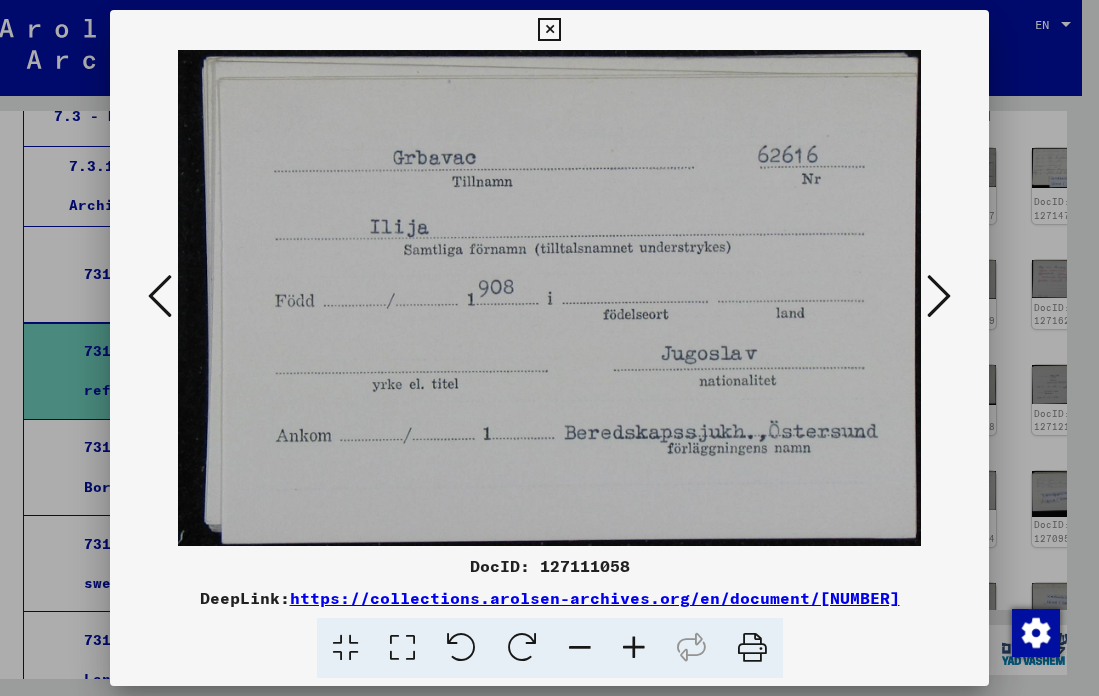 click at bounding box center (939, 296) 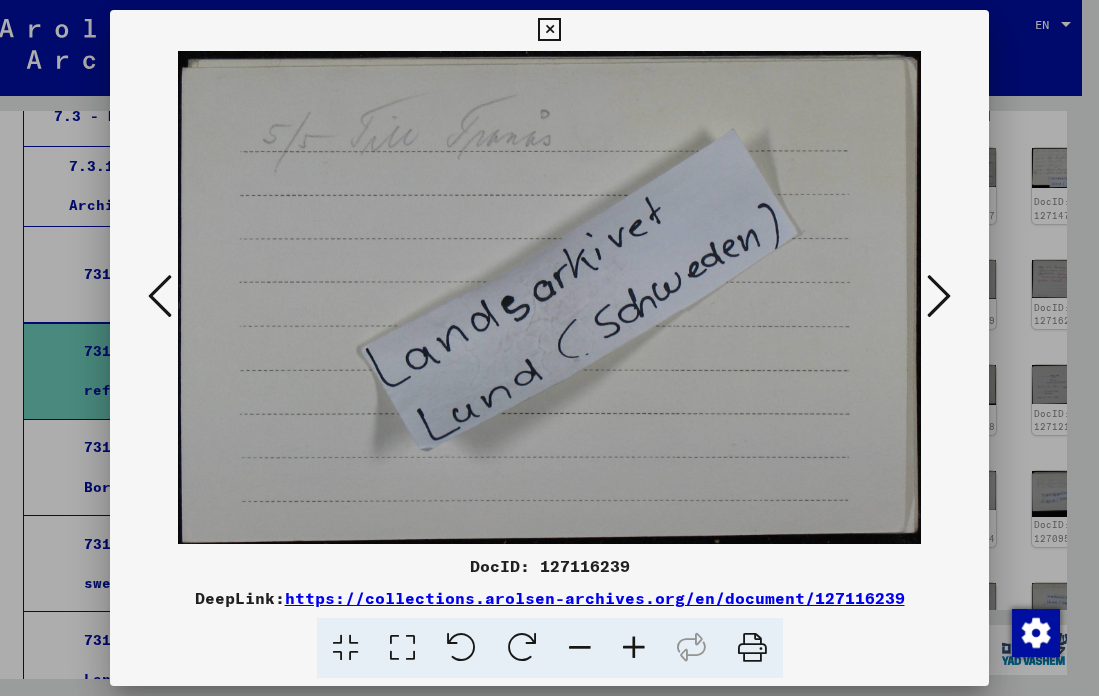 click at bounding box center [939, 296] 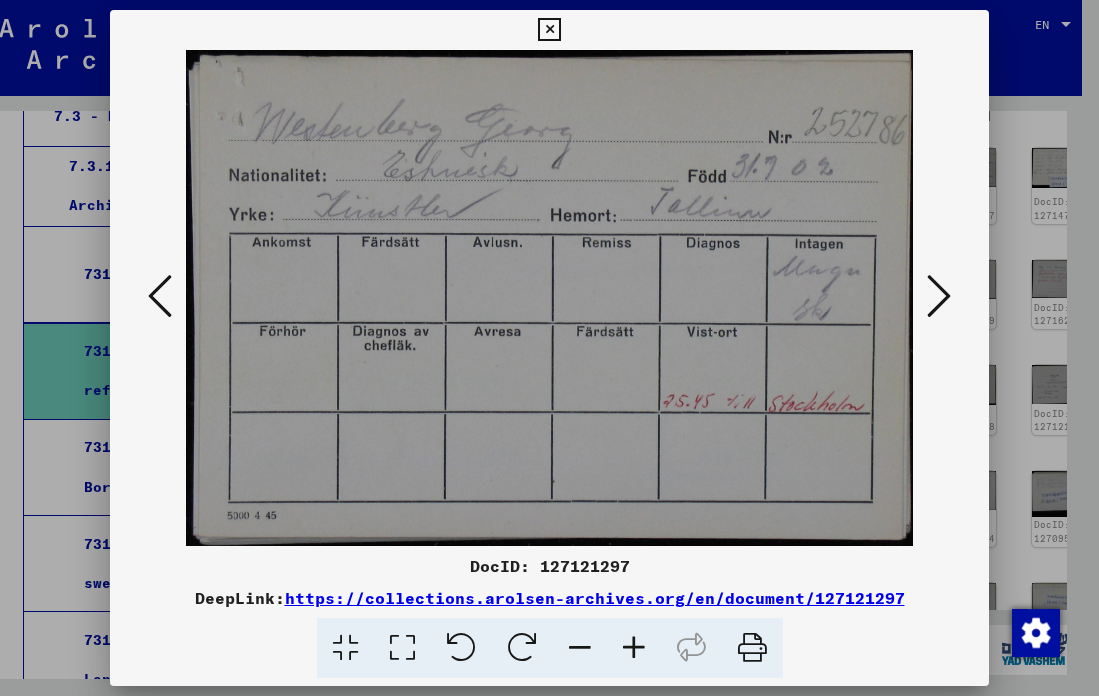 click at bounding box center (939, 296) 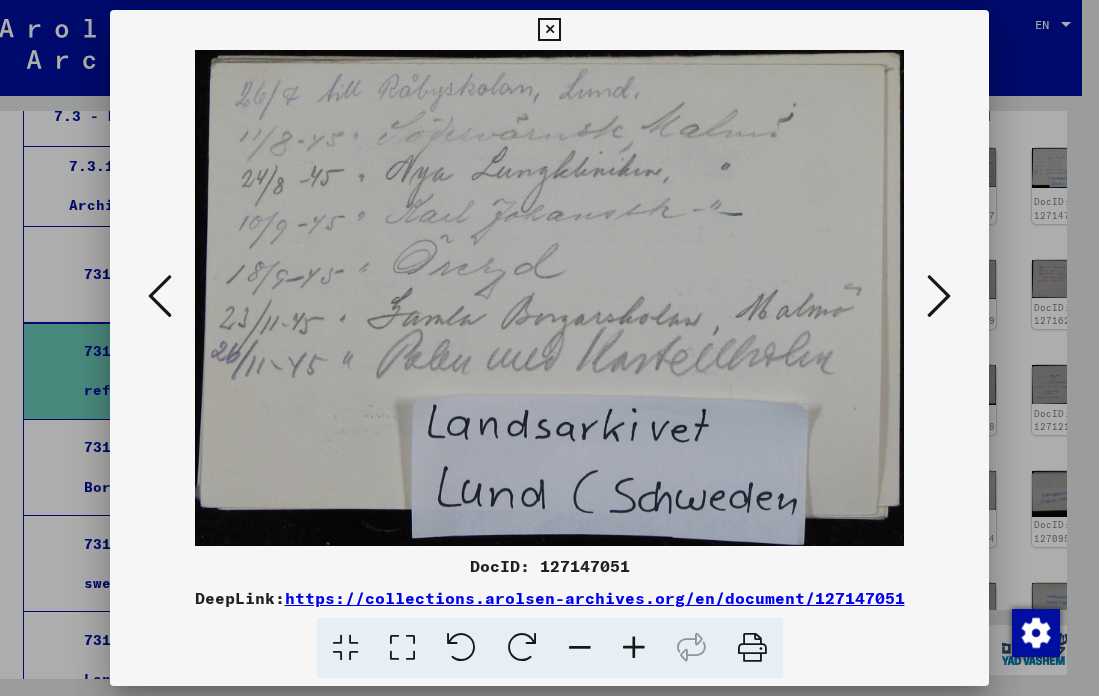 click at bounding box center (939, 296) 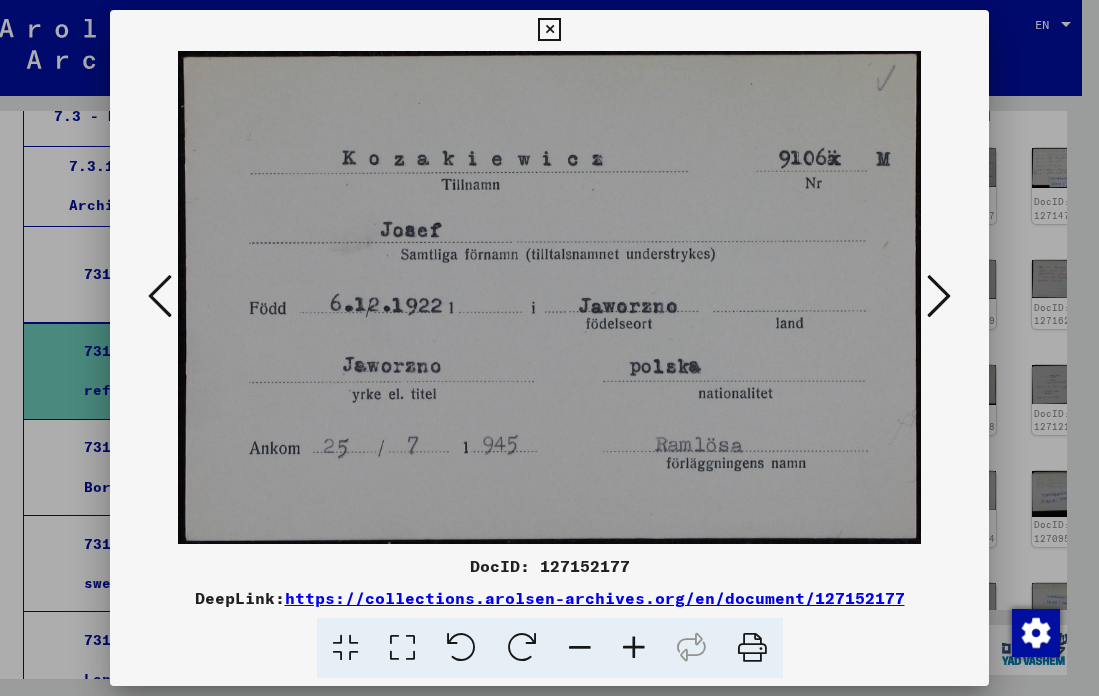 click at bounding box center (939, 296) 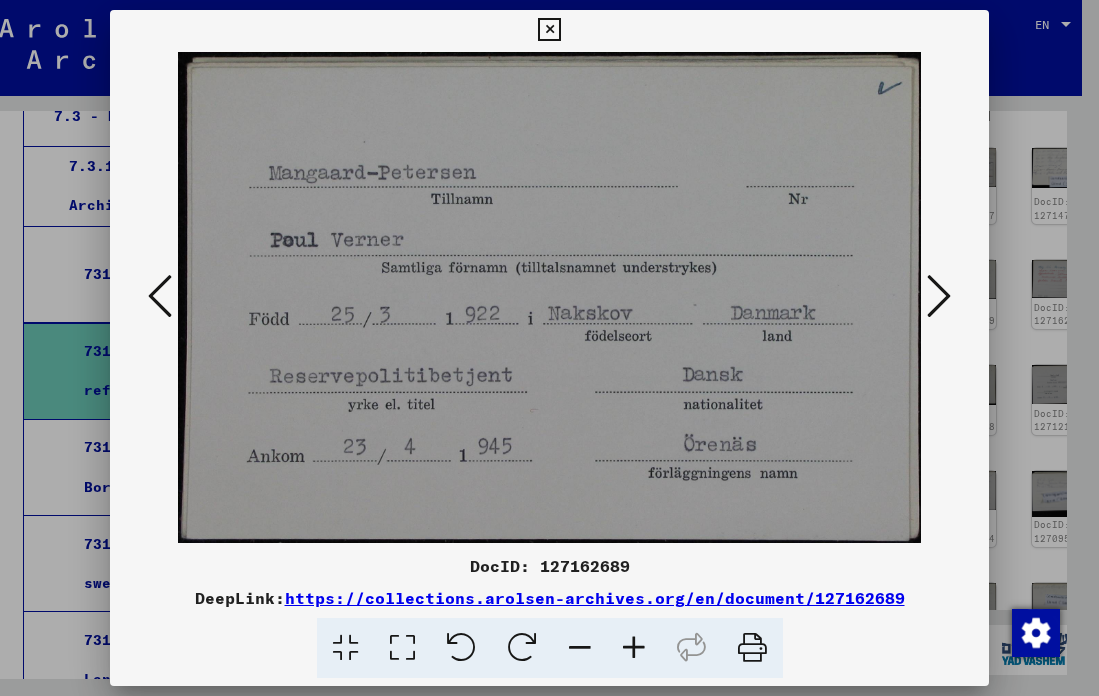 click at bounding box center [939, 296] 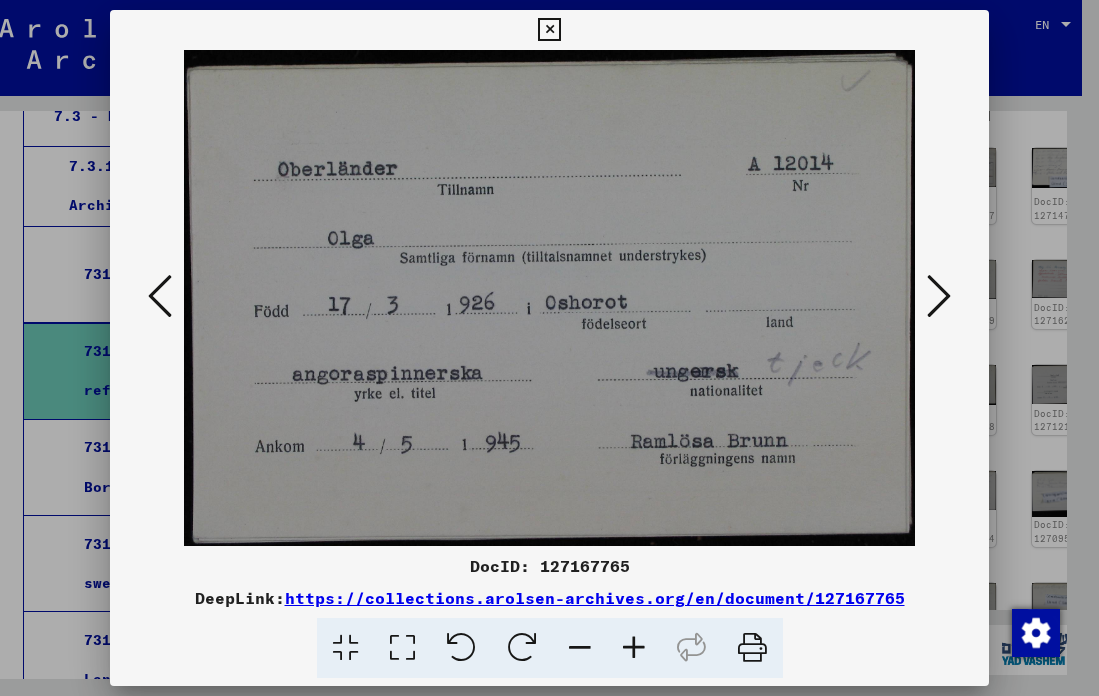 click at bounding box center (939, 296) 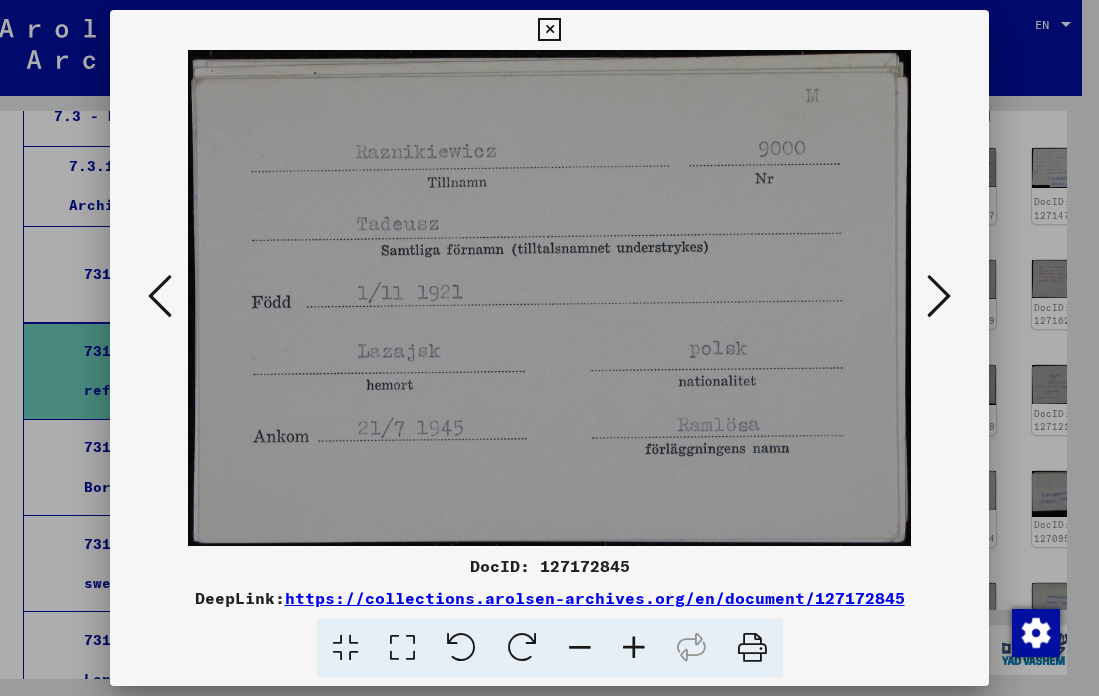 click at bounding box center (549, 298) 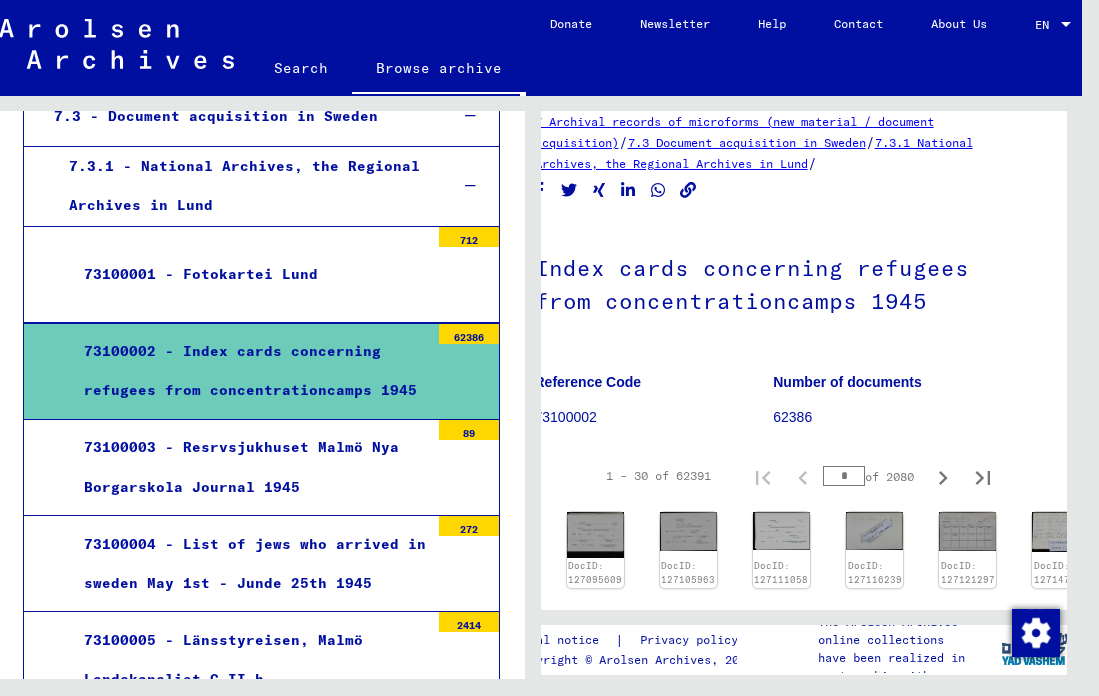 scroll, scrollTop: 31, scrollLeft: 0, axis: vertical 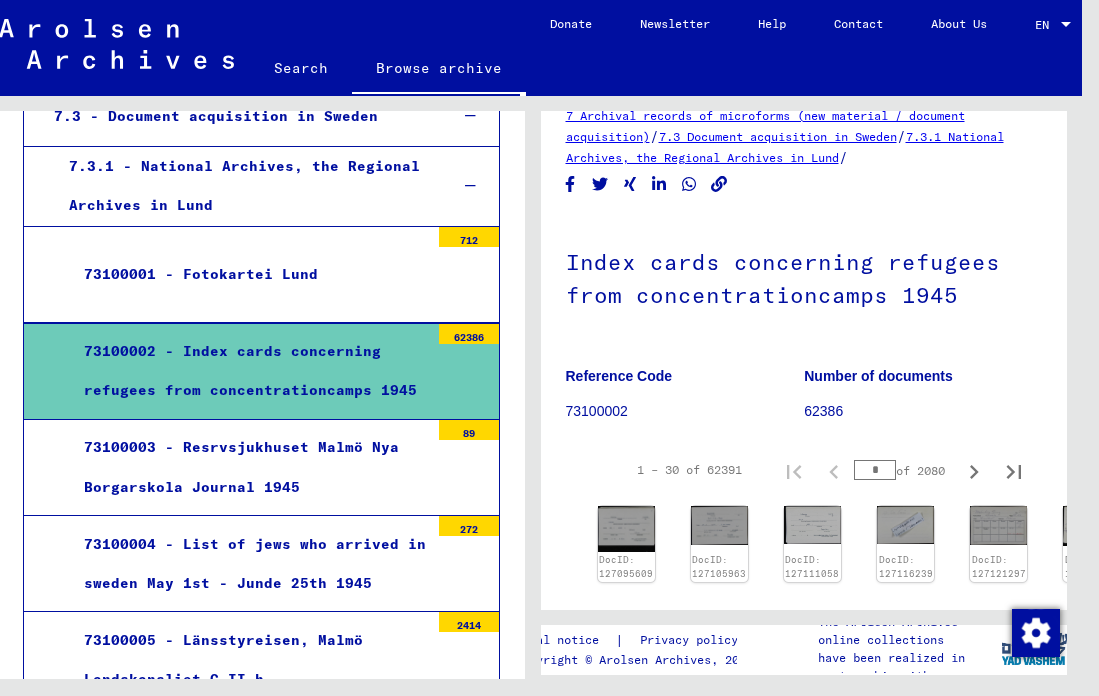 click on "Reference Code" 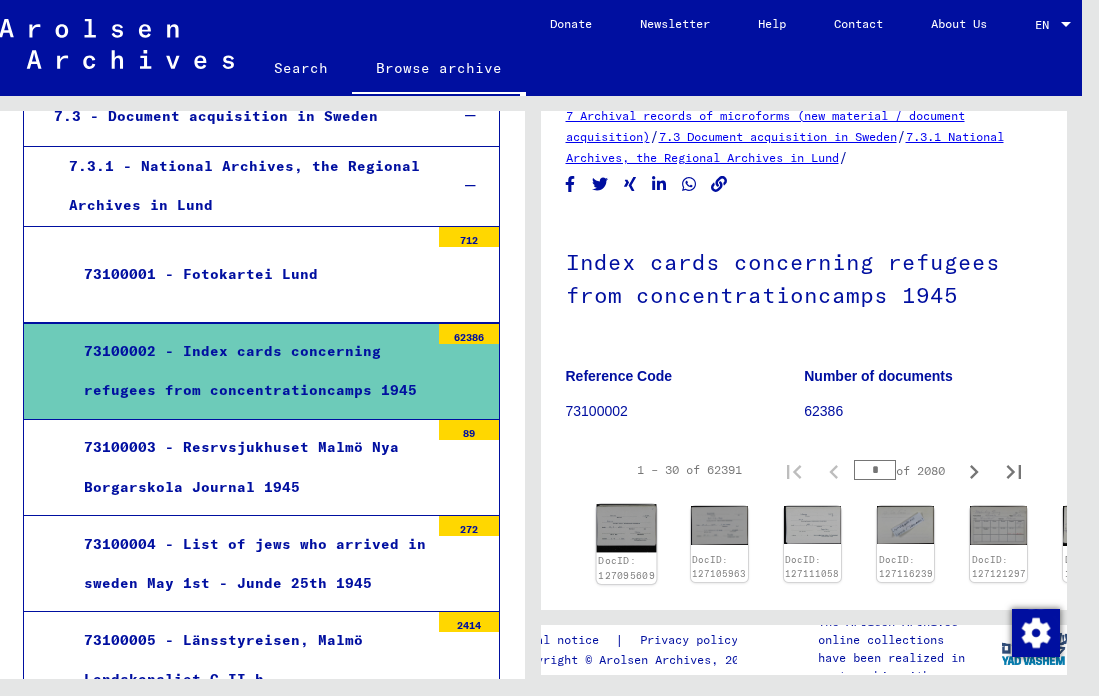 click 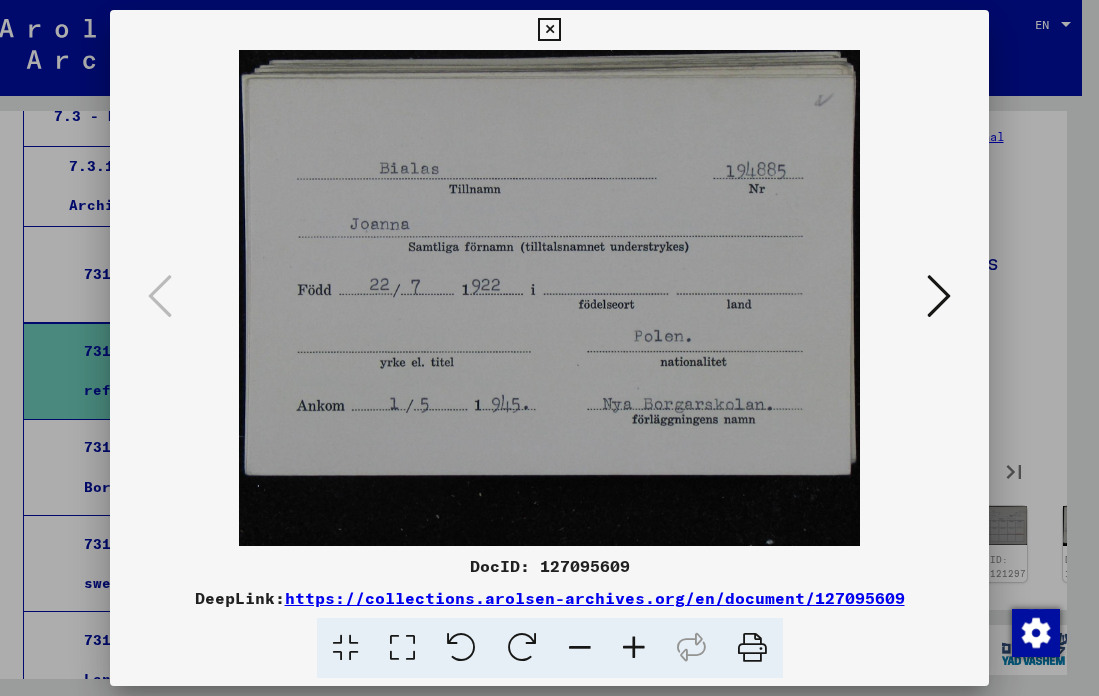 click on "https://collections.arolsen-archives.org/en/document/127095609" at bounding box center (595, 598) 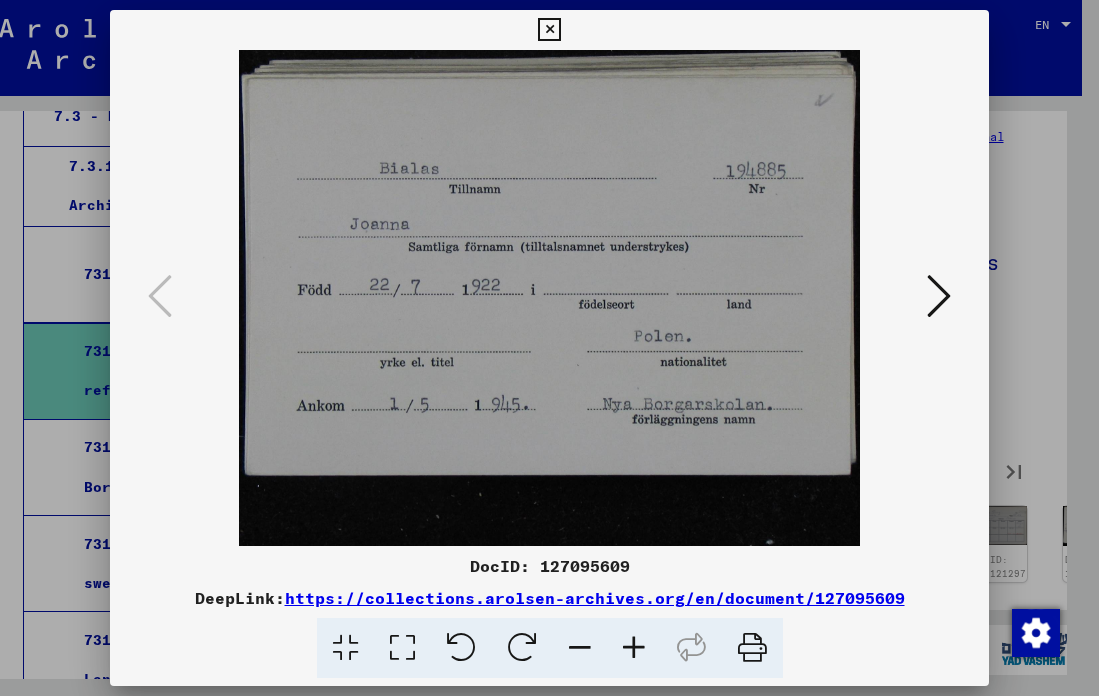 click at bounding box center (549, 30) 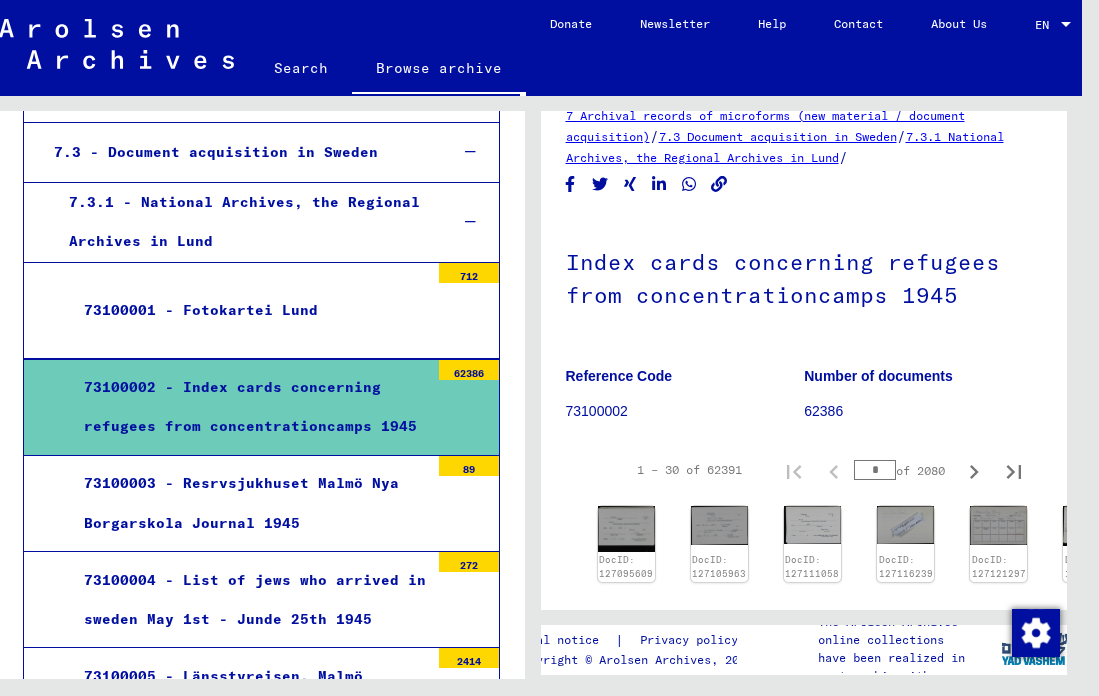scroll, scrollTop: 882, scrollLeft: 0, axis: vertical 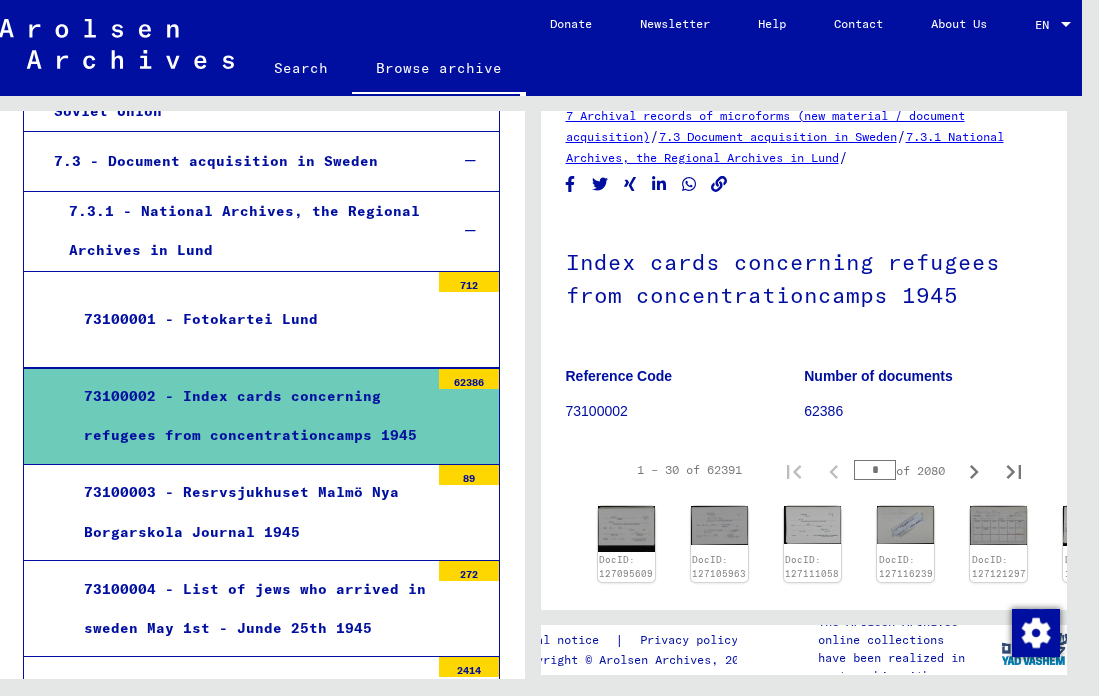 click on "73100002 - Index cards concerning refugees from concentrationcamps 1945" at bounding box center (249, 416) 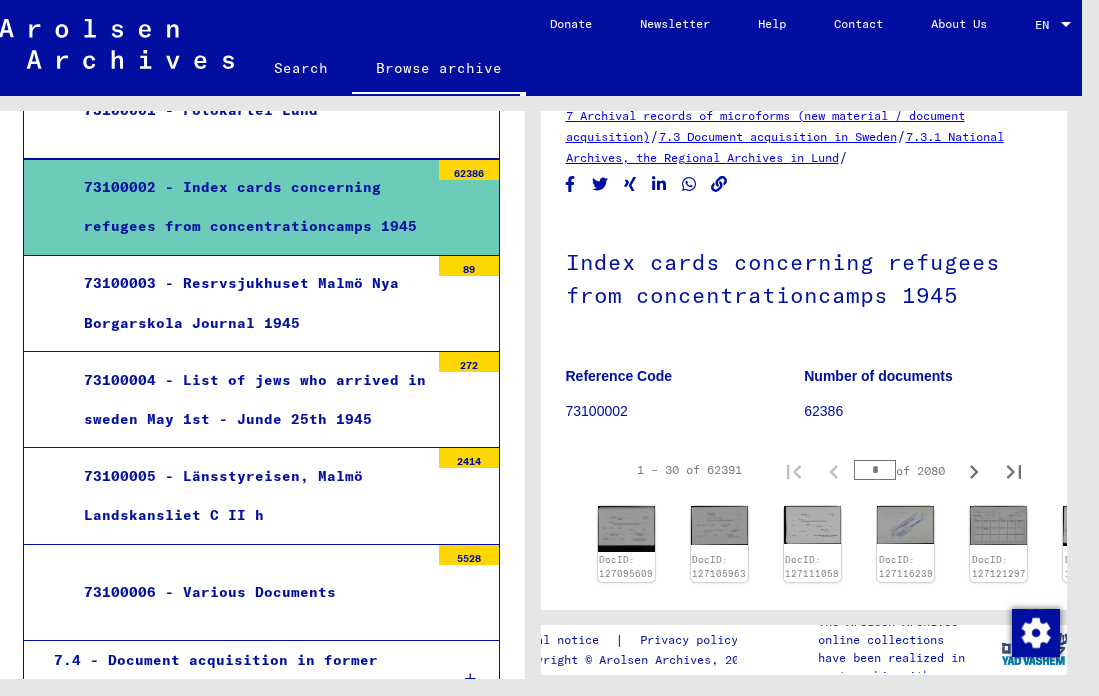 scroll, scrollTop: 1096, scrollLeft: 0, axis: vertical 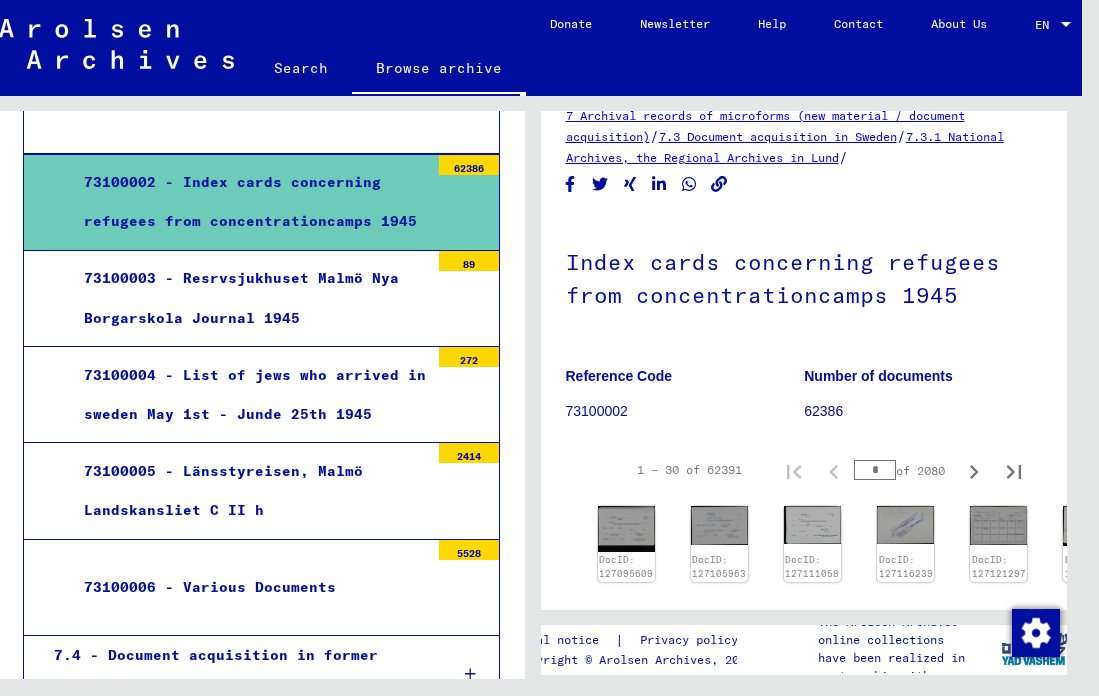 click on "73100004 - List of jews who arrived in sweden May 1st - Junde 25th 1945" at bounding box center (249, 395) 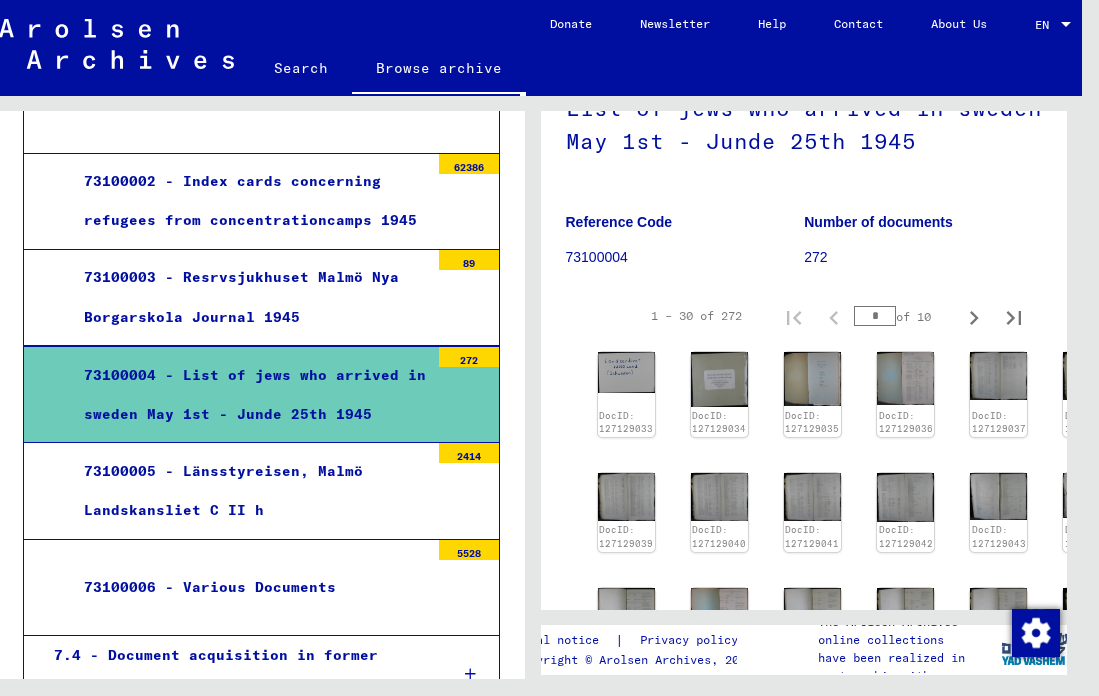 scroll, scrollTop: 184, scrollLeft: 0, axis: vertical 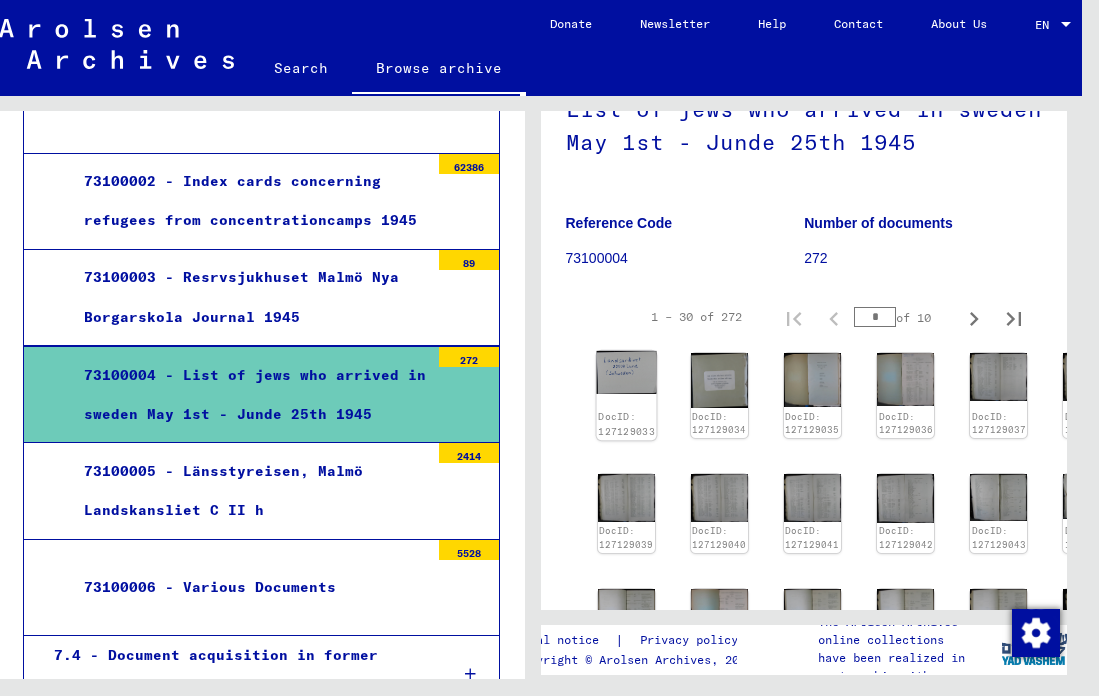 click 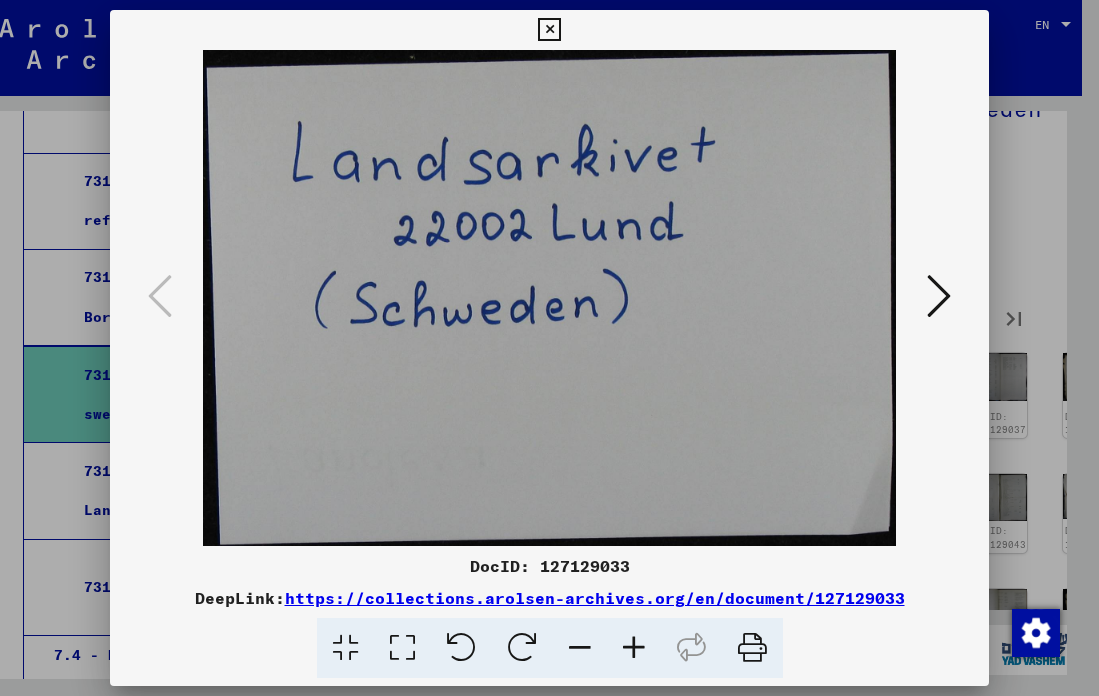 click at bounding box center (939, 296) 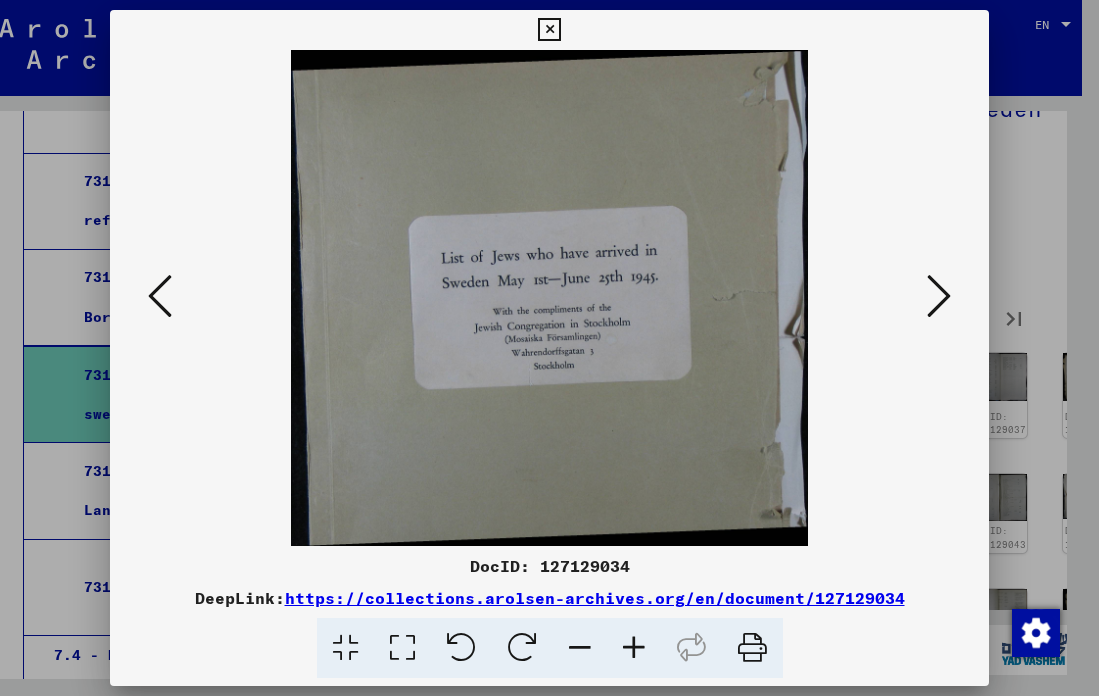 click at bounding box center [939, 296] 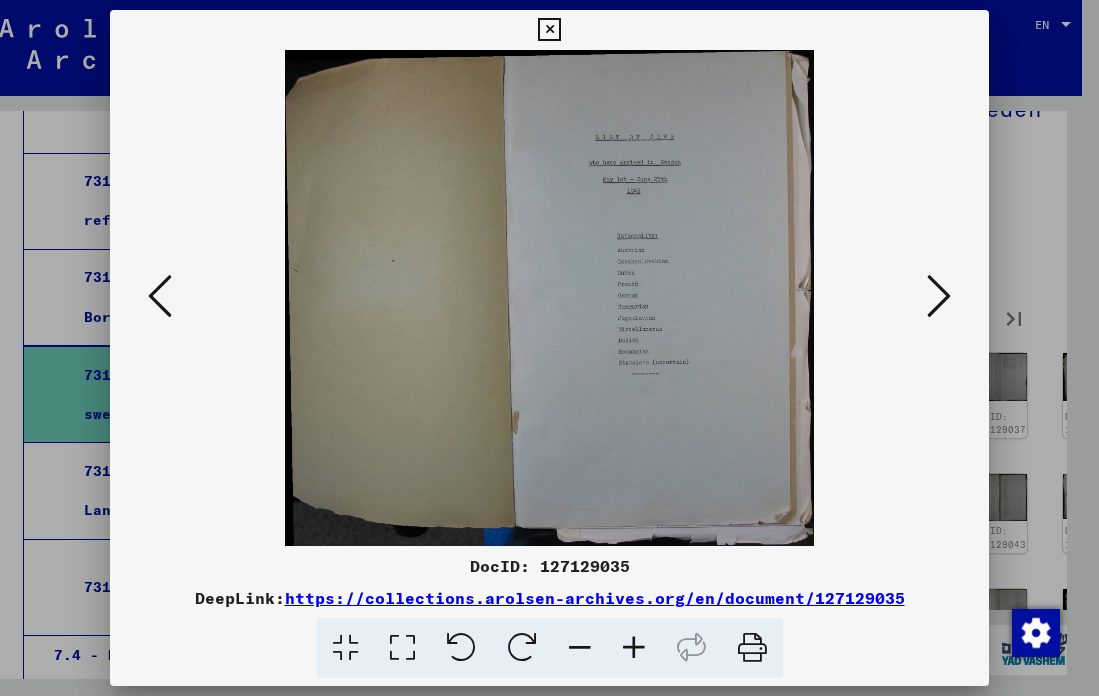 click at bounding box center [939, 296] 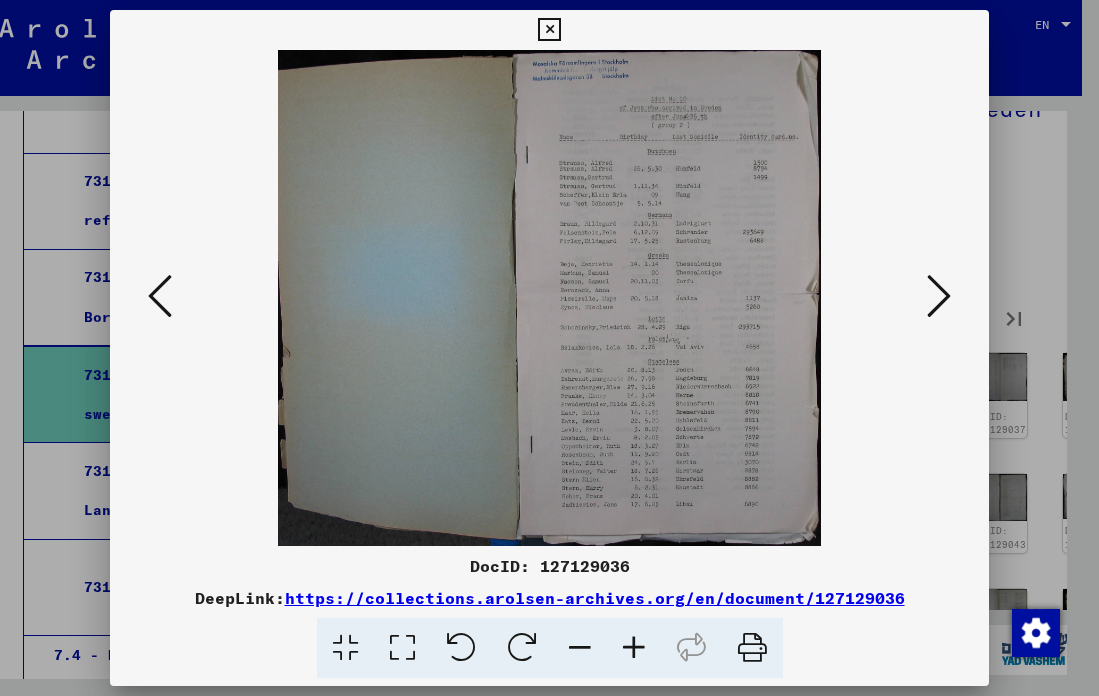 click at bounding box center (939, 296) 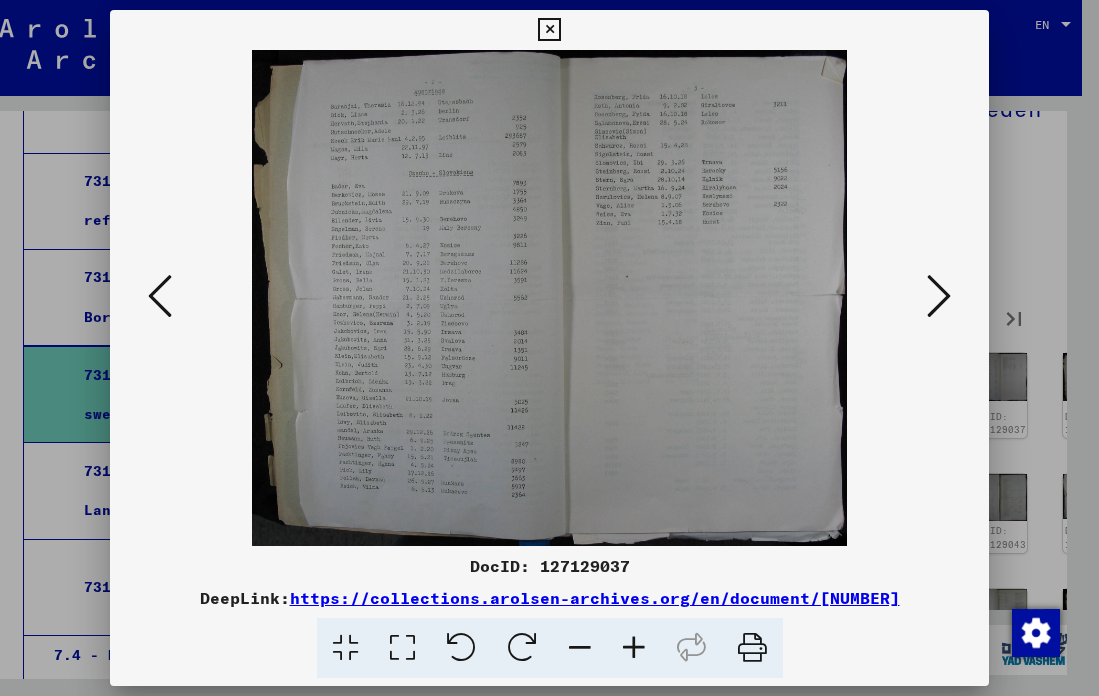 click at bounding box center [939, 296] 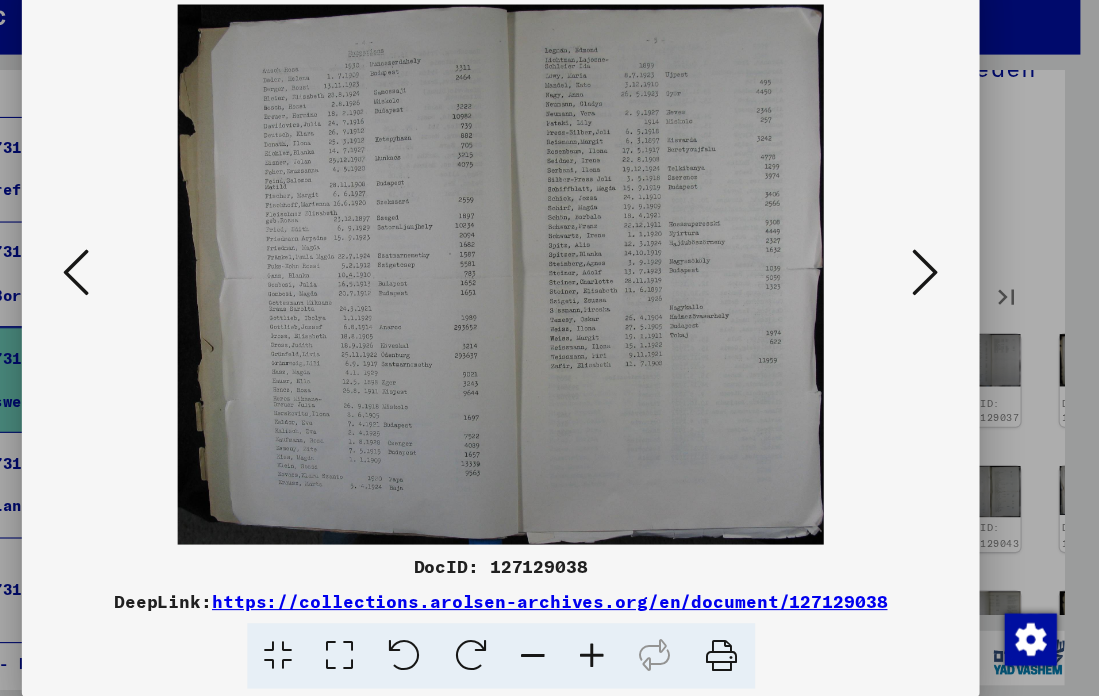 scroll, scrollTop: 0, scrollLeft: 0, axis: both 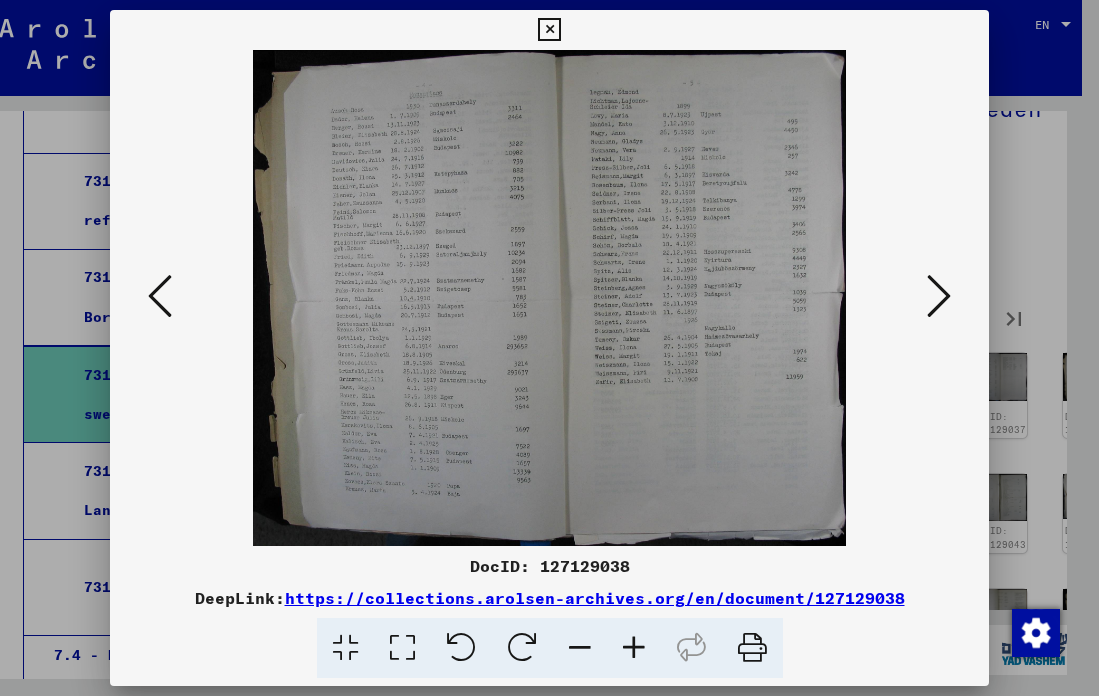 click at bounding box center [160, 296] 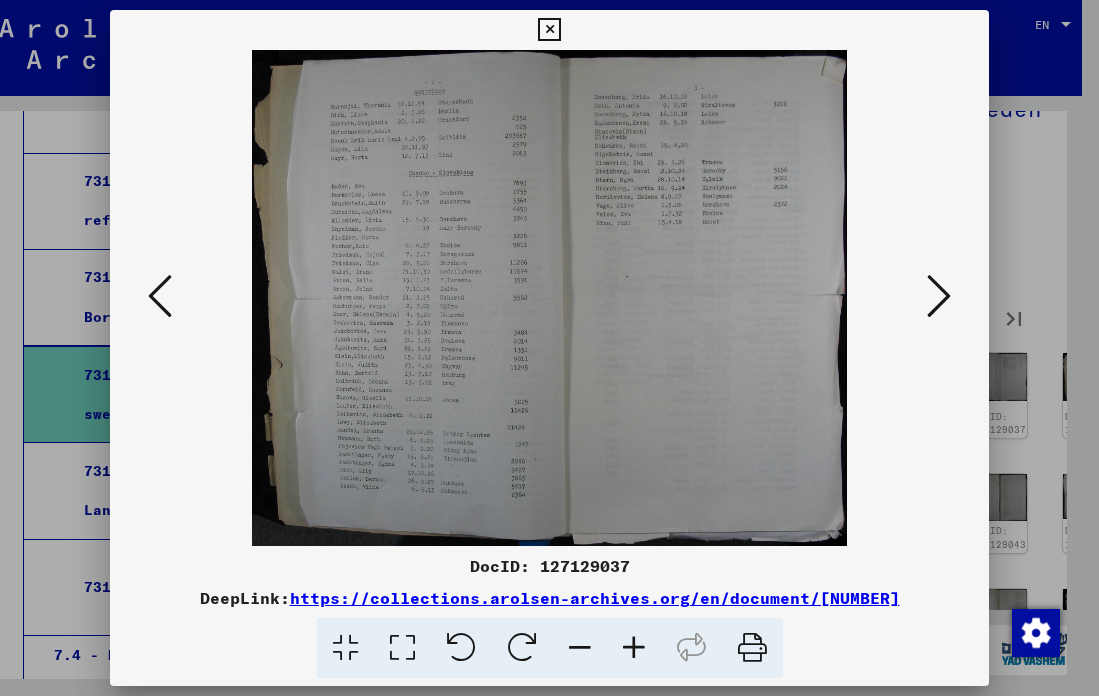 click at bounding box center [160, 296] 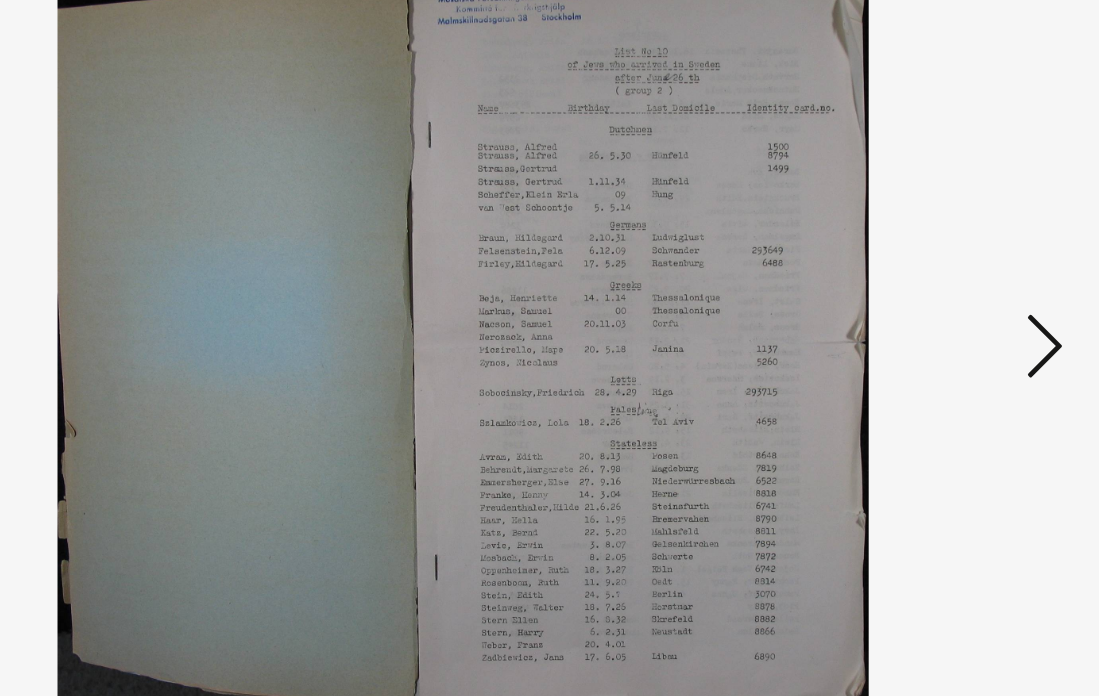 click at bounding box center (939, 296) 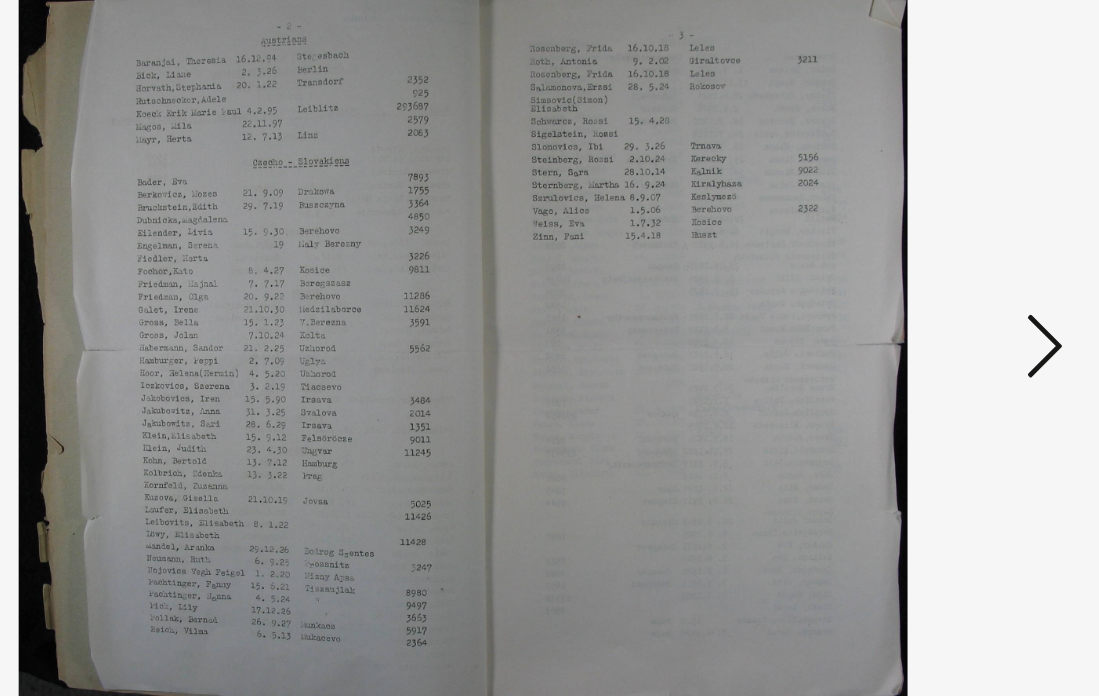 click at bounding box center [549, 298] 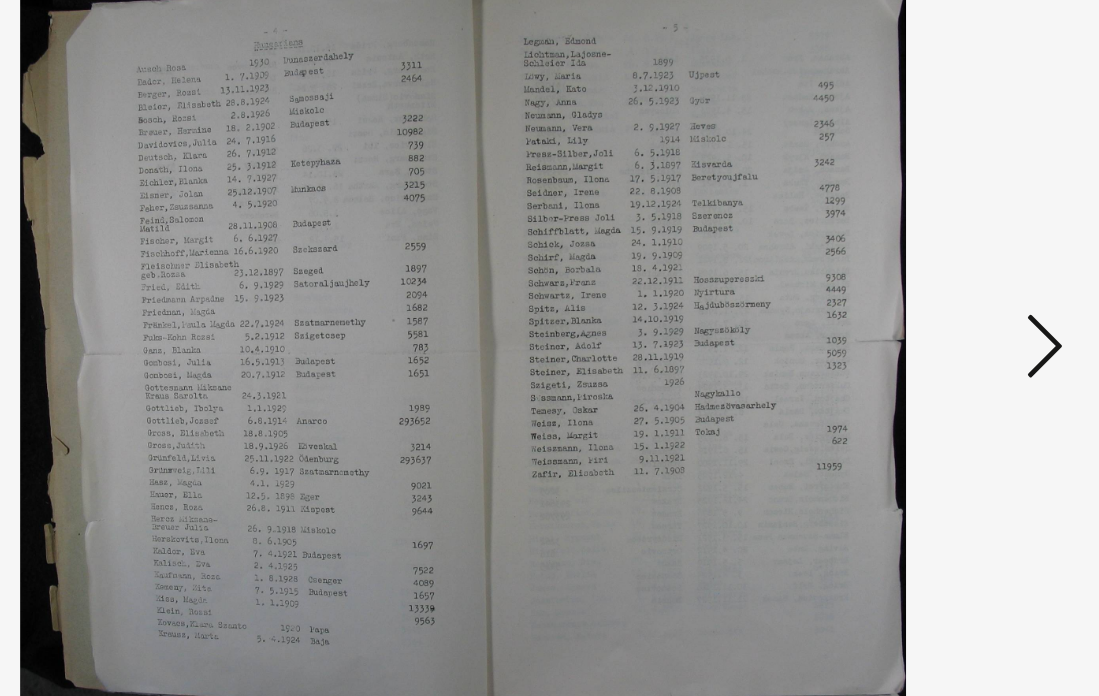click at bounding box center [939, 296] 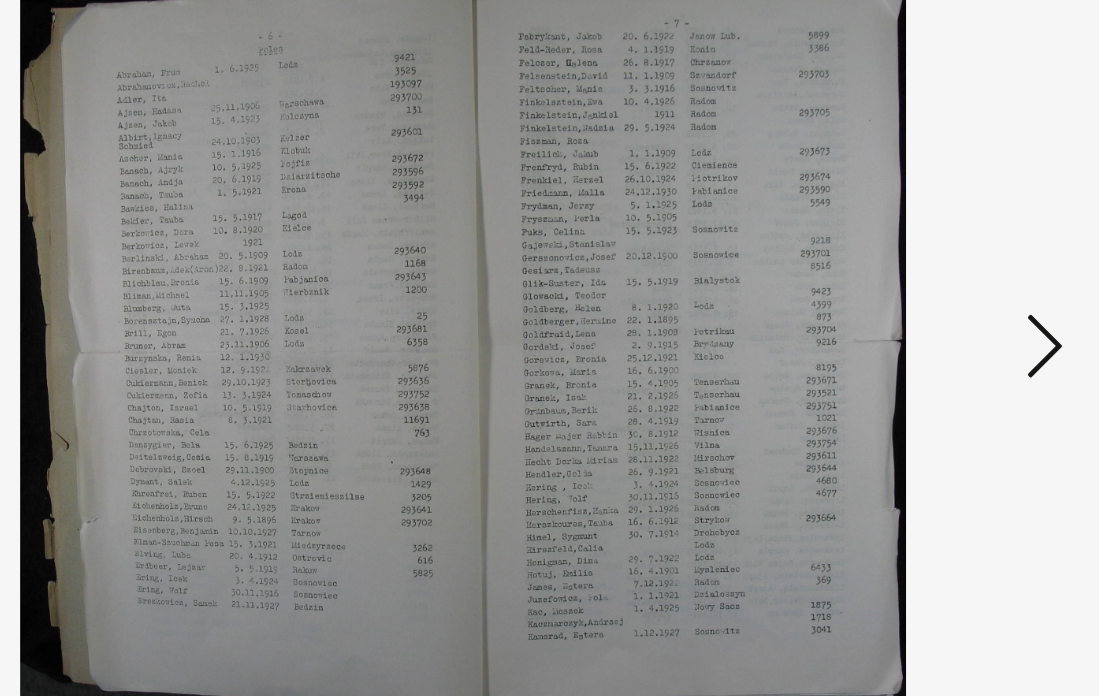 click at bounding box center [939, 296] 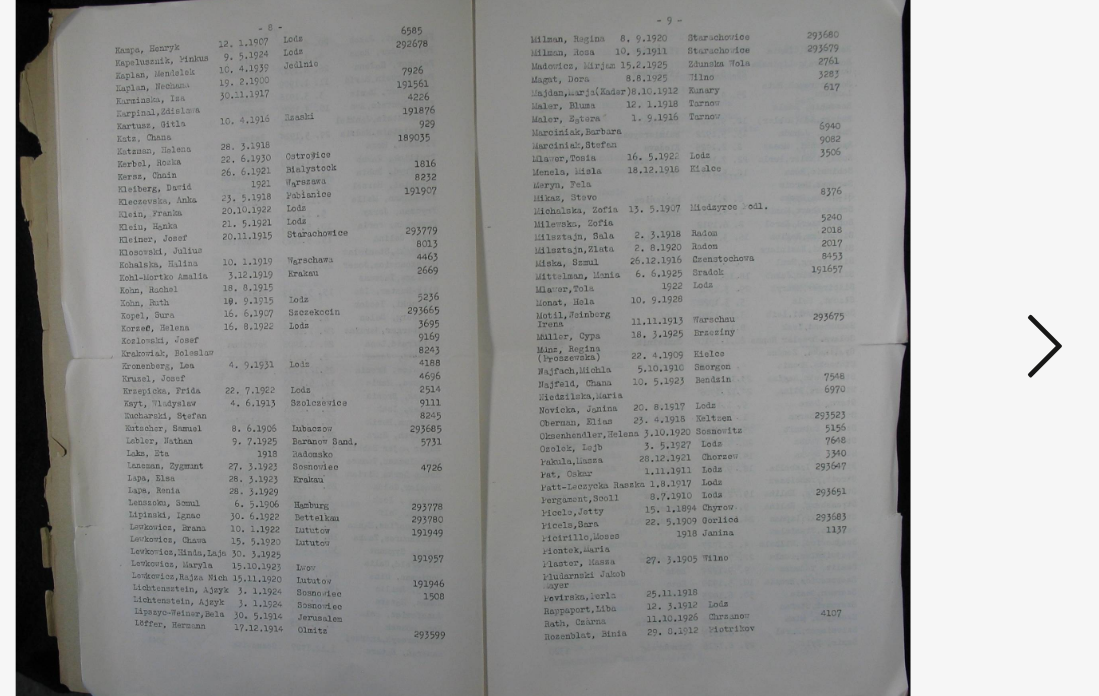 click at bounding box center (939, 296) 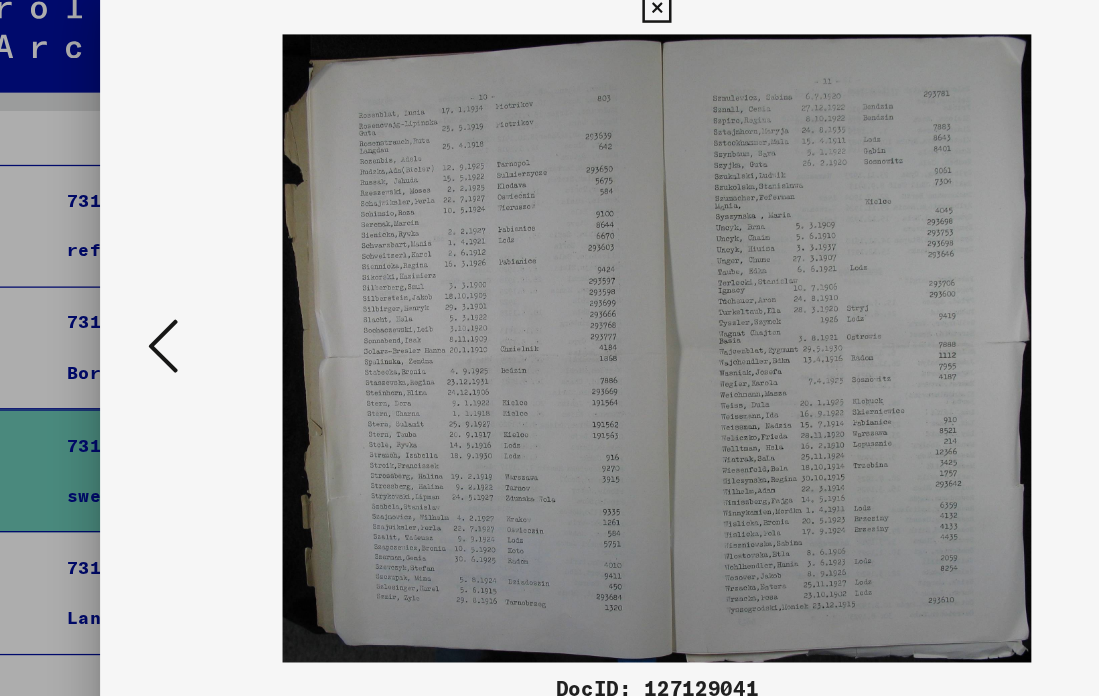 click at bounding box center [549, 298] 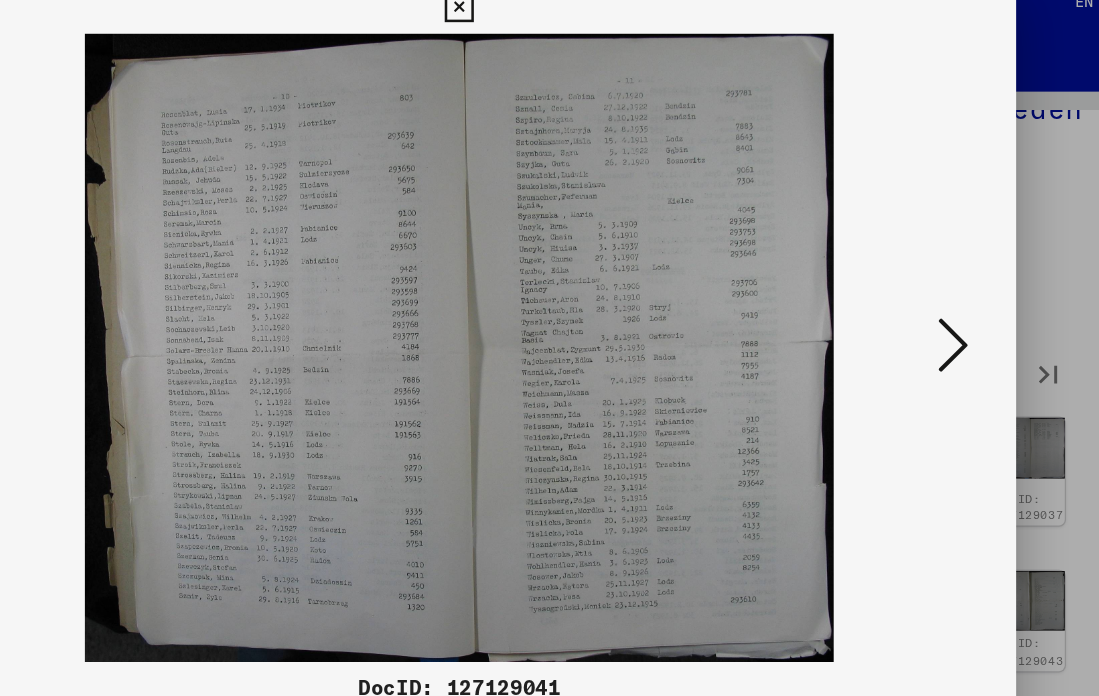 click at bounding box center (939, 296) 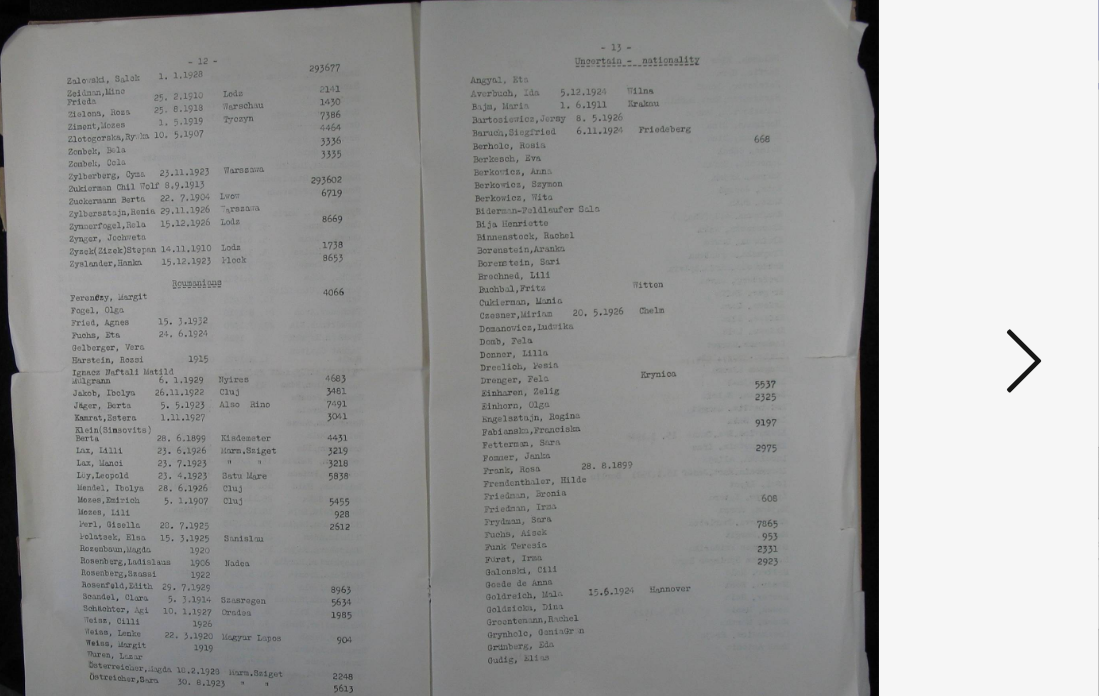 click at bounding box center (939, 296) 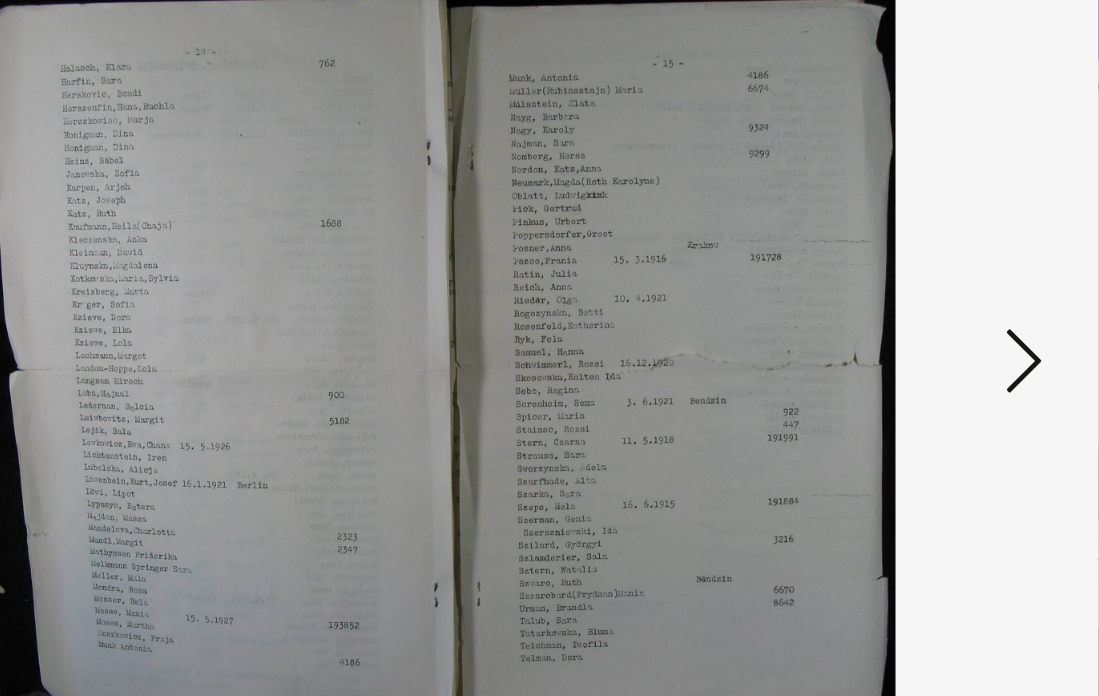 click at bounding box center [939, 296] 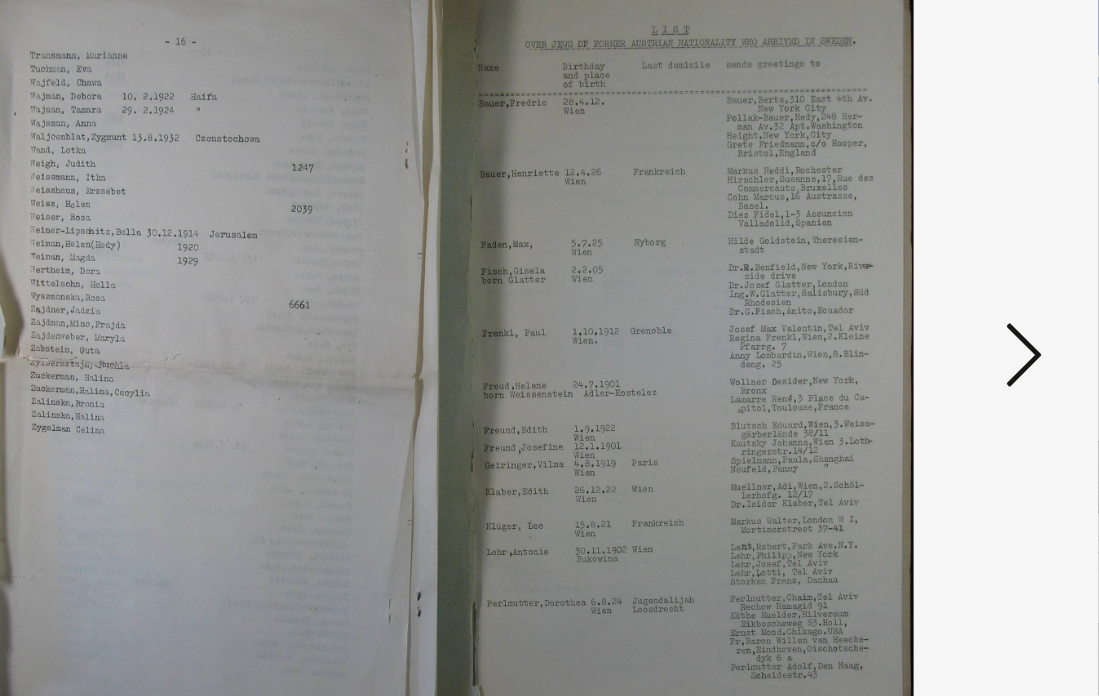 click at bounding box center [939, 296] 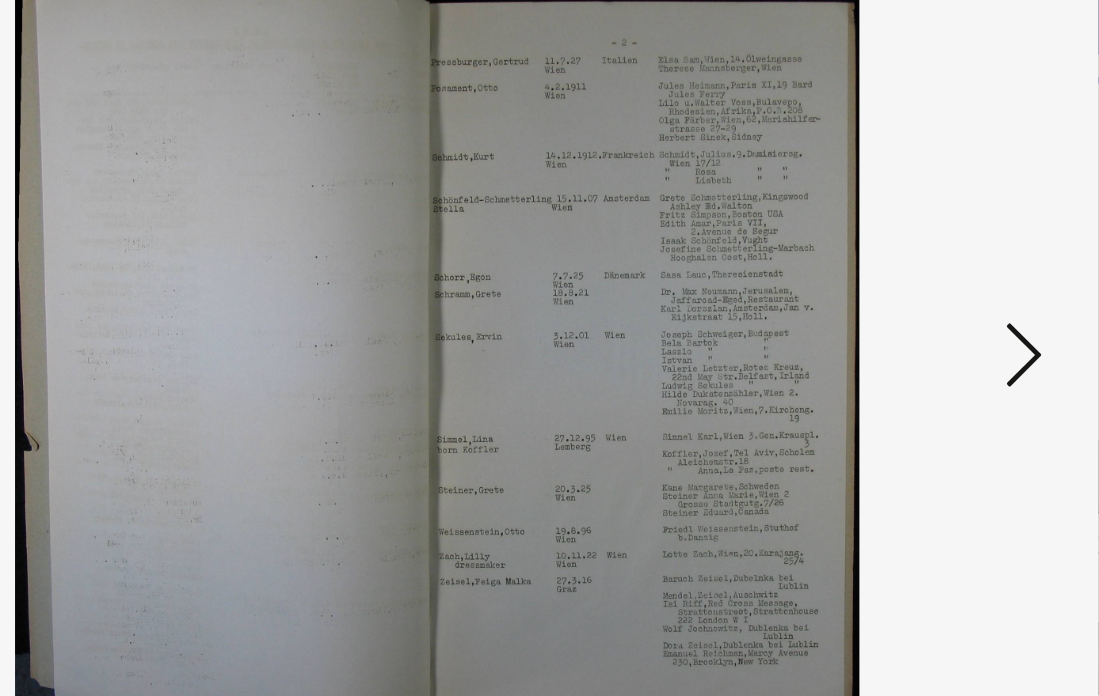 click at bounding box center [939, 296] 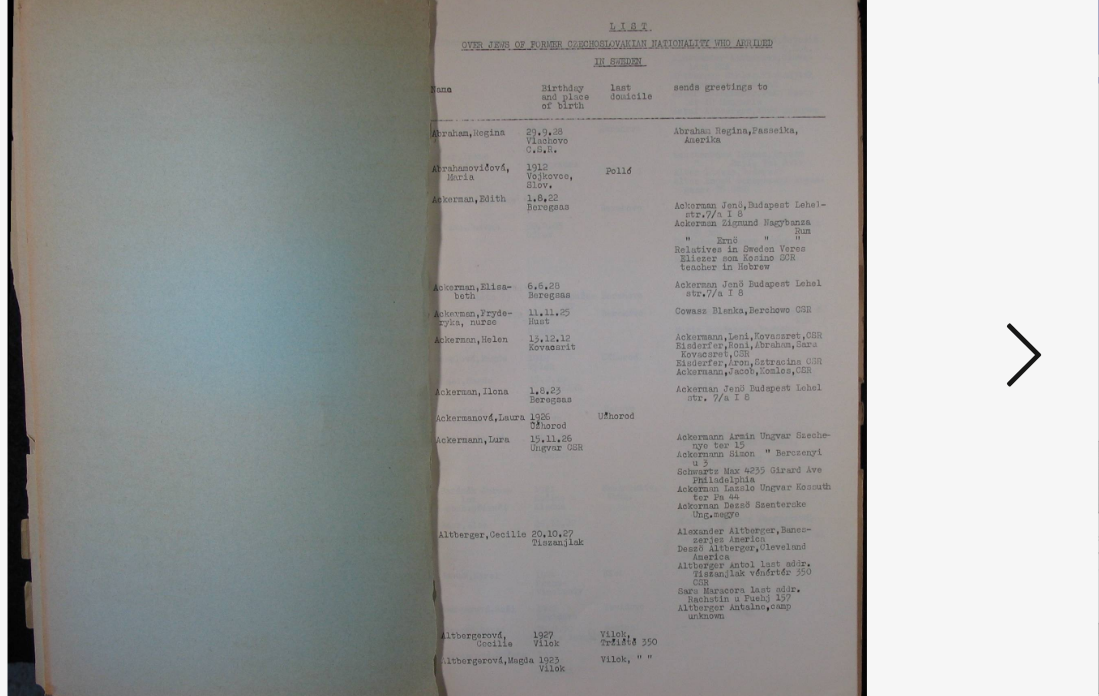 click at bounding box center [939, 296] 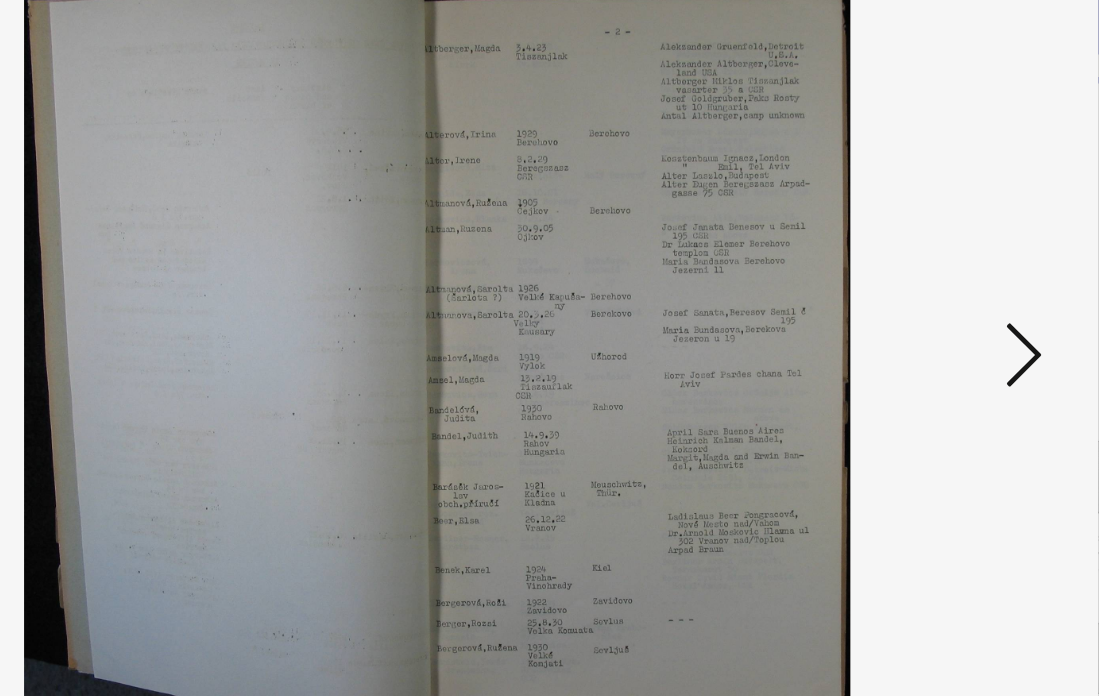 click at bounding box center (939, 296) 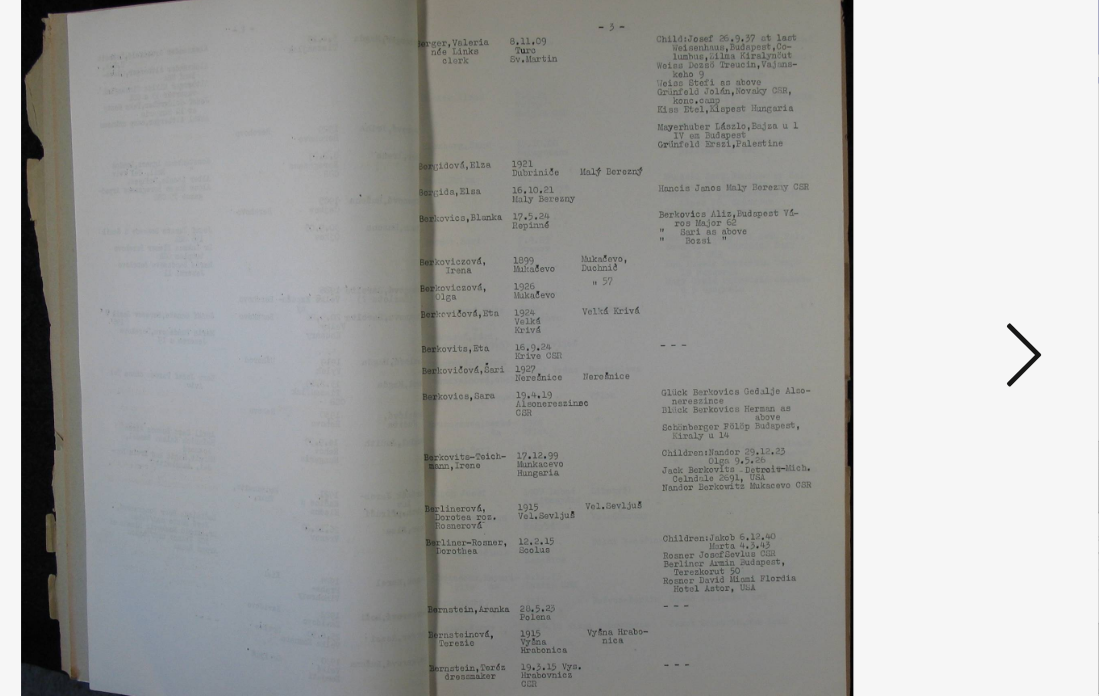 click at bounding box center (939, 296) 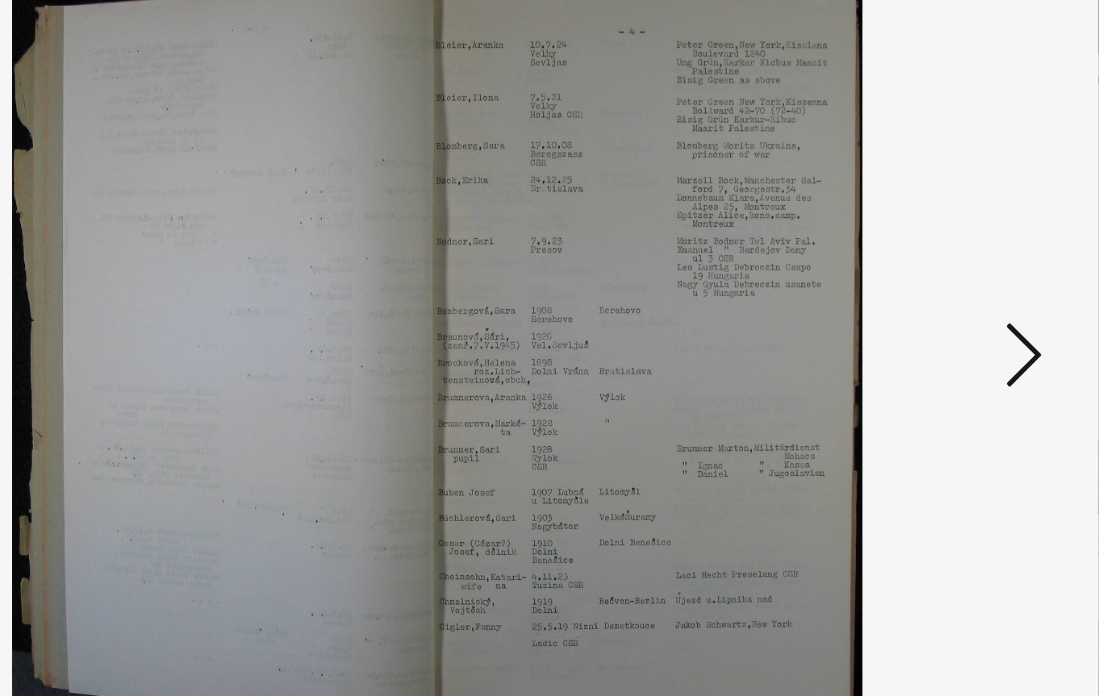 click at bounding box center [939, 296] 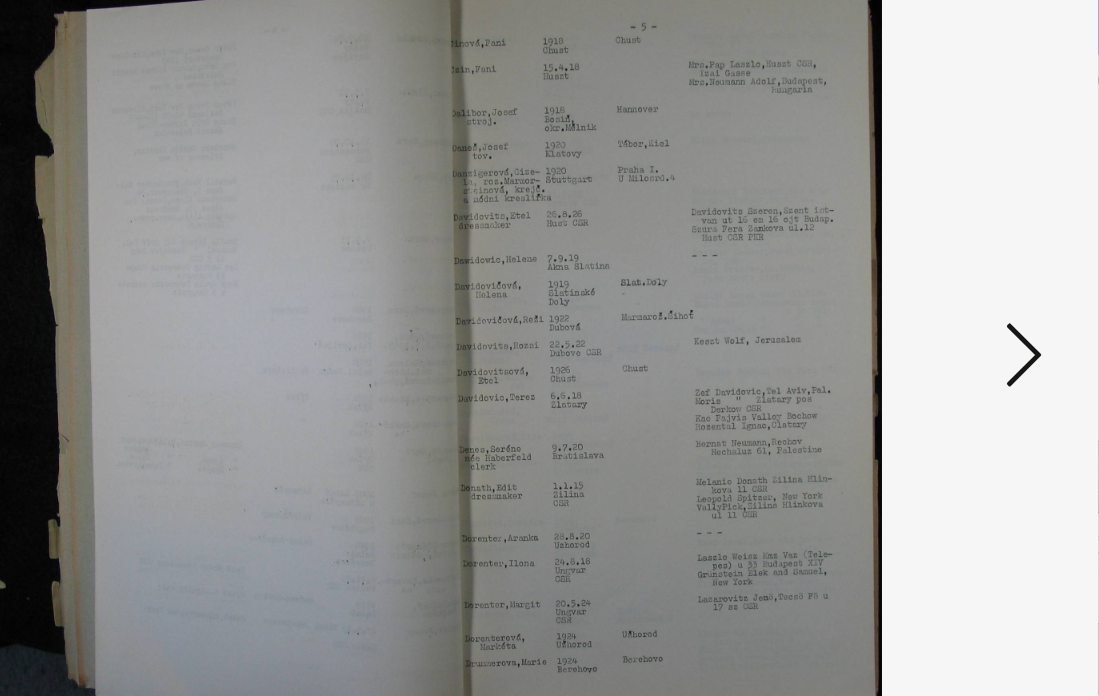 click at bounding box center (939, 296) 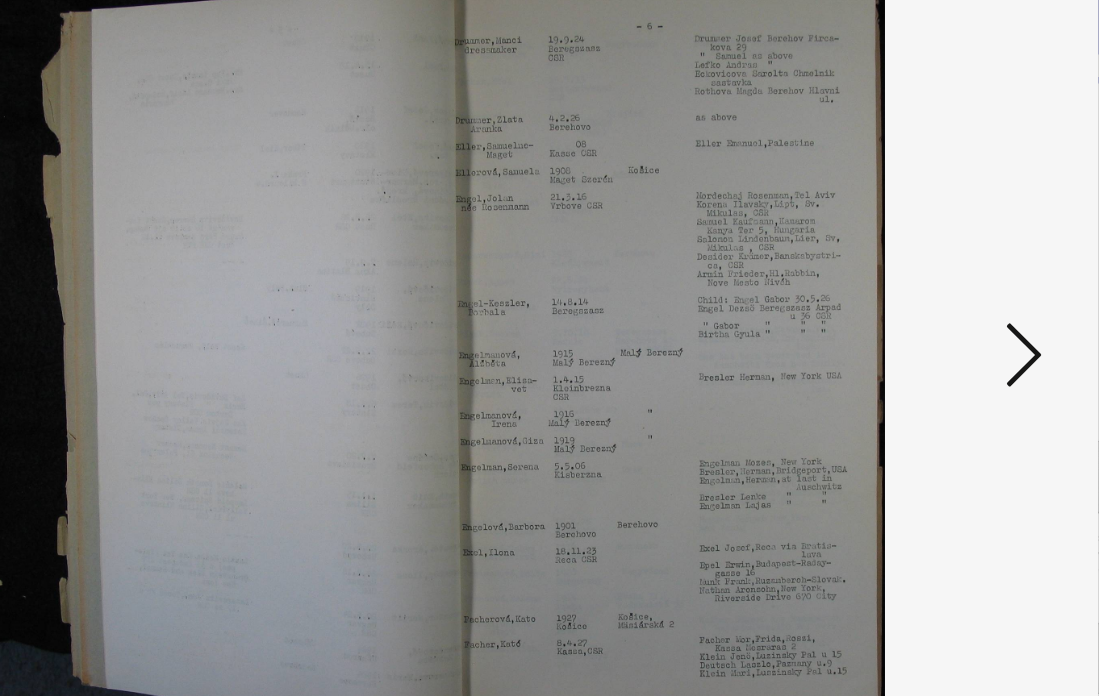 click at bounding box center [939, 296] 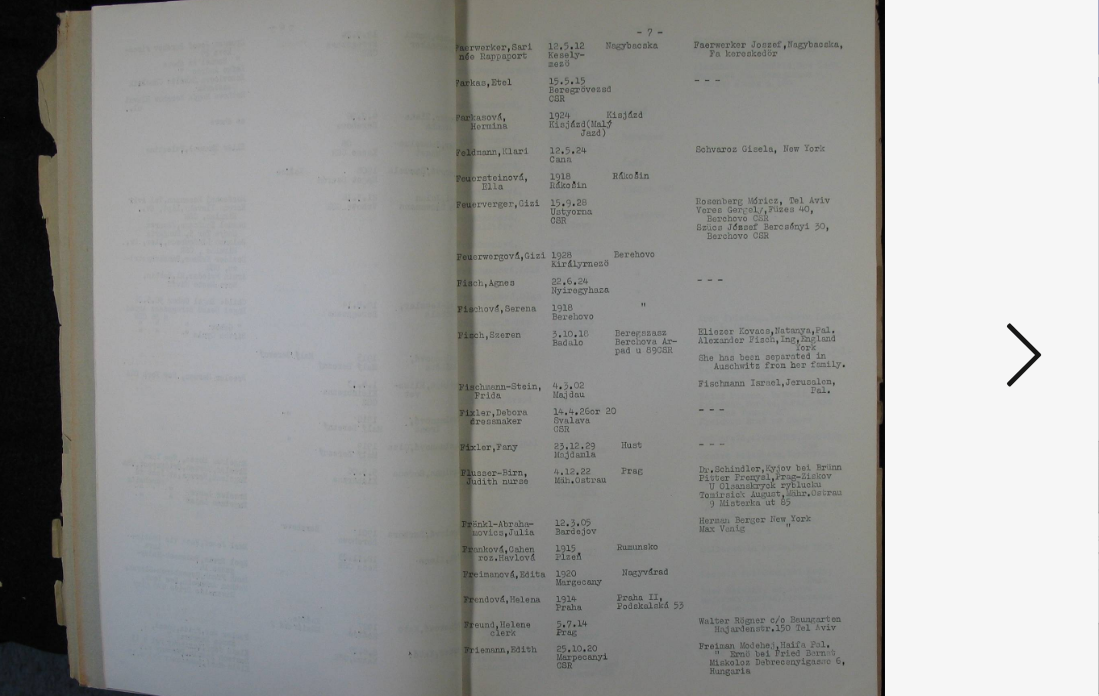 click at bounding box center (939, 296) 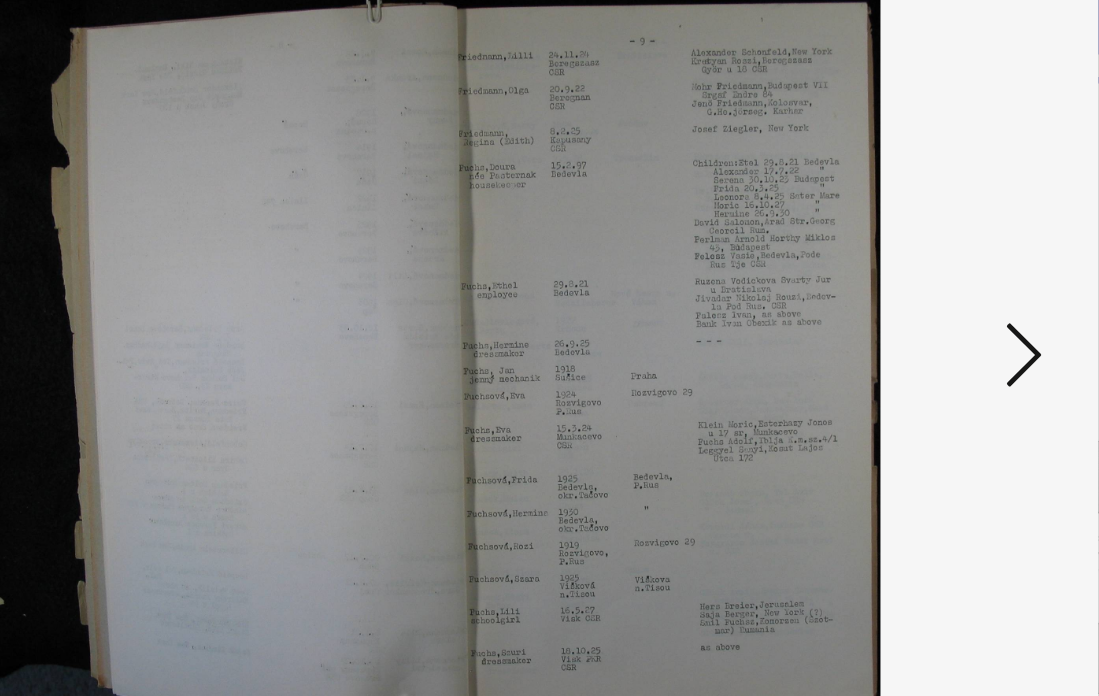 click at bounding box center (939, 296) 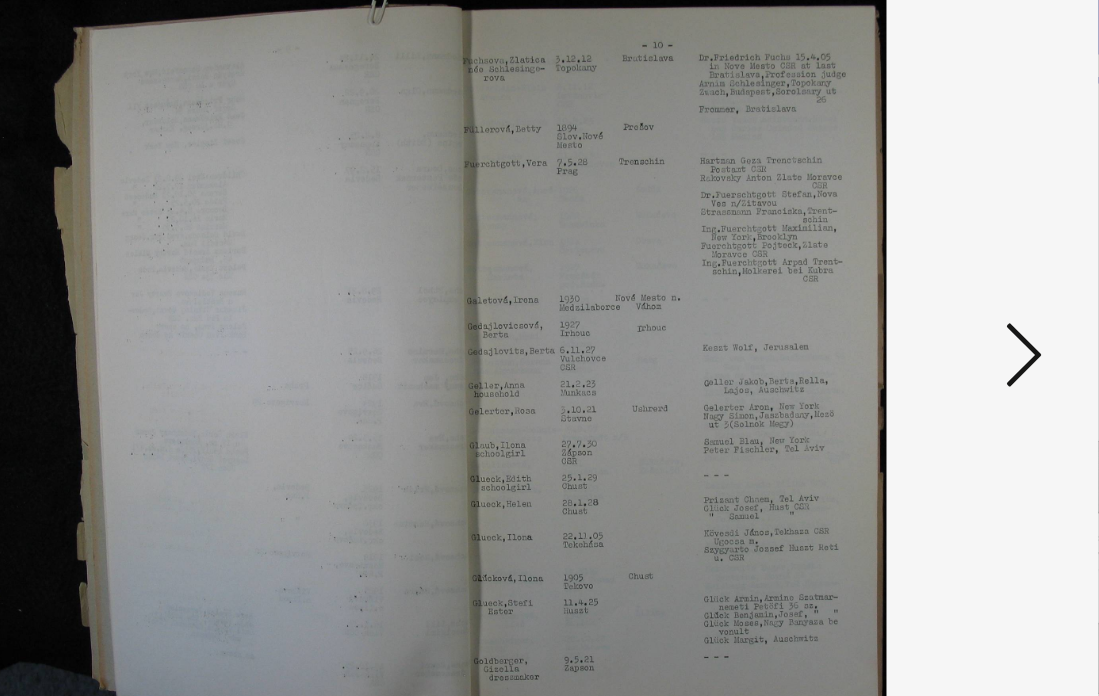 click at bounding box center (939, 296) 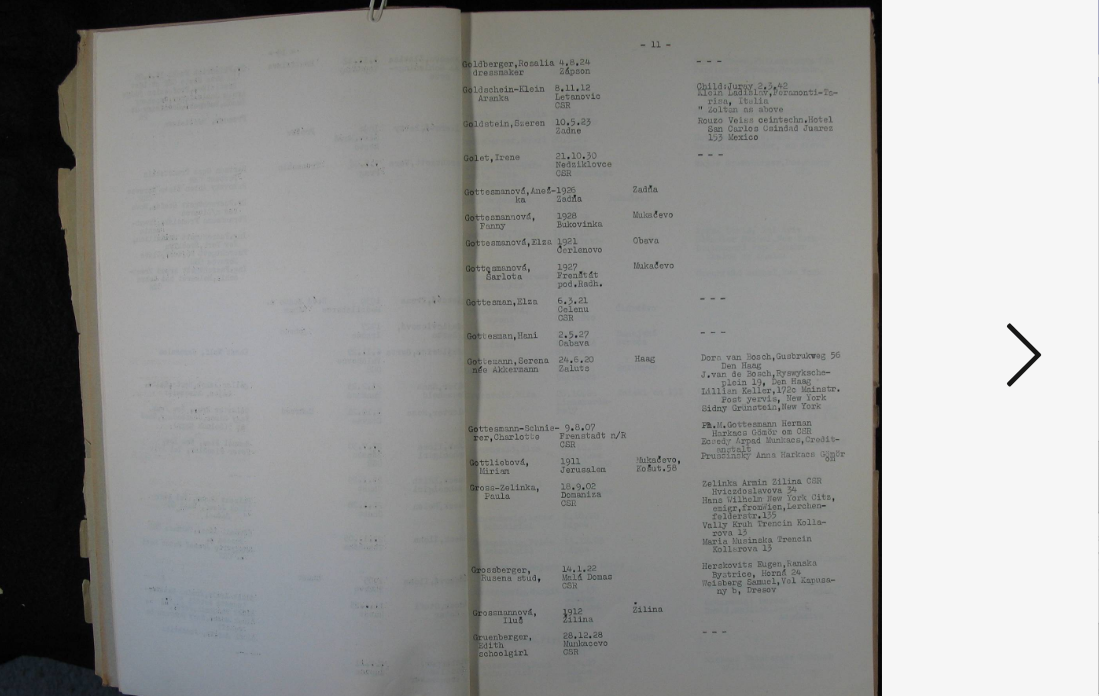 click at bounding box center (939, 296) 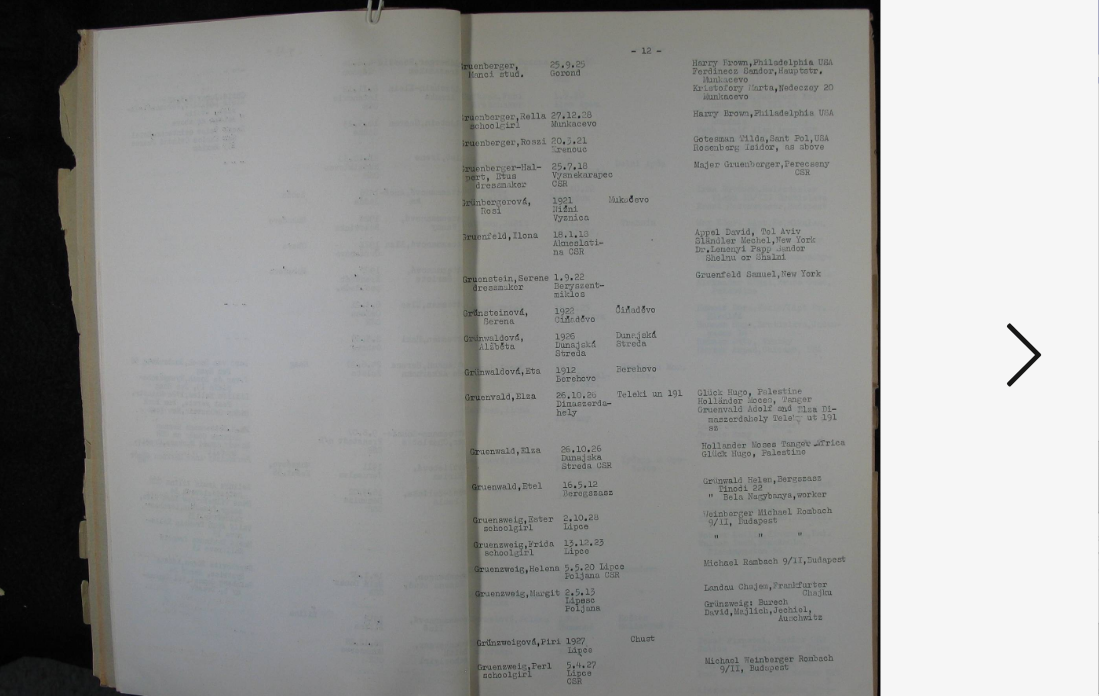click at bounding box center (939, 296) 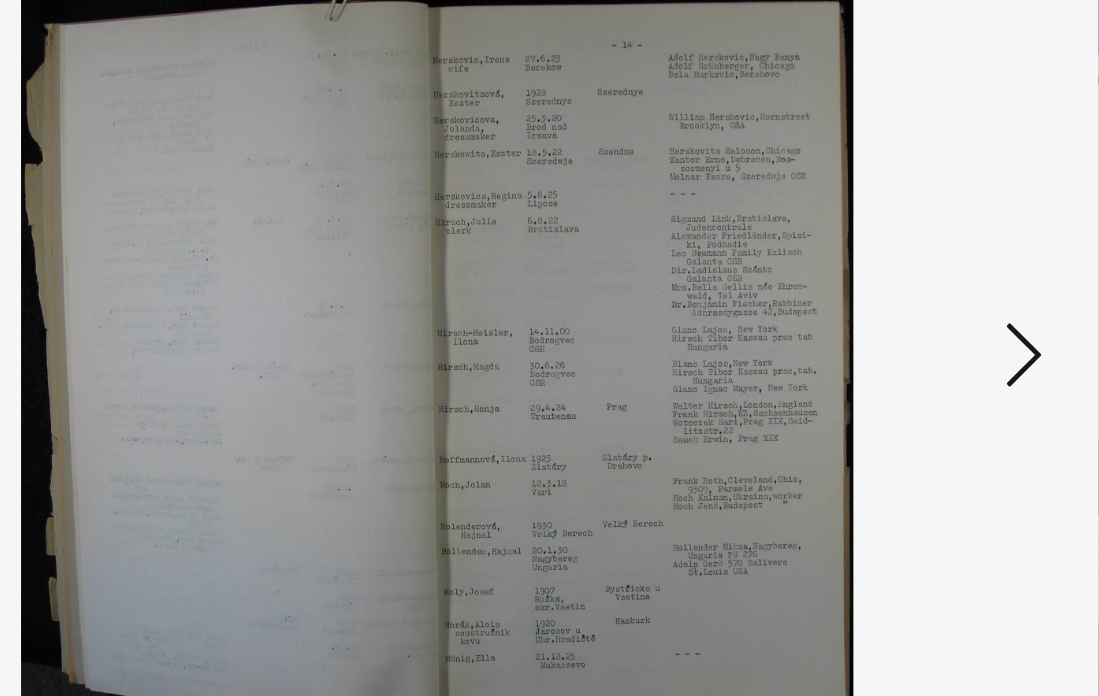 click at bounding box center (939, 296) 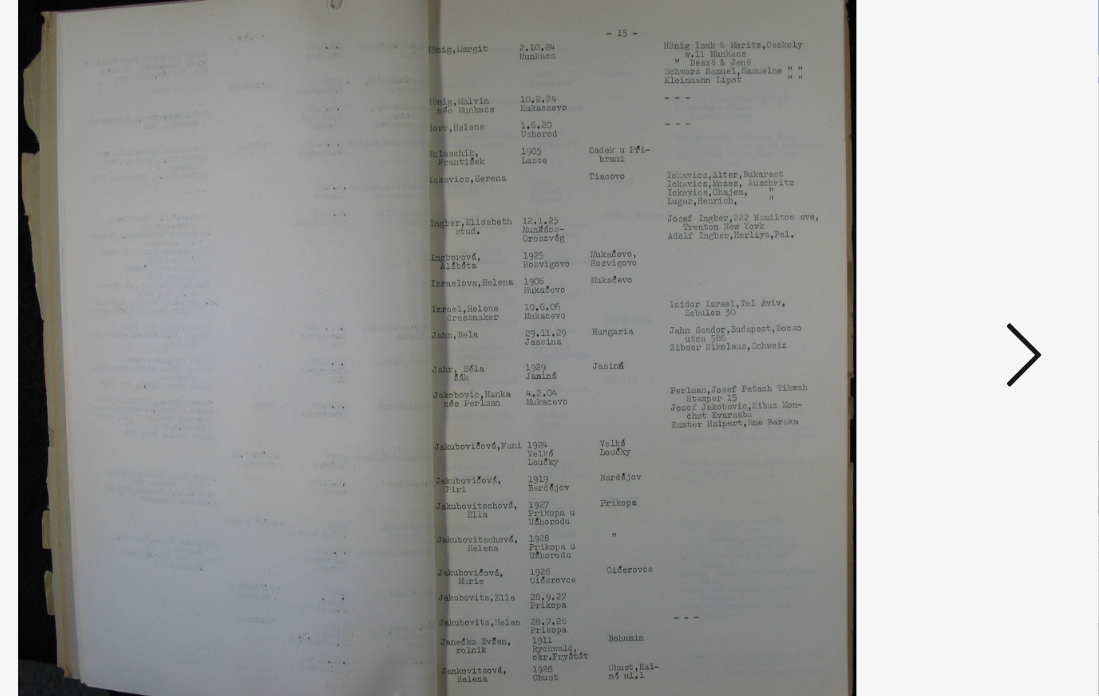 click at bounding box center (939, 296) 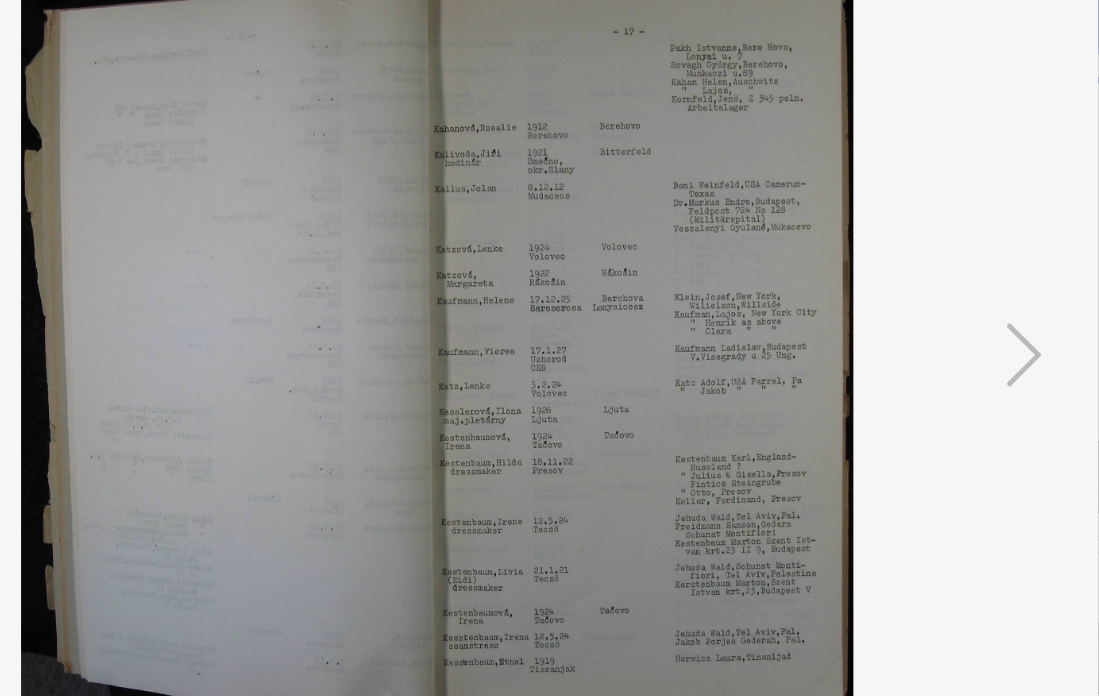 click at bounding box center (549, 298) 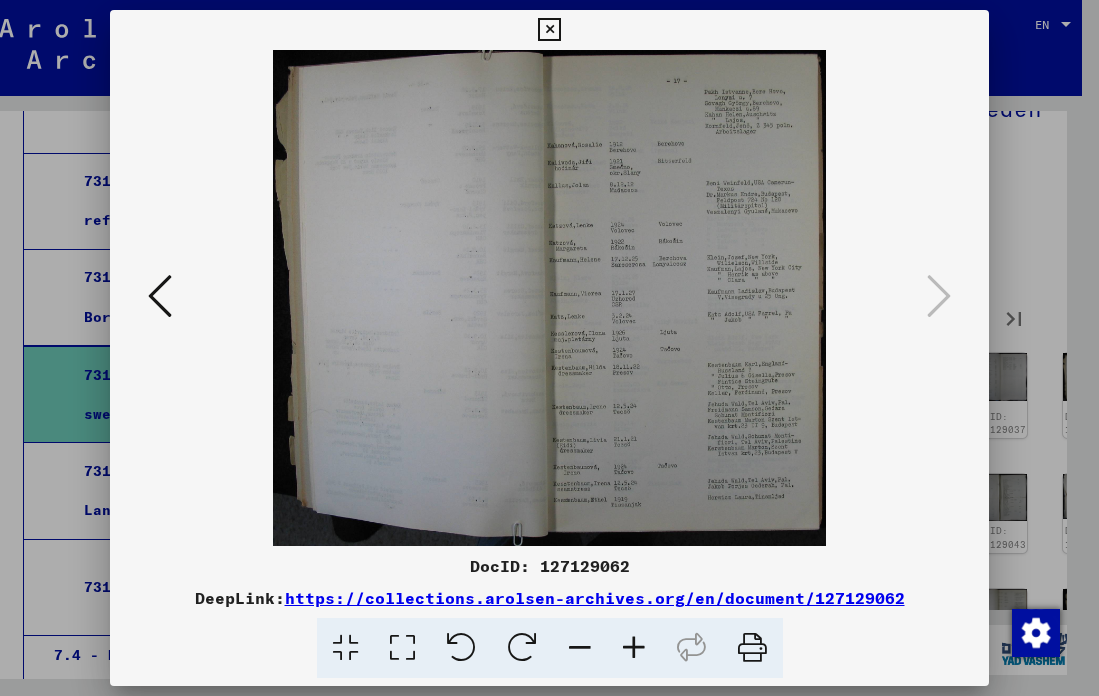 click at bounding box center [549, 30] 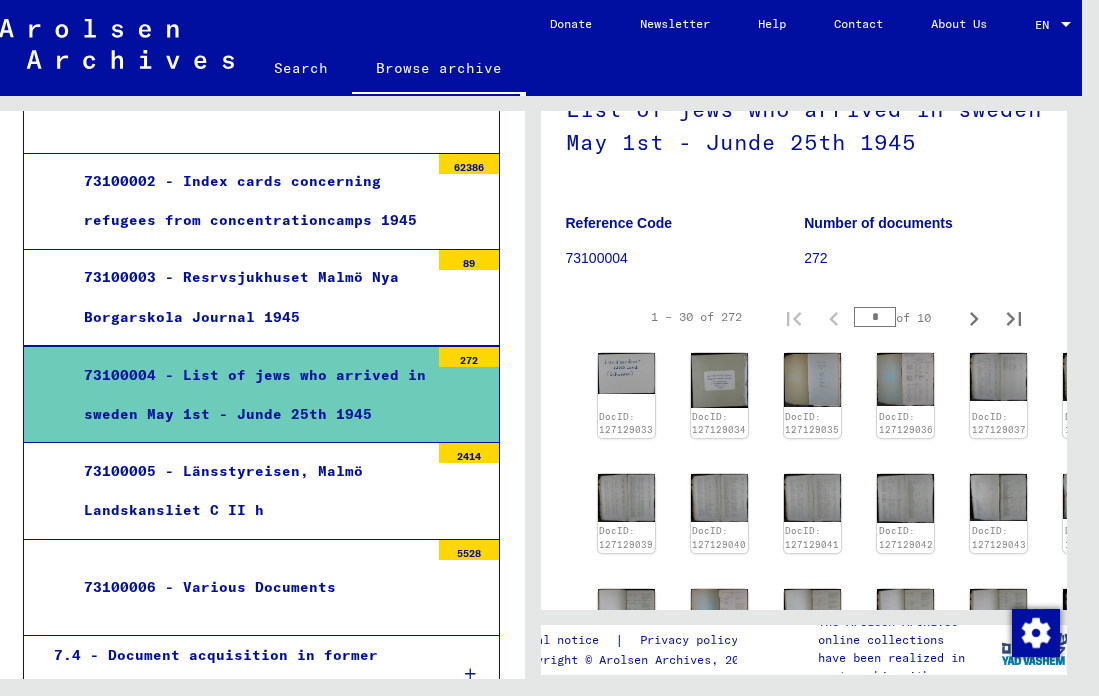 click on "272" 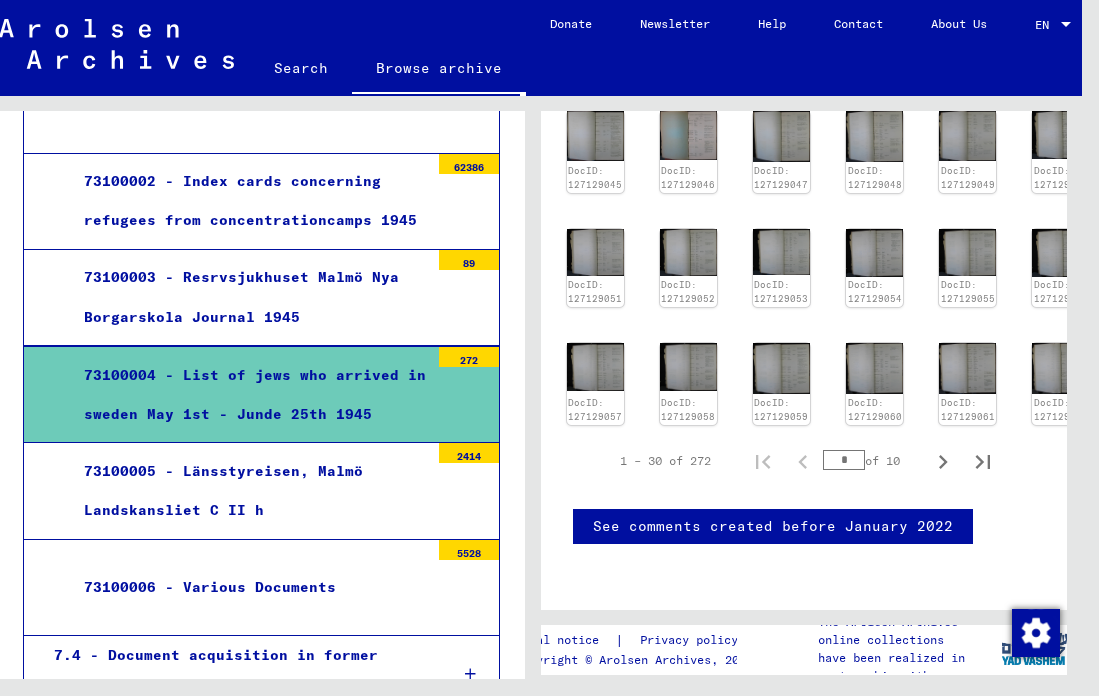 scroll, scrollTop: 903, scrollLeft: 31, axis: both 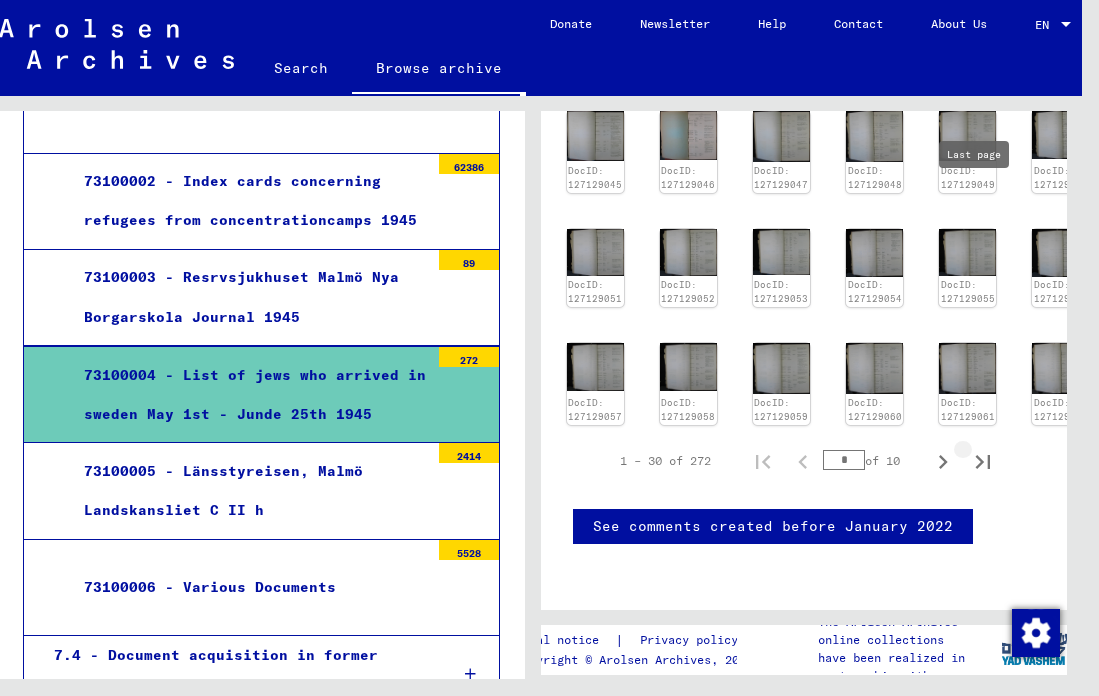 click 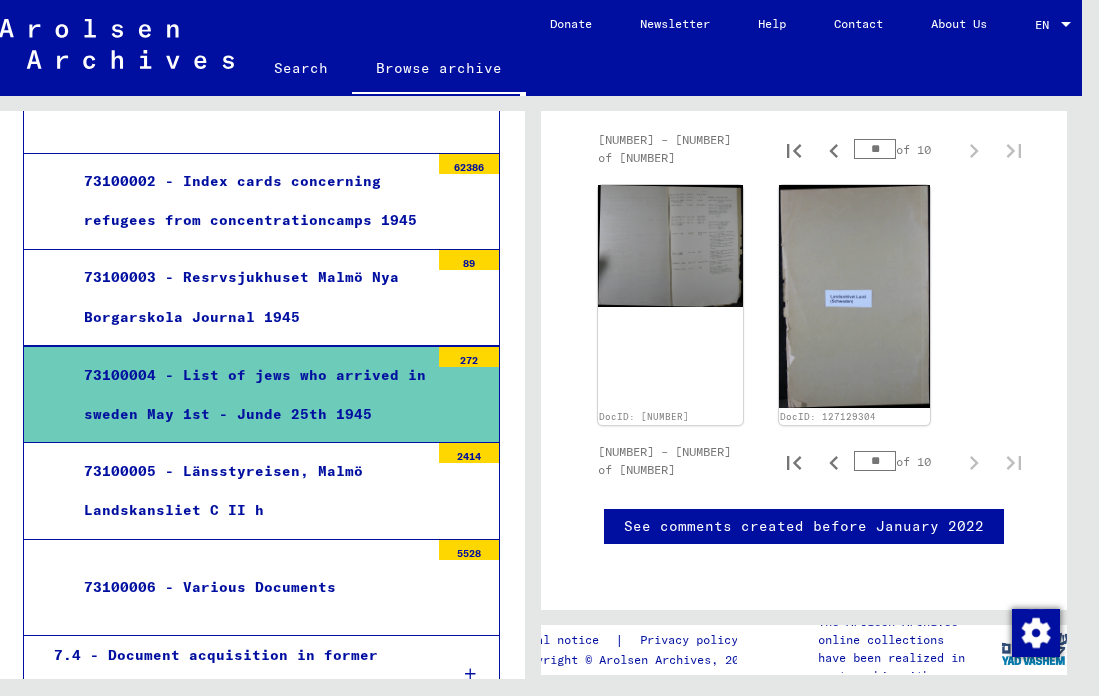 scroll, scrollTop: 392, scrollLeft: 0, axis: vertical 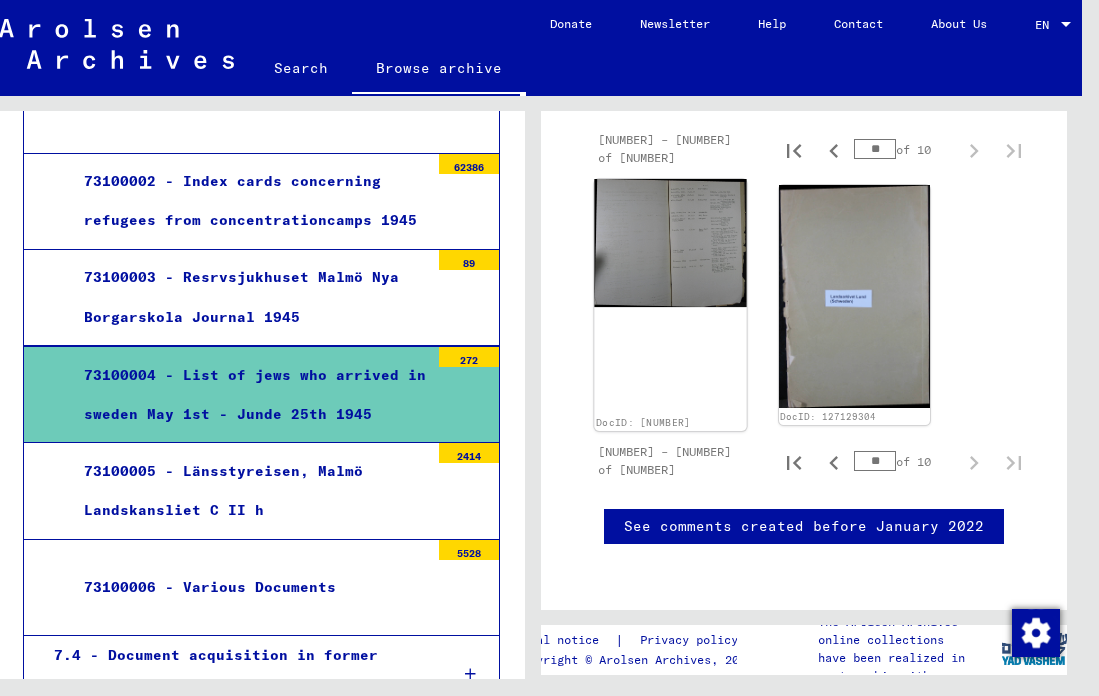 click 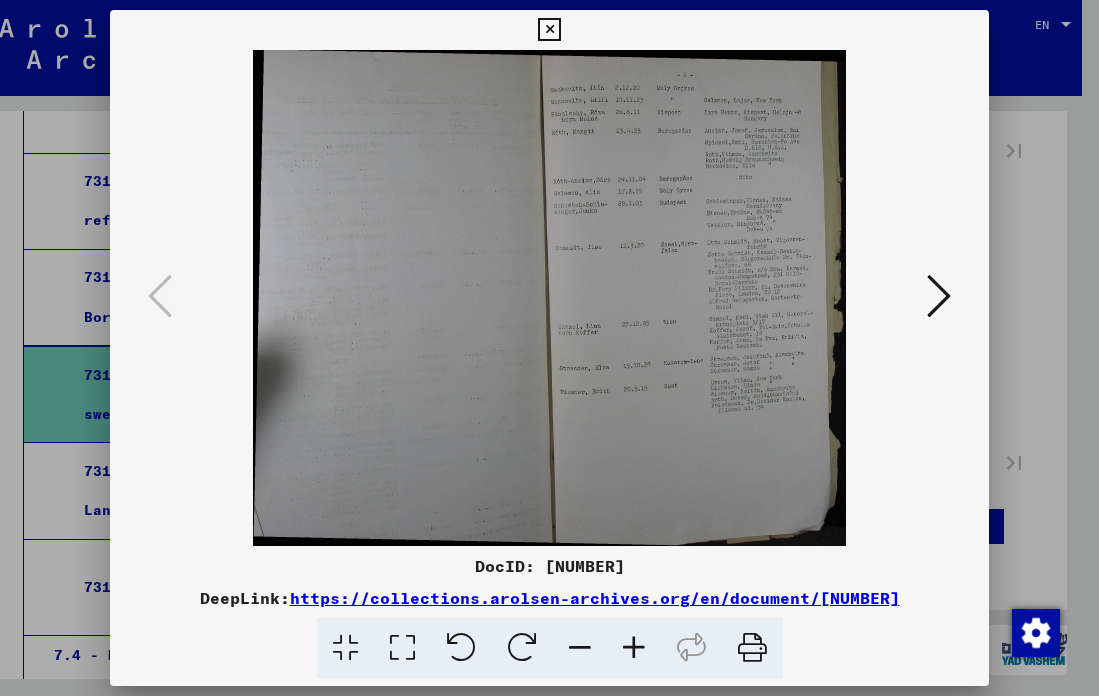 click at bounding box center [461, 648] 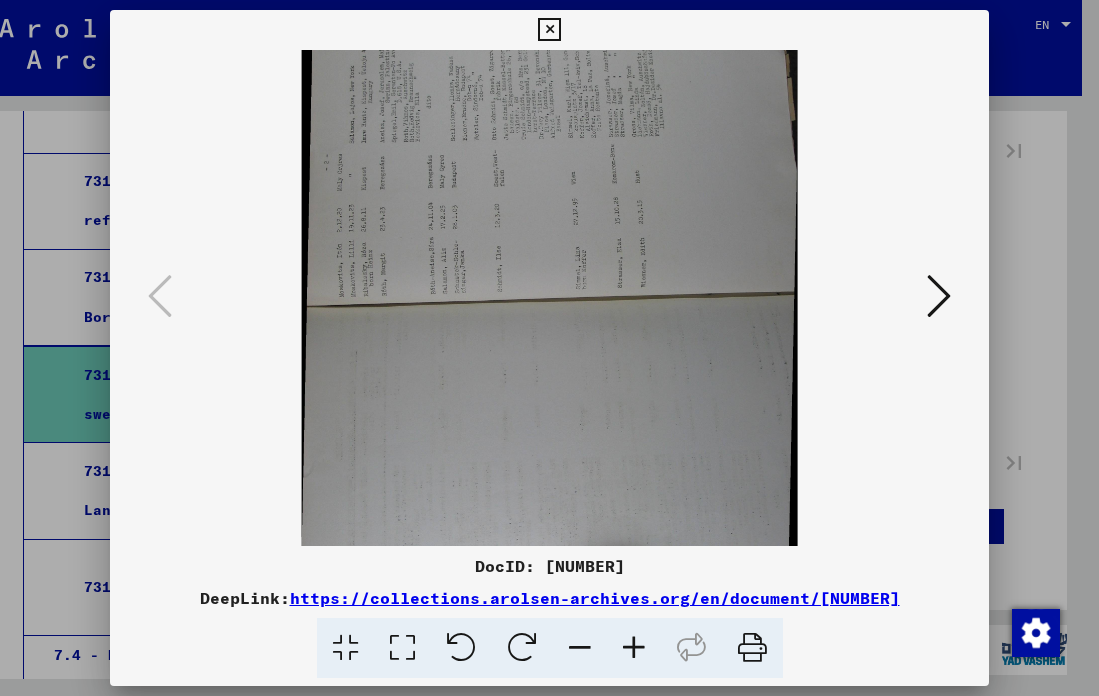 click at bounding box center [461, 648] 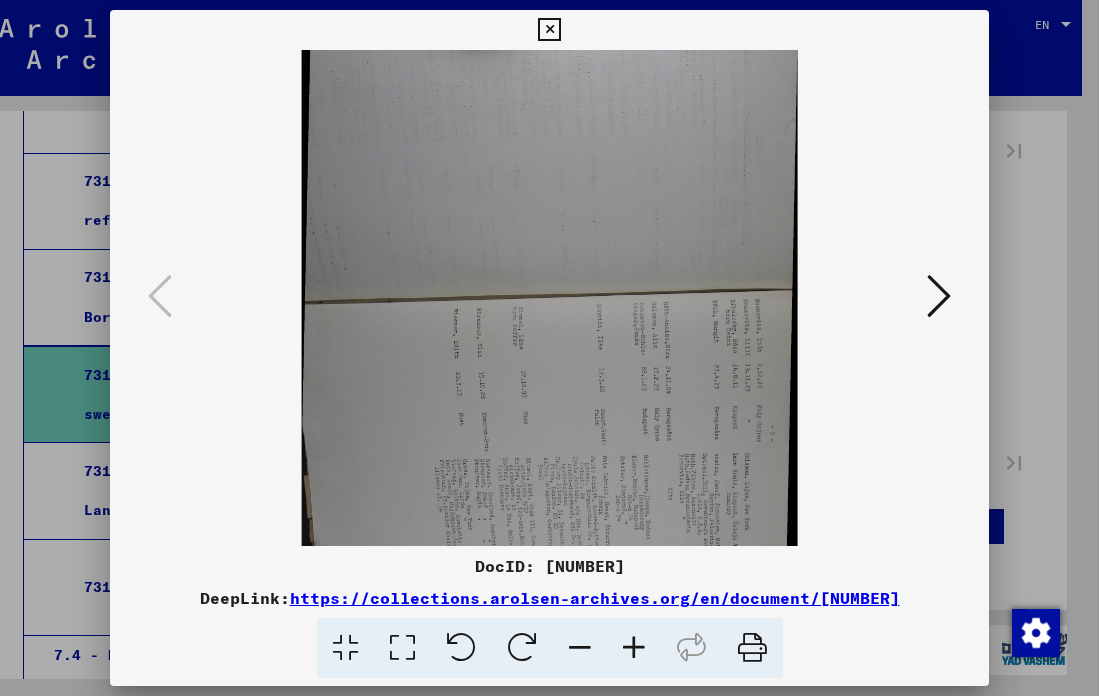click at bounding box center (461, 648) 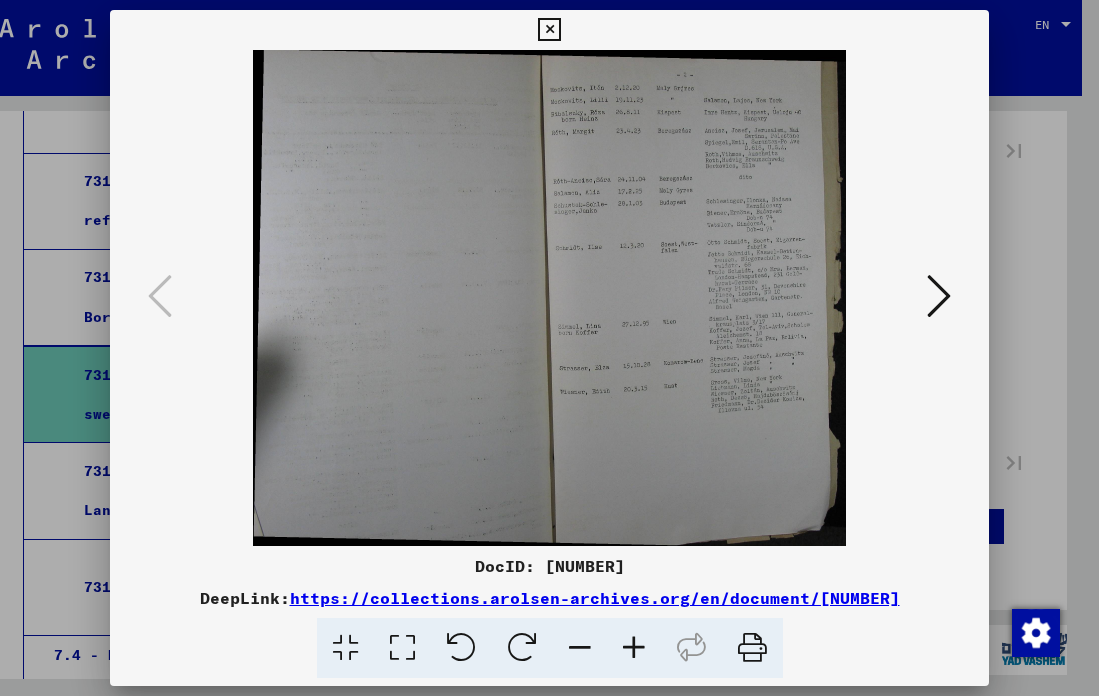 click at bounding box center (549, 30) 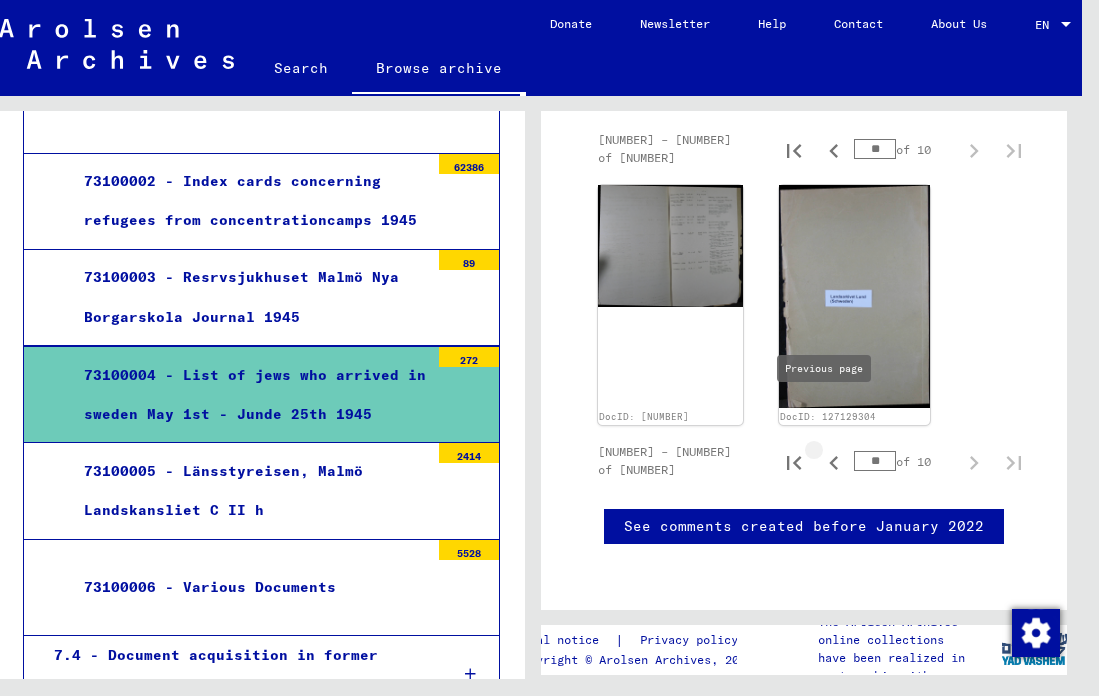 click 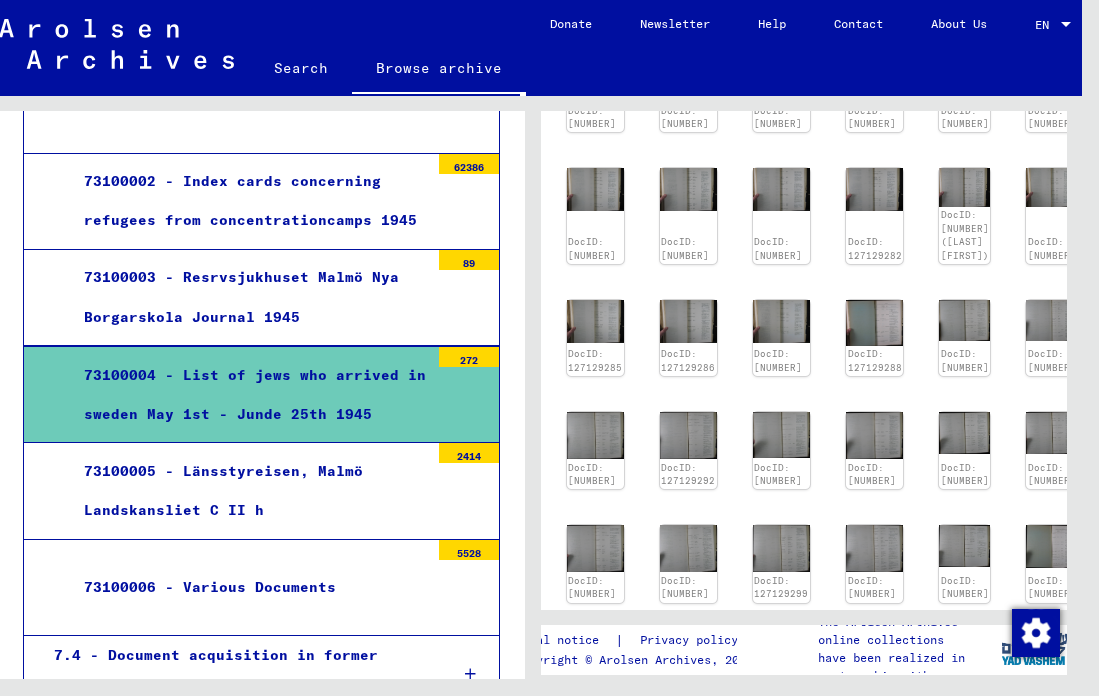 scroll, scrollTop: 490, scrollLeft: 31, axis: both 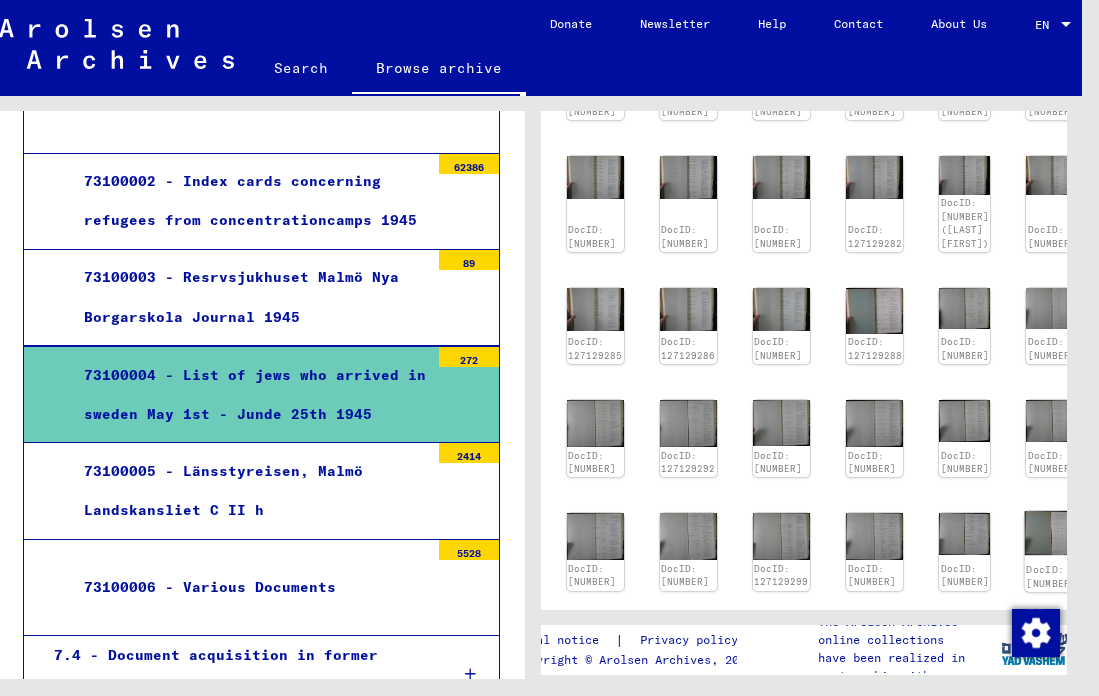 click 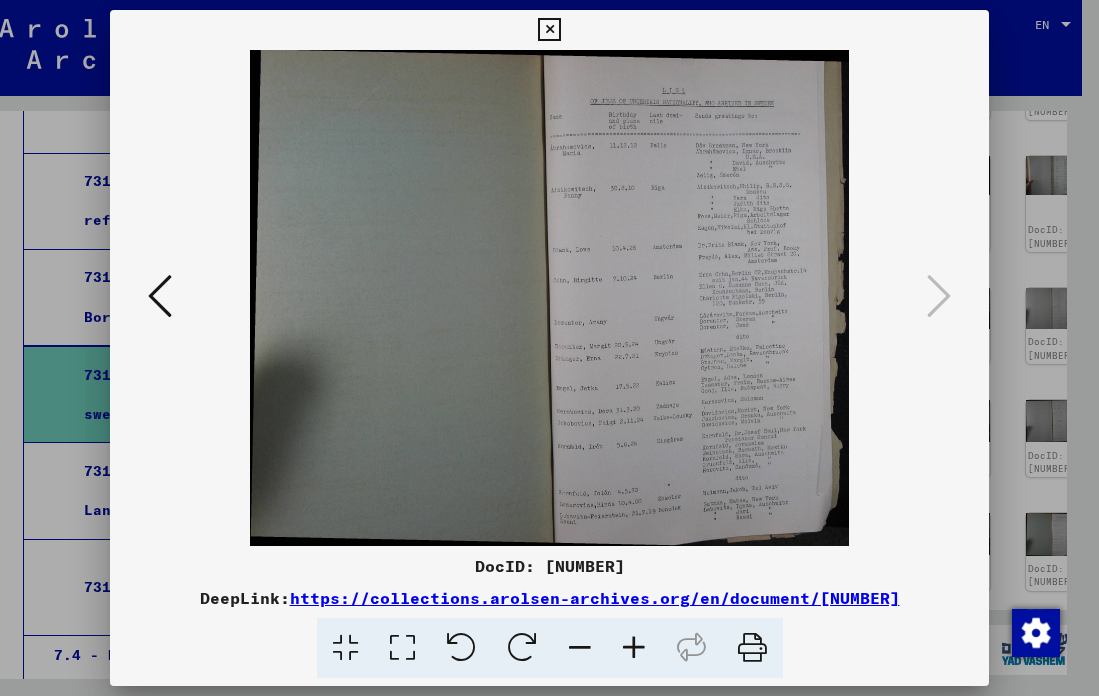 click at bounding box center [549, 30] 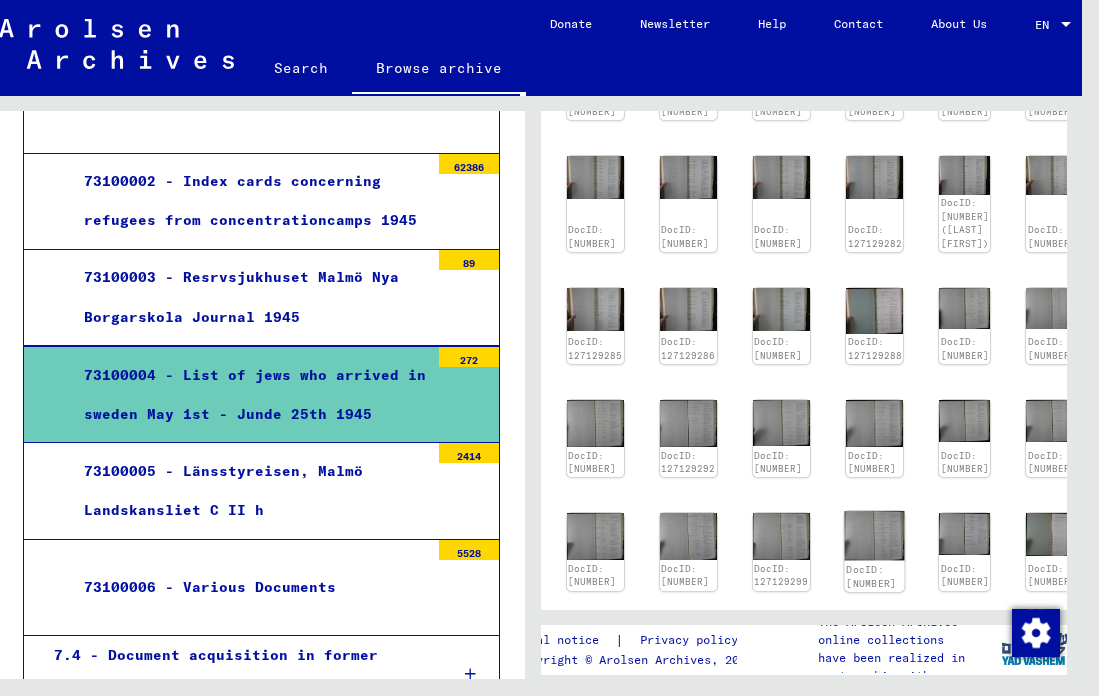 click 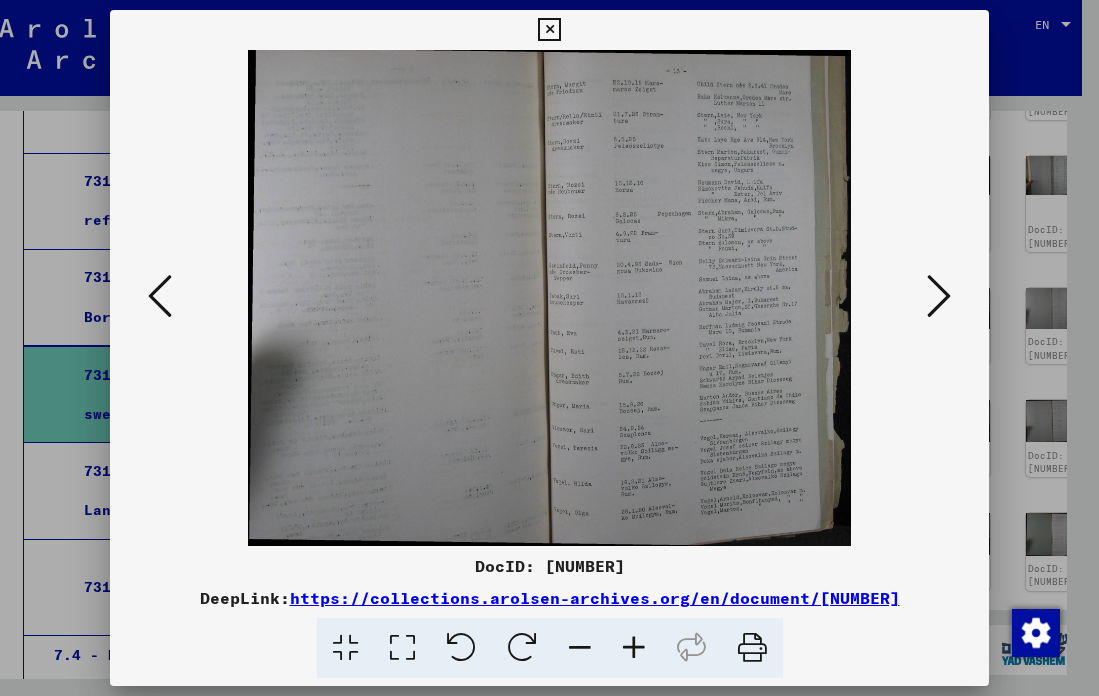 click at bounding box center [160, 297] 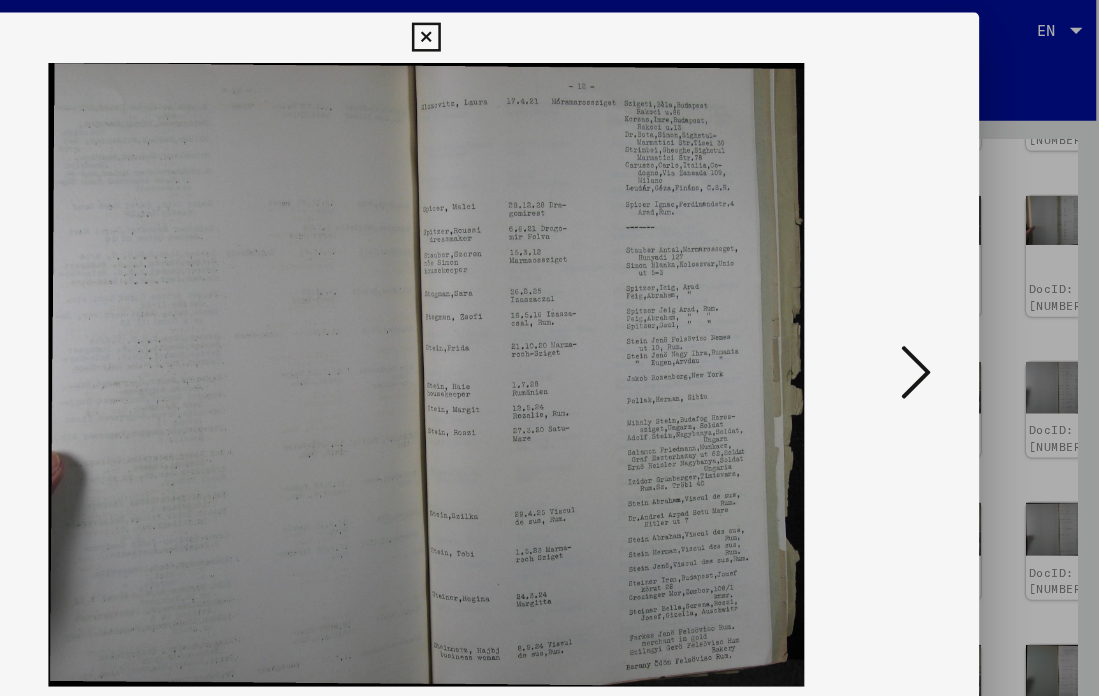 scroll, scrollTop: 0, scrollLeft: 0, axis: both 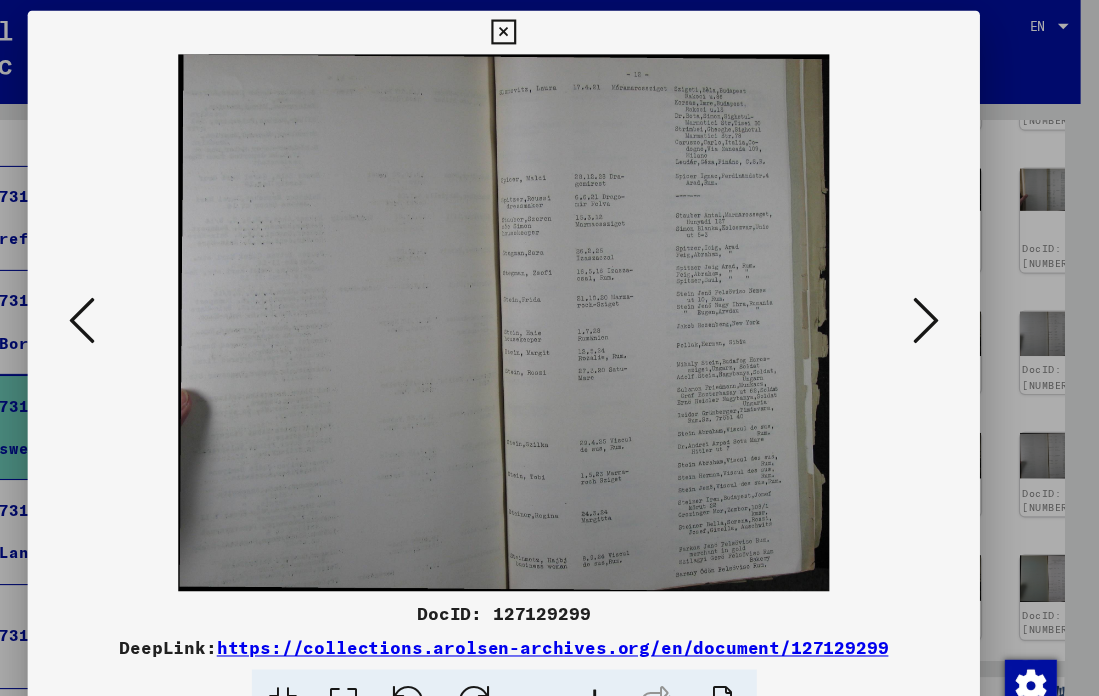 click at bounding box center [160, 296] 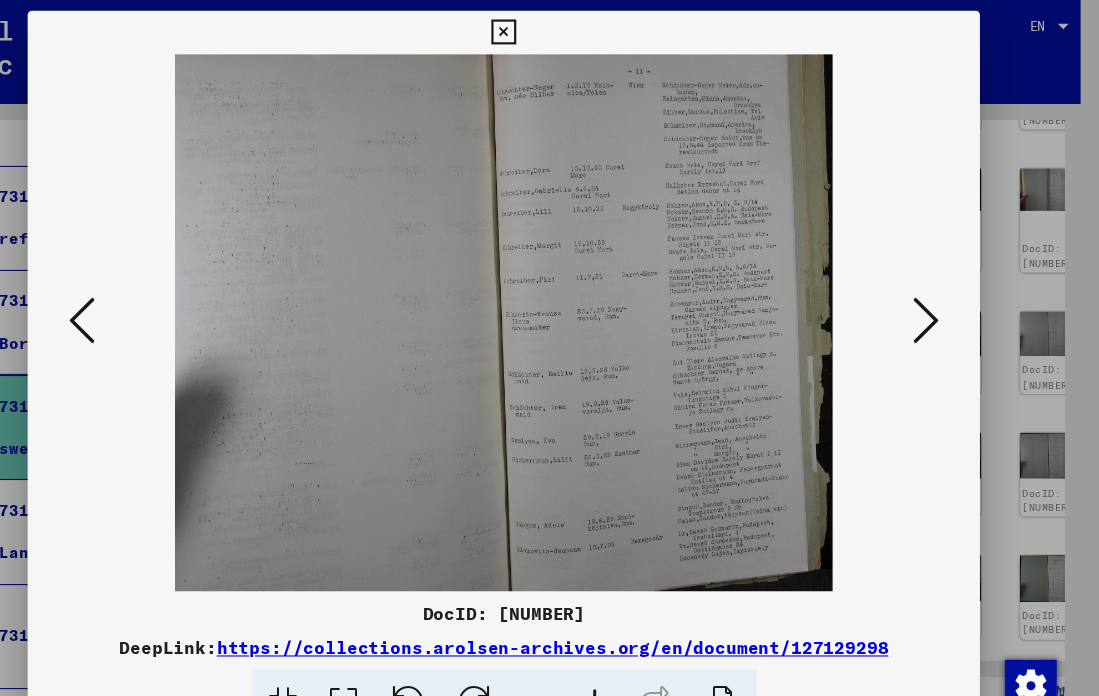 click at bounding box center [160, 296] 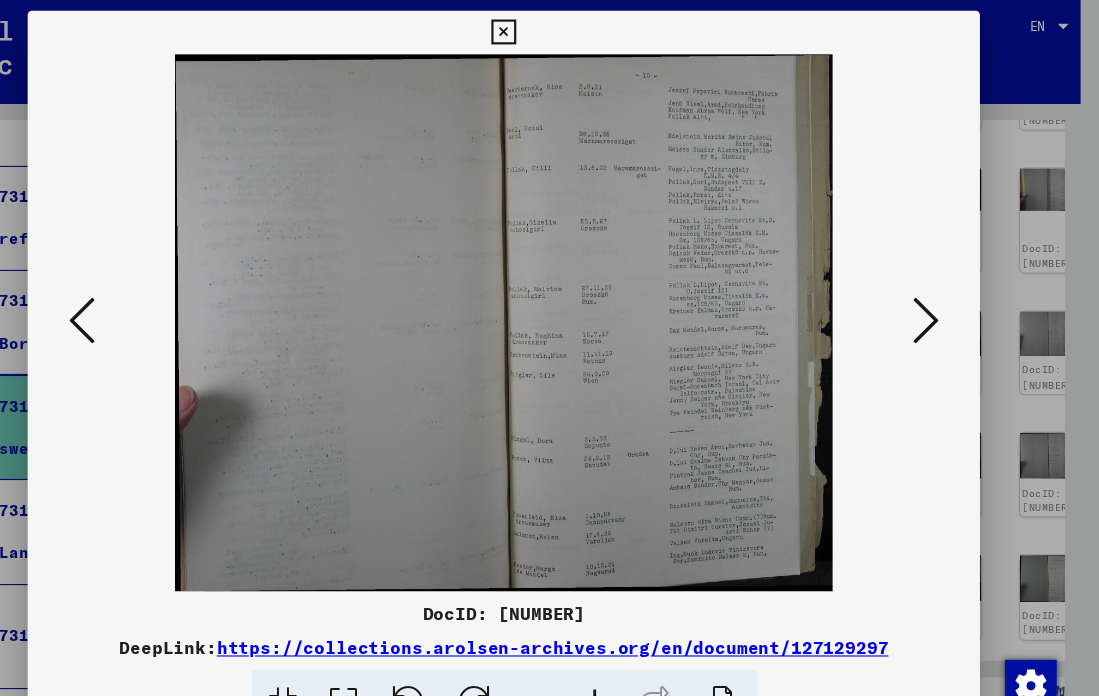 click at bounding box center (160, 296) 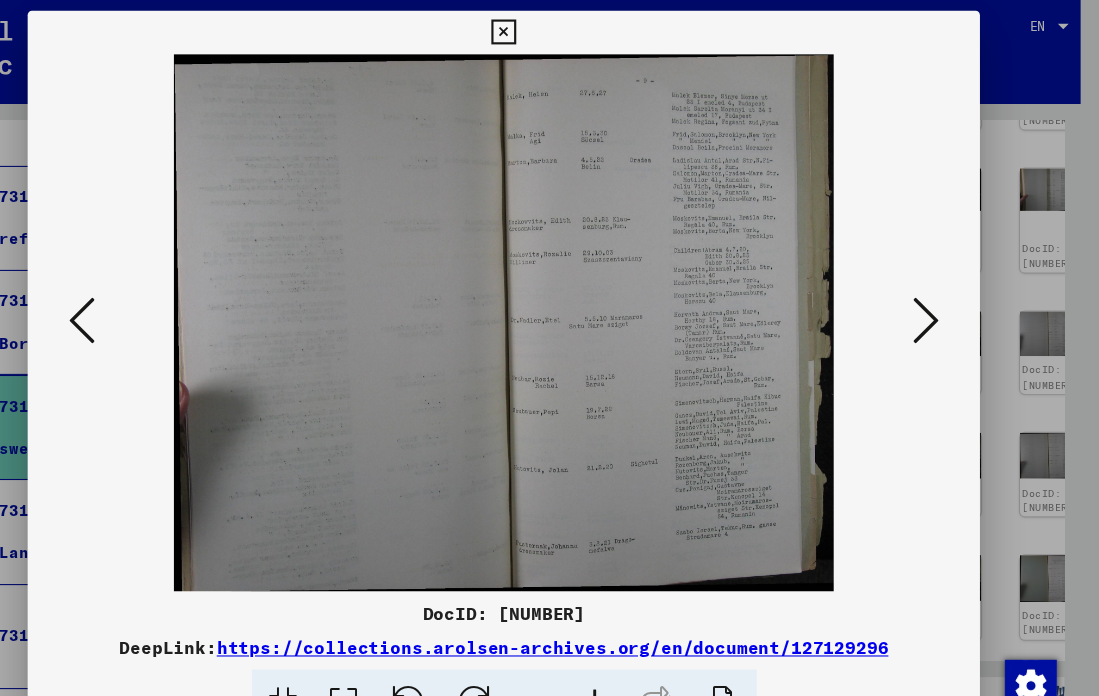 click at bounding box center [160, 296] 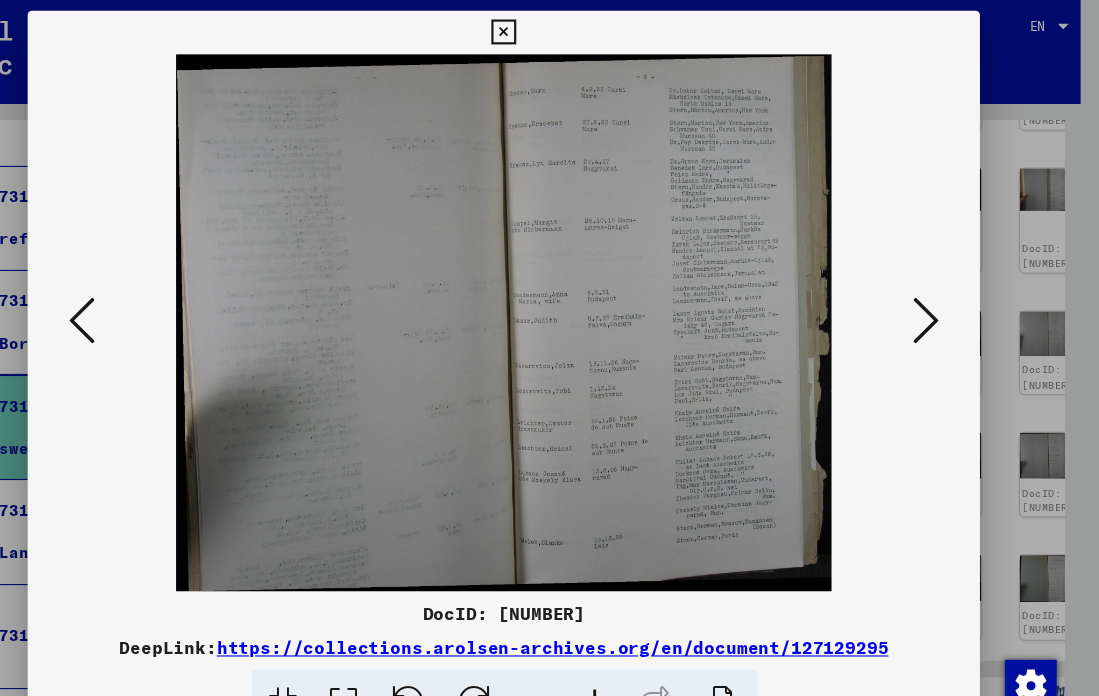 click at bounding box center [160, 296] 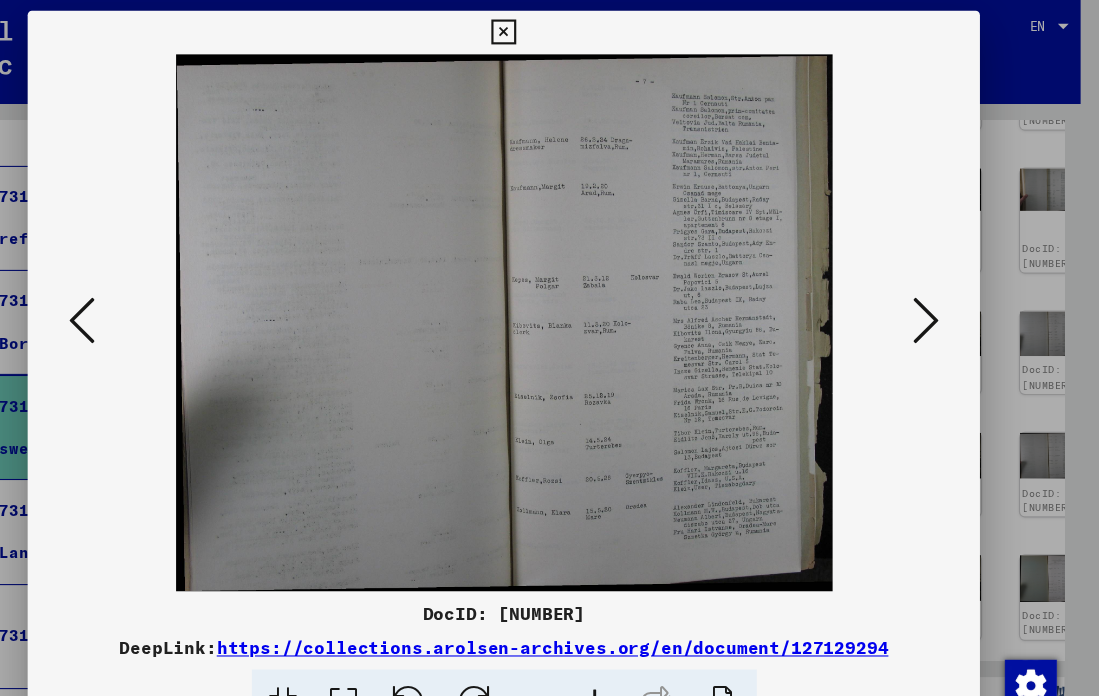 click at bounding box center [160, 296] 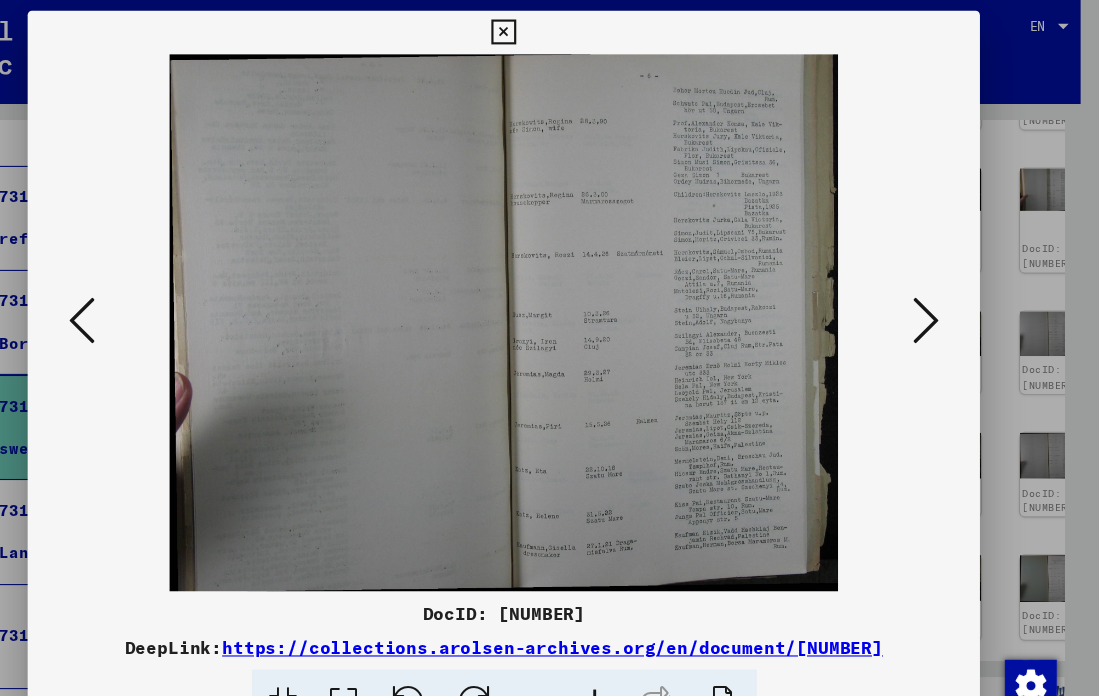 click at bounding box center (160, 296) 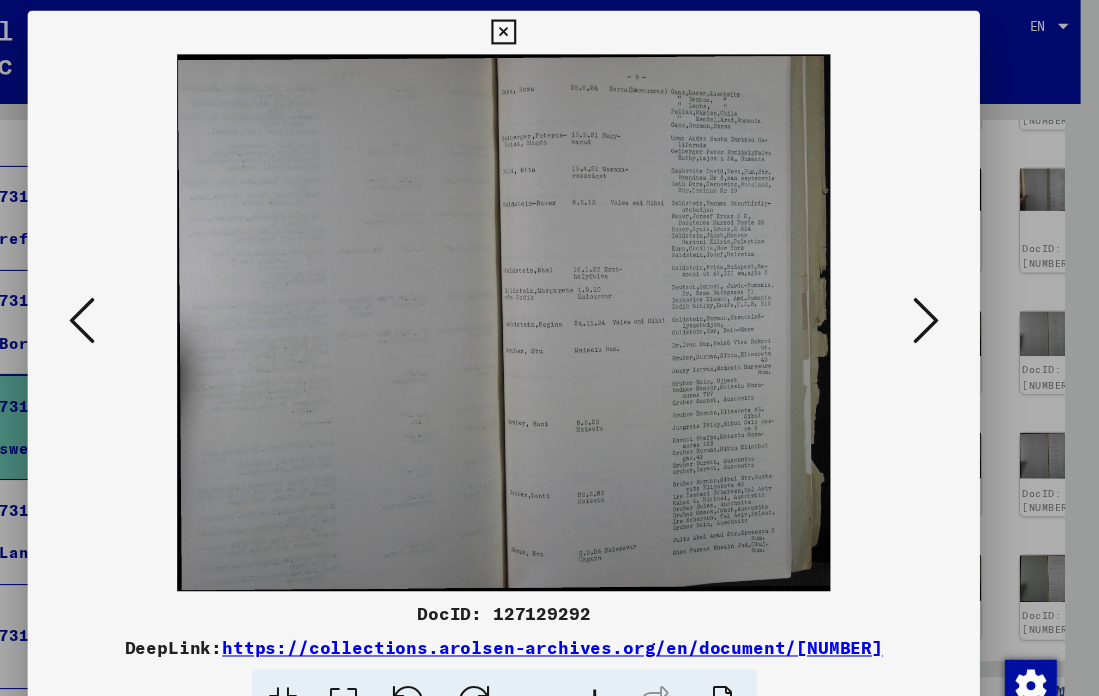 click at bounding box center (160, 296) 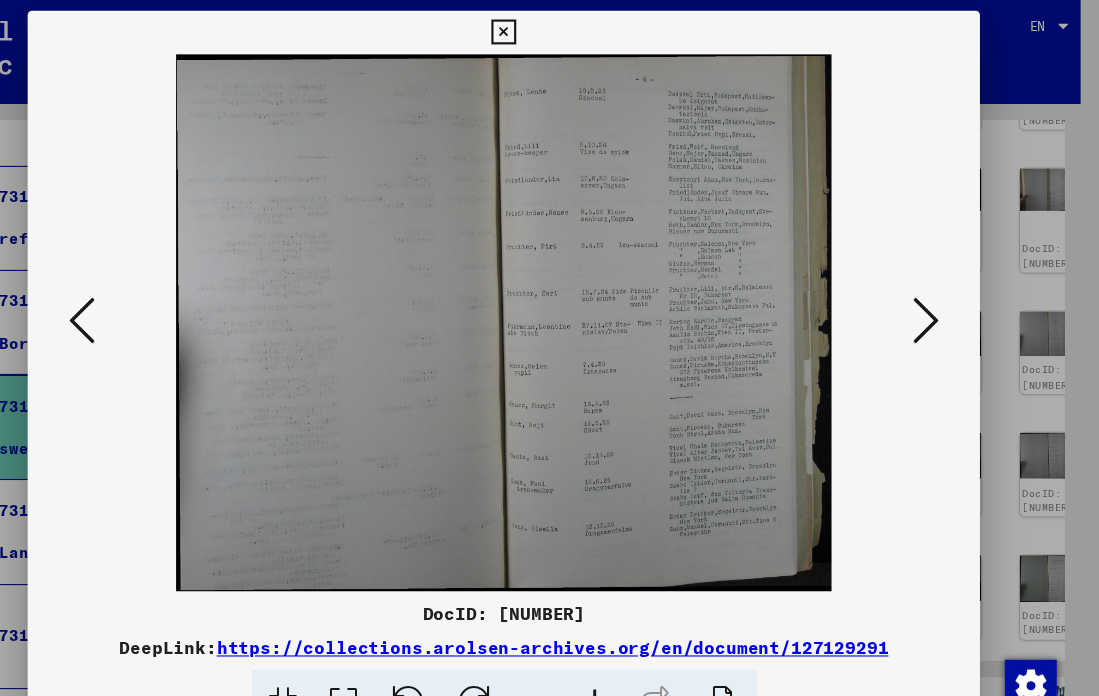click at bounding box center [160, 296] 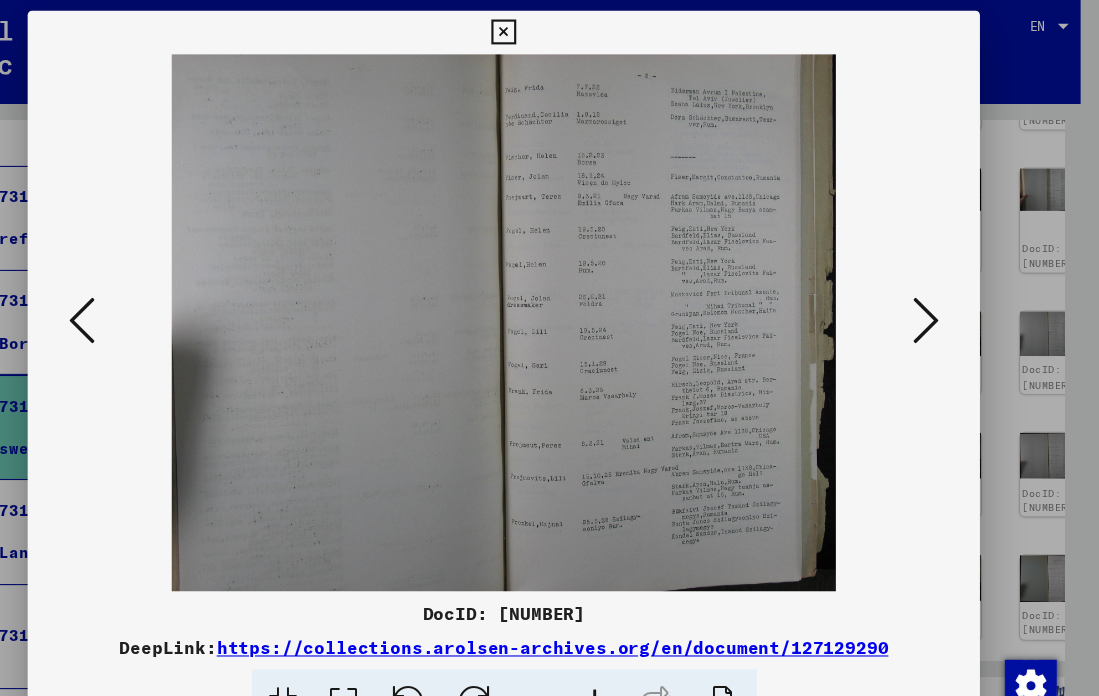click at bounding box center [160, 296] 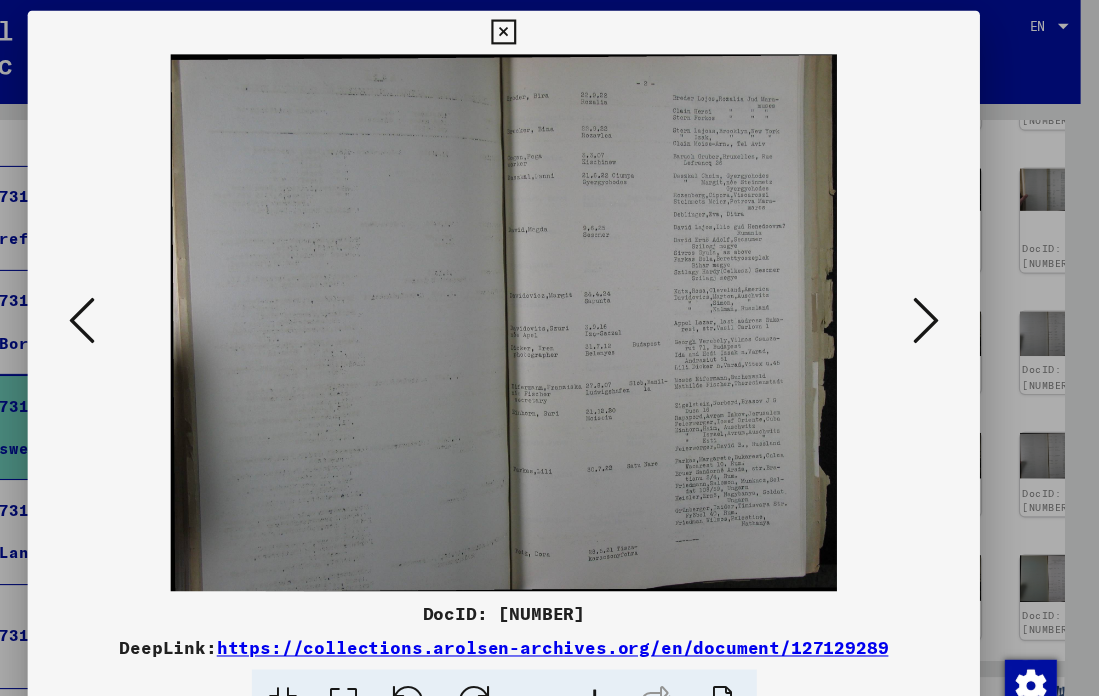 click at bounding box center (160, 296) 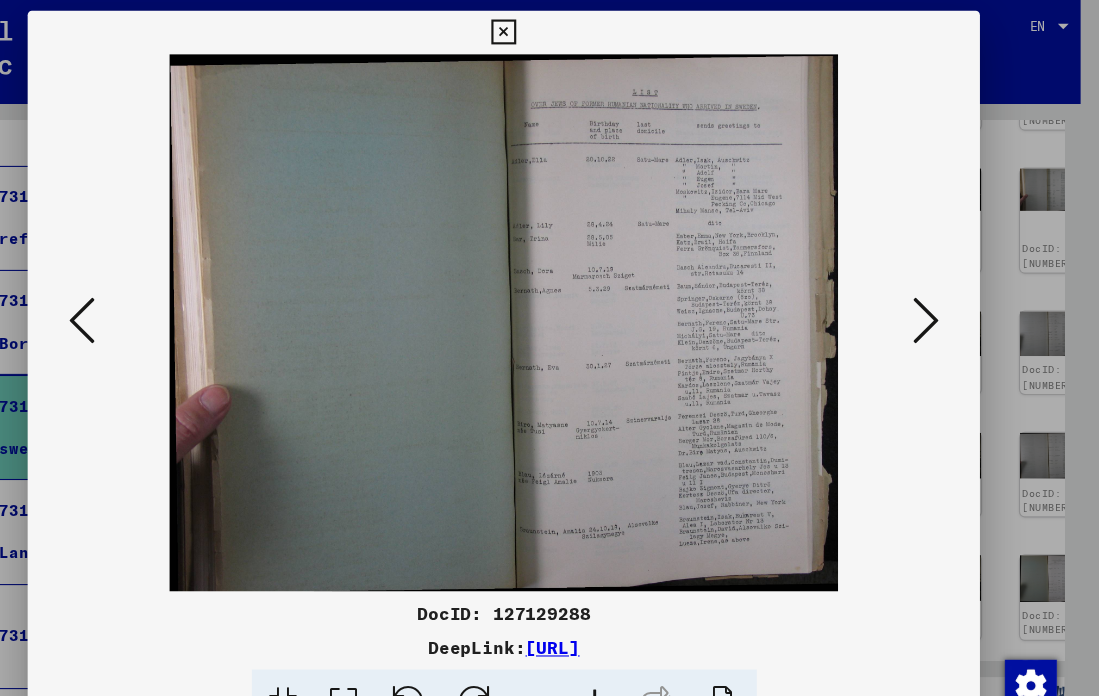 click at bounding box center [160, 296] 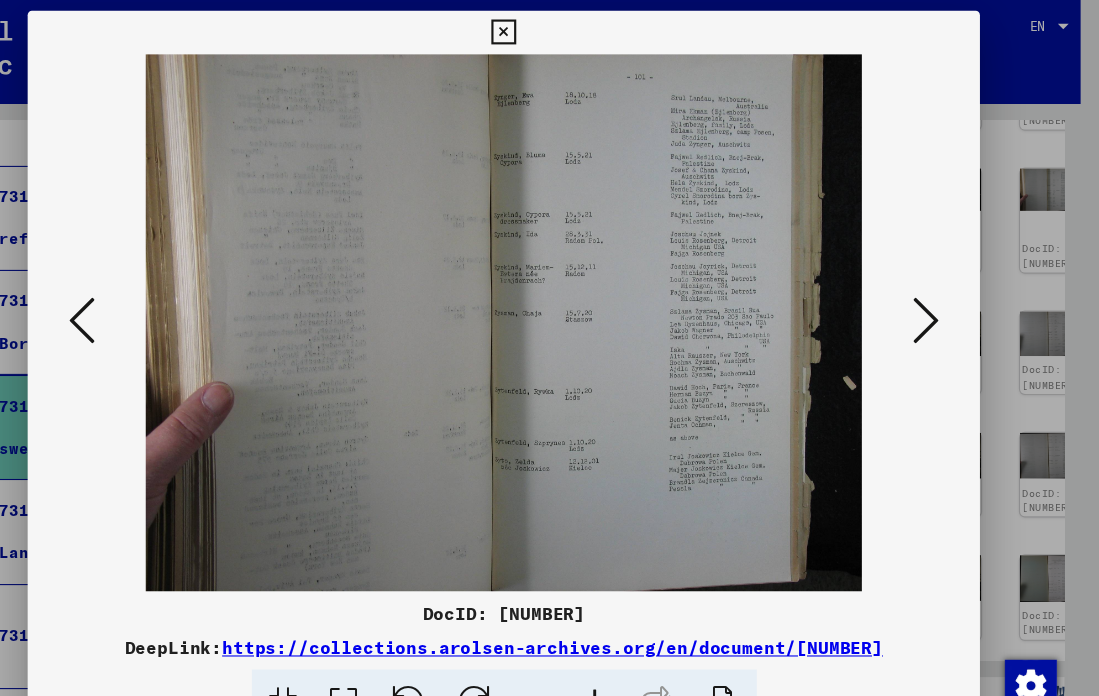 click at bounding box center [160, 296] 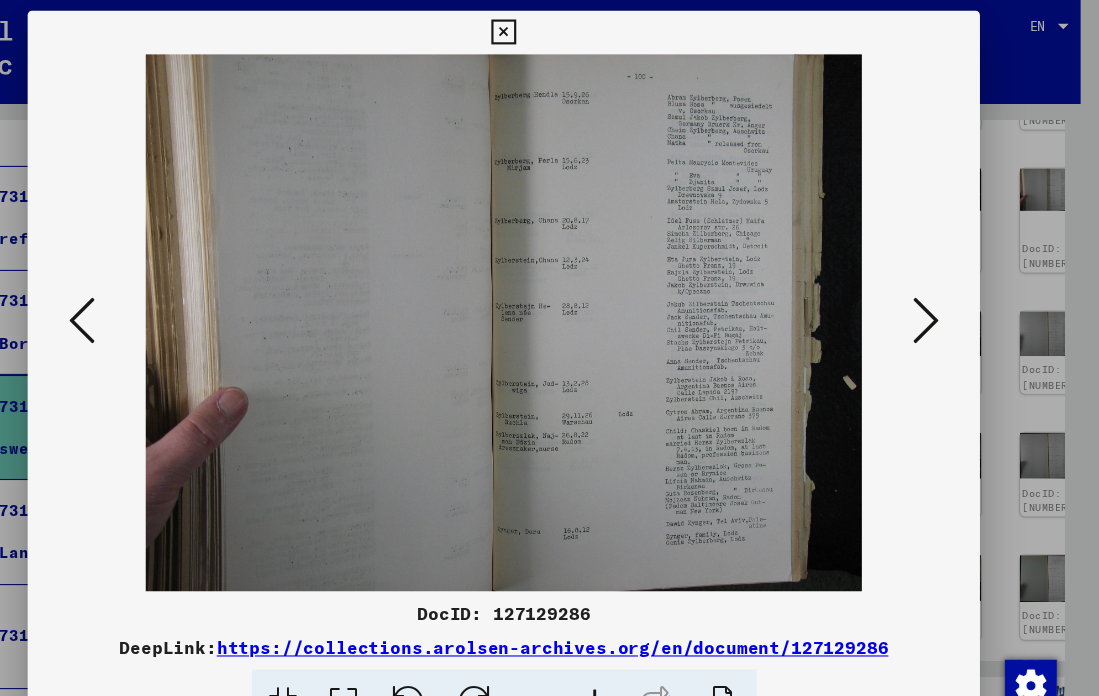click at bounding box center [160, 296] 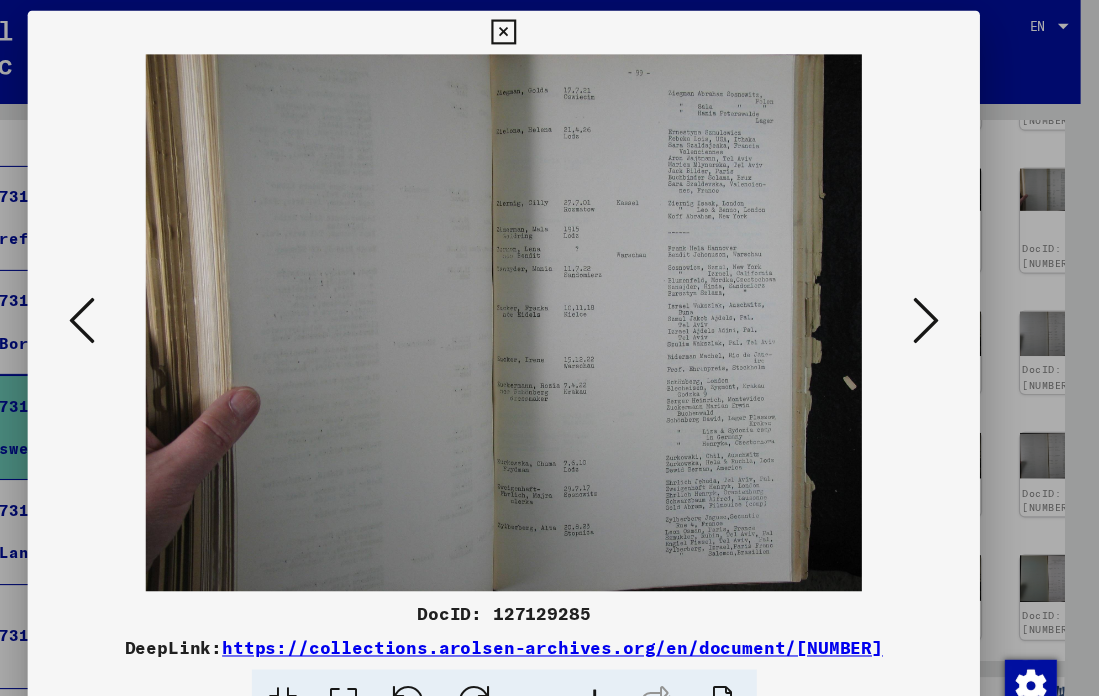 click at bounding box center [160, 296] 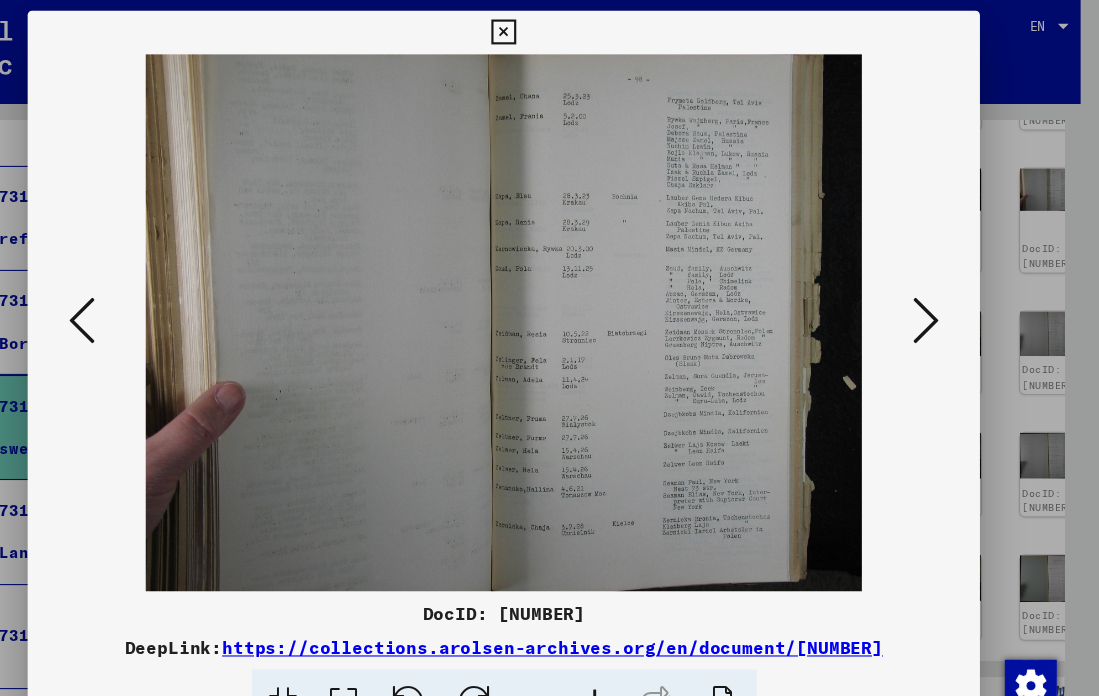 click at bounding box center (160, 296) 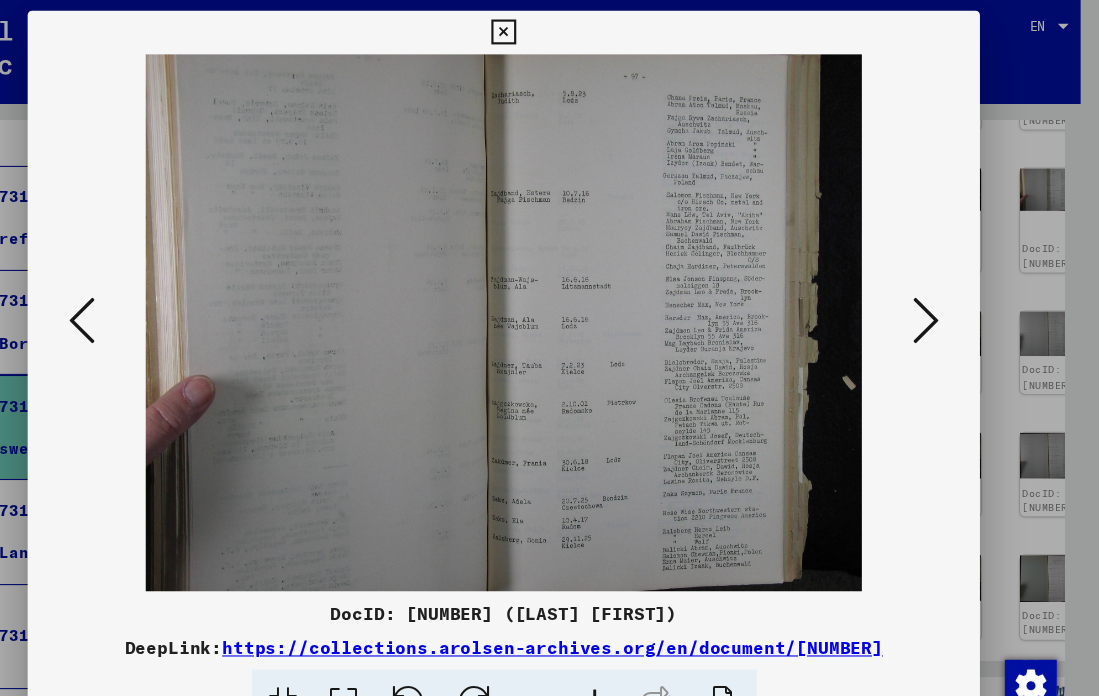 click at bounding box center [160, 296] 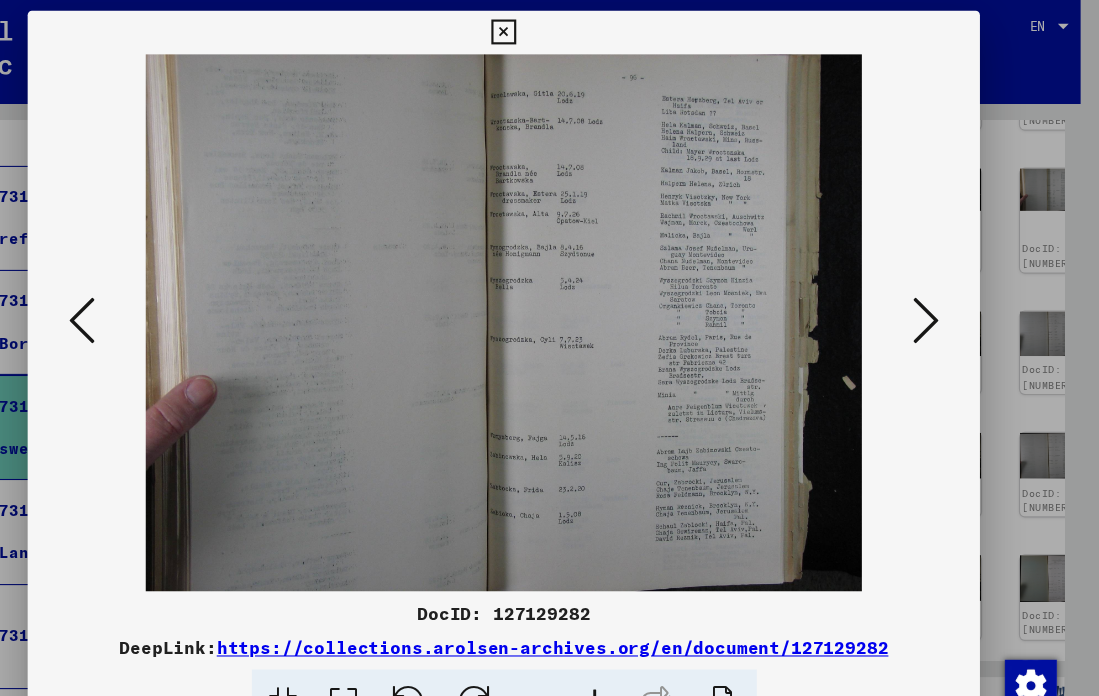 click at bounding box center [160, 296] 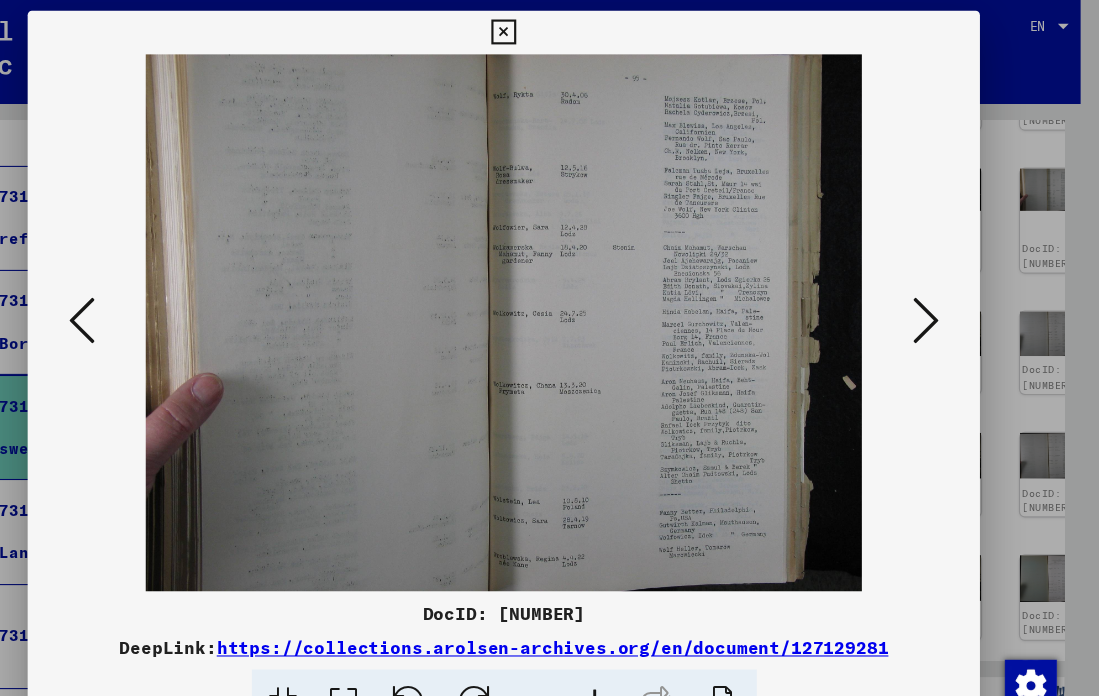 click at bounding box center (160, 296) 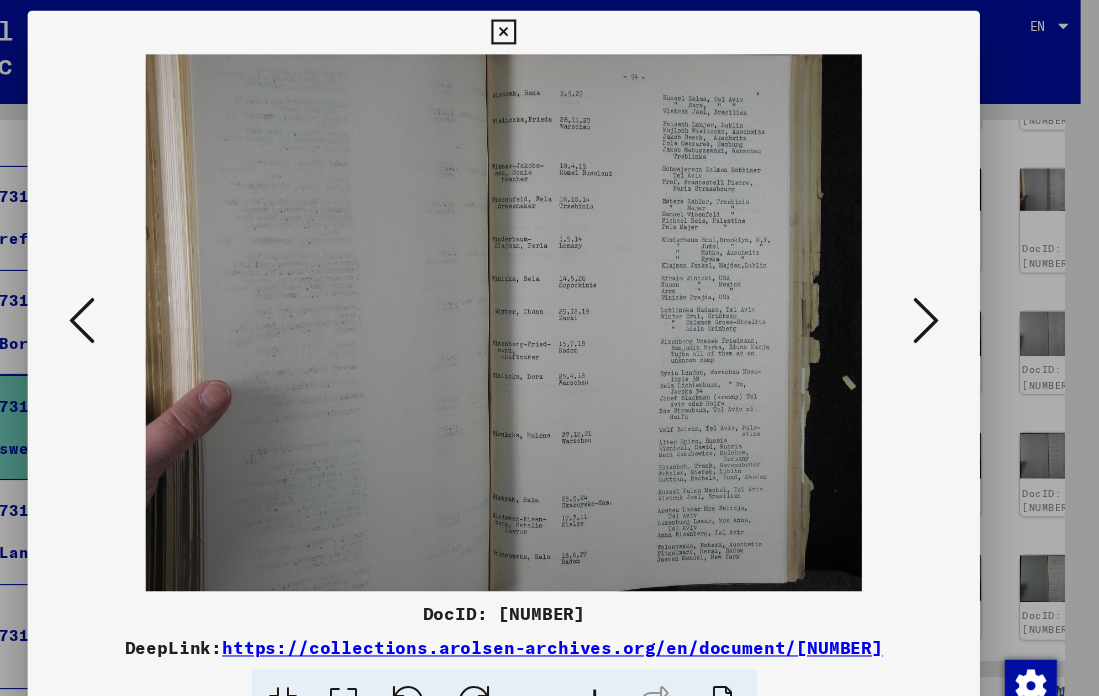 click at bounding box center (160, 296) 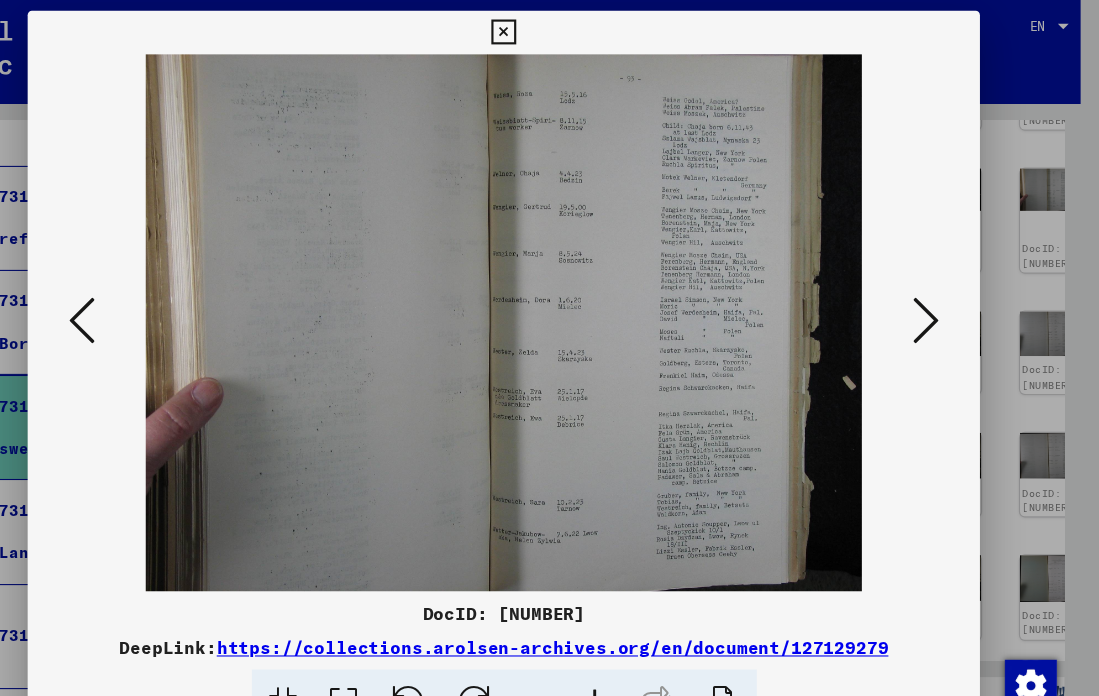 click at bounding box center [160, 296] 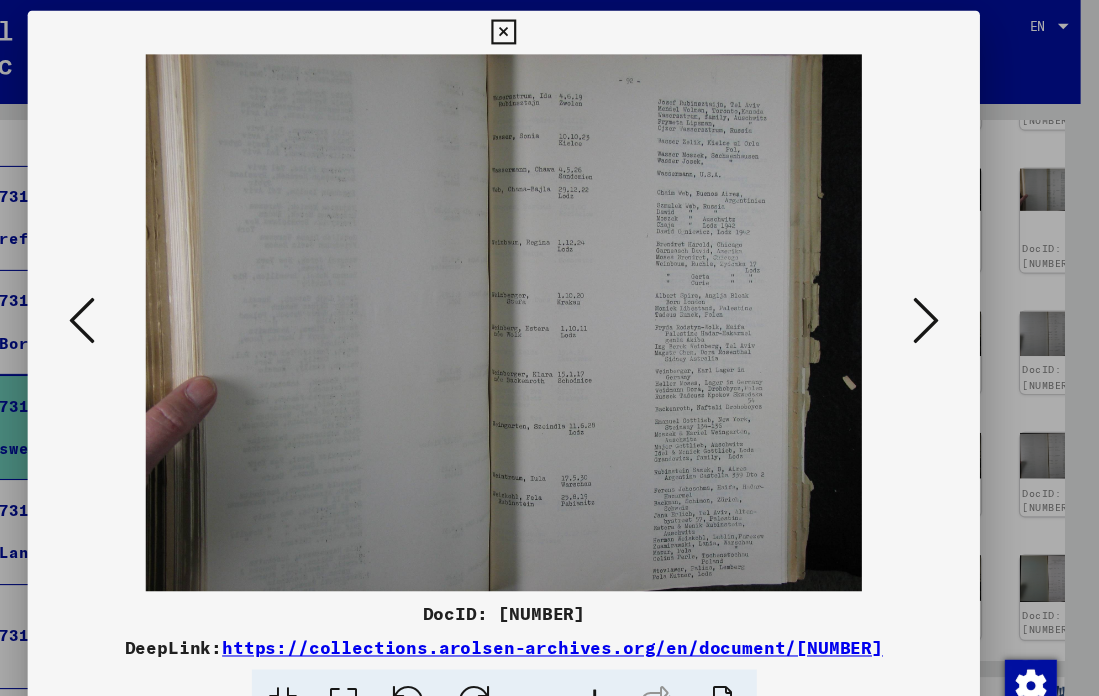 click at bounding box center (160, 296) 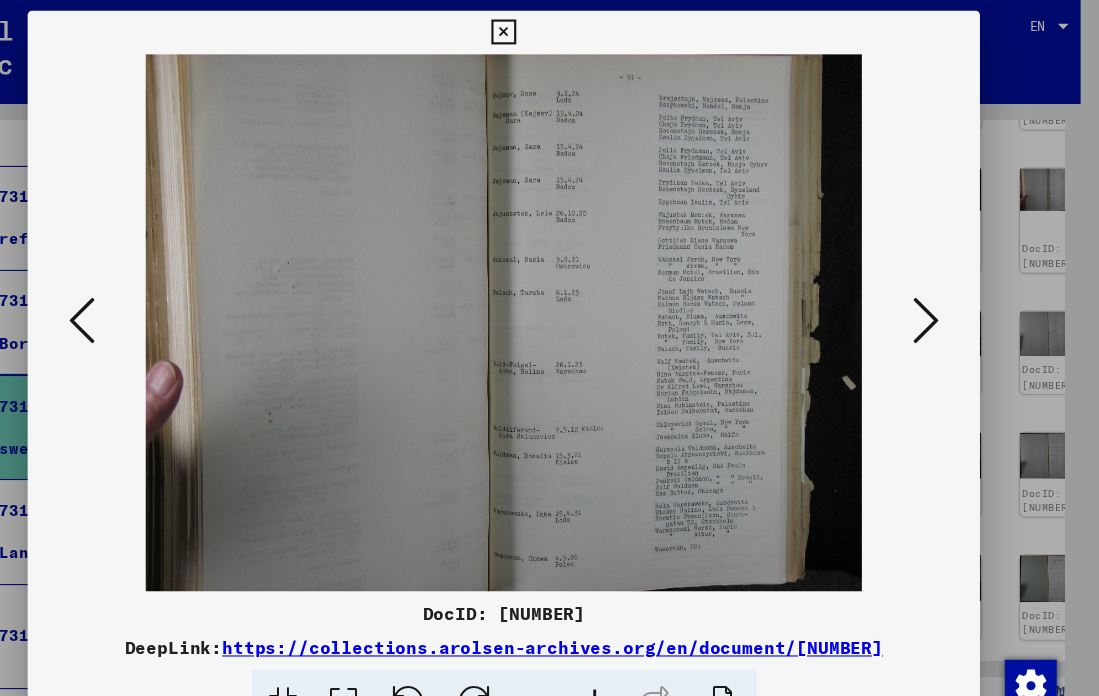 click at bounding box center [160, 296] 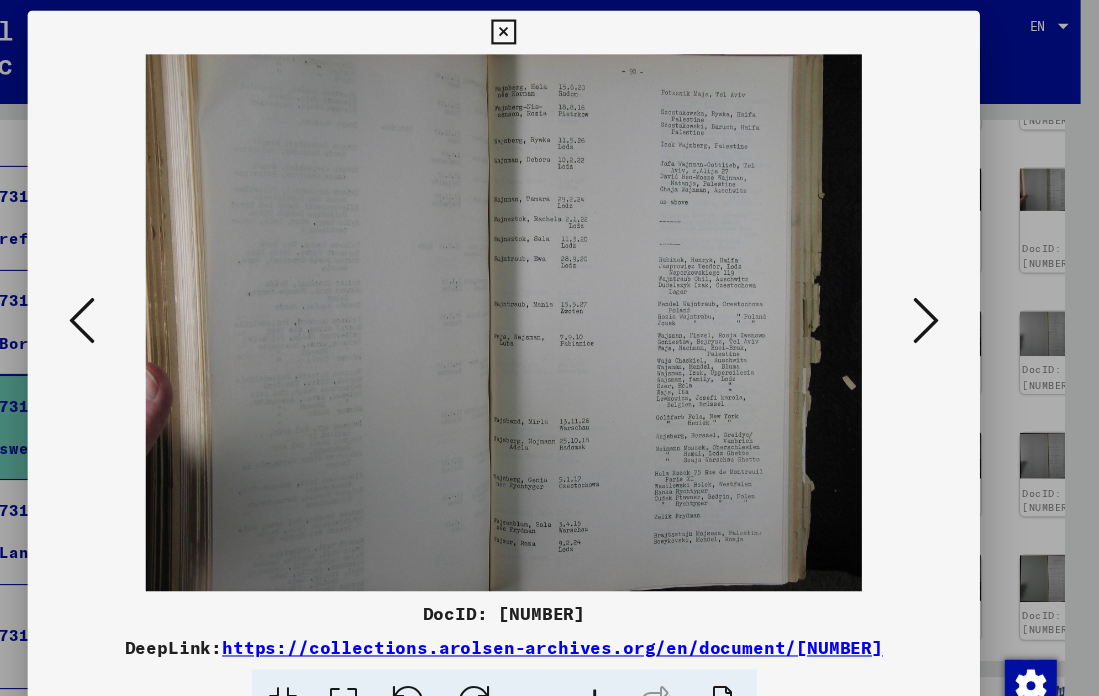 click at bounding box center (160, 296) 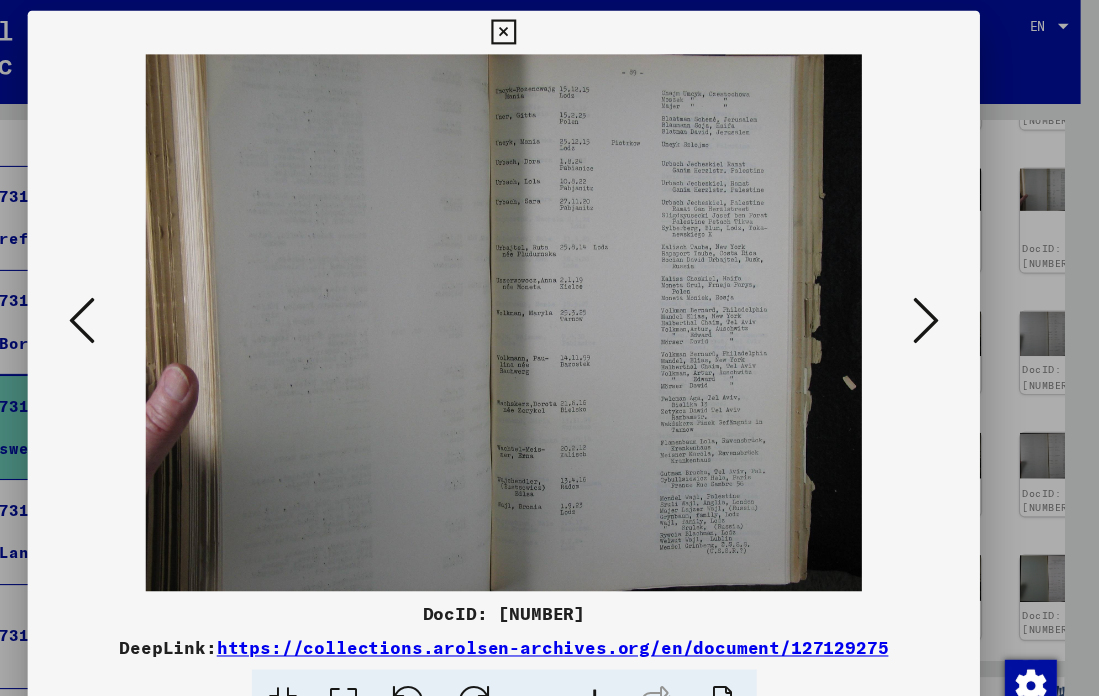 click at bounding box center [160, 296] 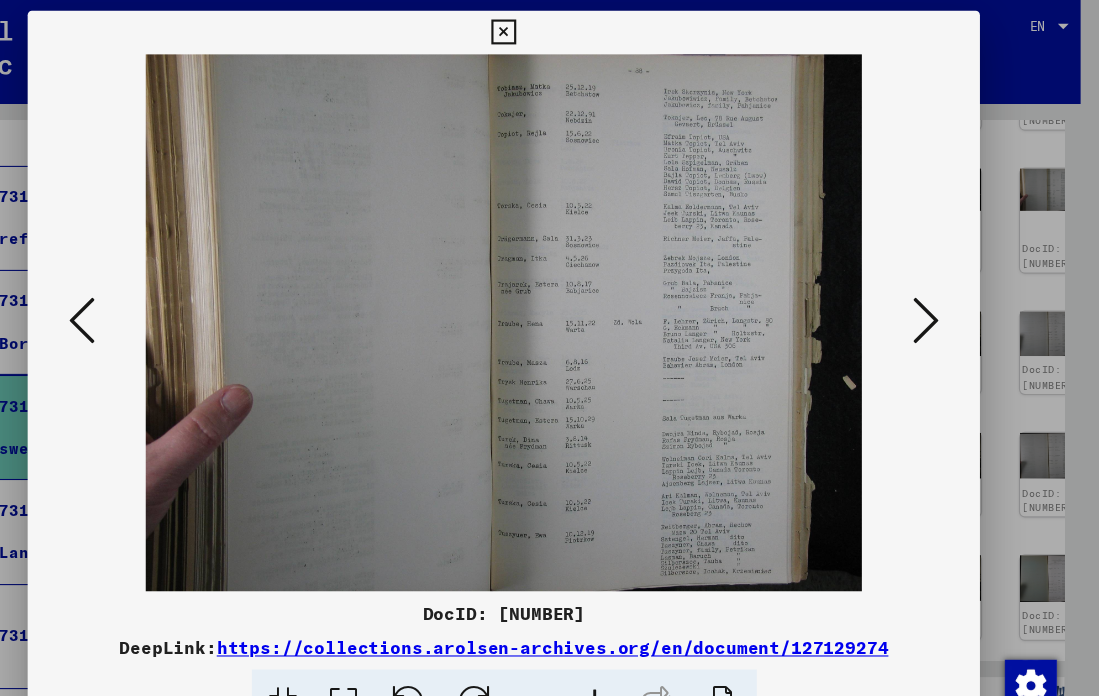 click at bounding box center [160, 296] 